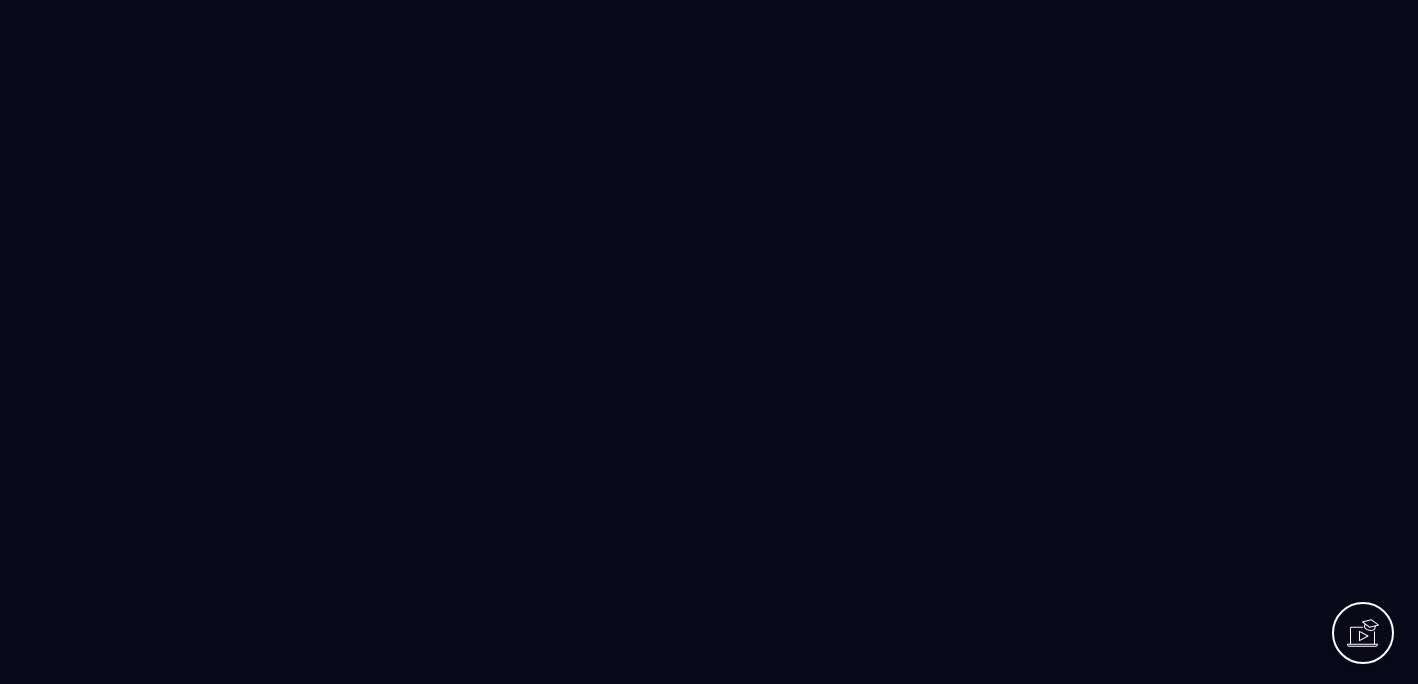 scroll, scrollTop: 0, scrollLeft: 0, axis: both 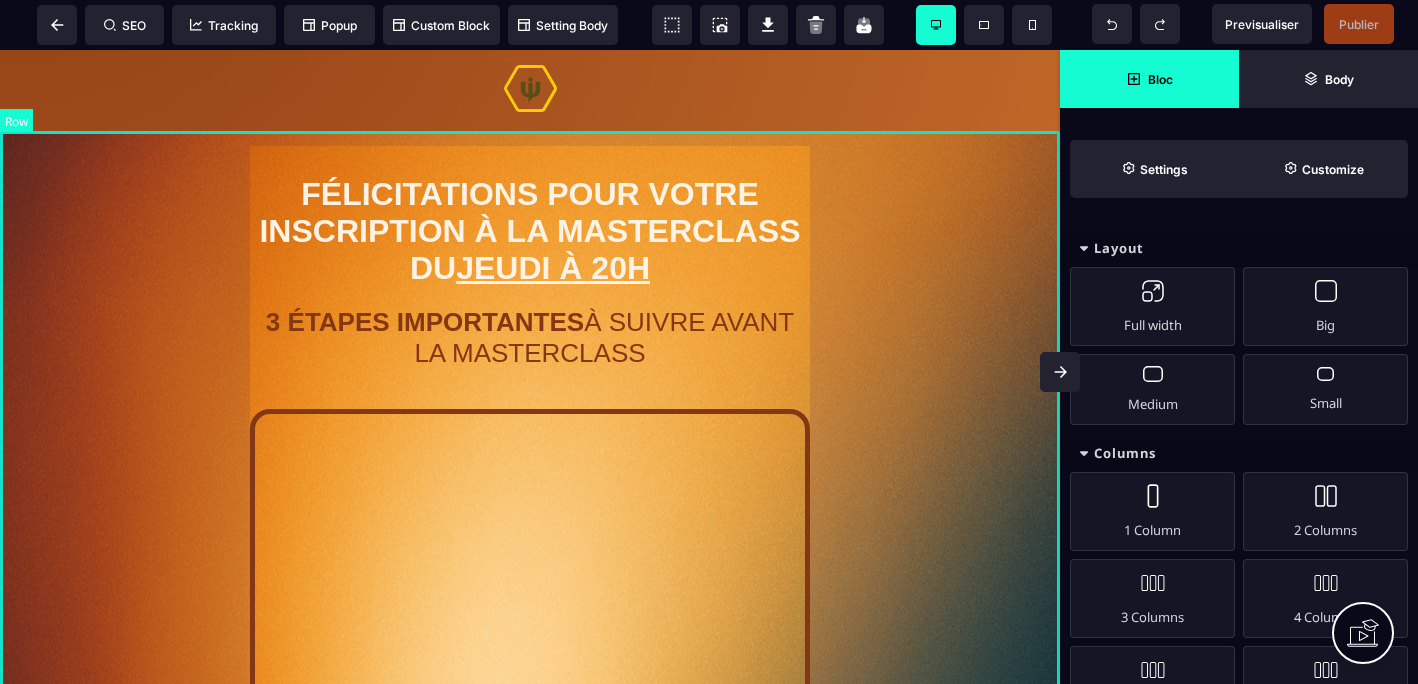 click on "FÉLICITATIONS POUR VOTRE INSCRIPTION À LA MASTERCLASS DU  JEUDI À 20H 3 ÉTAPES IMPORTANTES  À SUIVRE AVANT LA MASTERCLASS REJOINDRE LE GROUPE WHATSAPP 100% GRATUIT AVANT L'ÉVÈNEMENT STOP- AVANT DE FERMER CETTE PAGE VOICI CE QUE VOUS DEVEZ FAIRE POUR ÊTRE SÛR DE NE RIEN MANQUER" at bounding box center [530, 758] 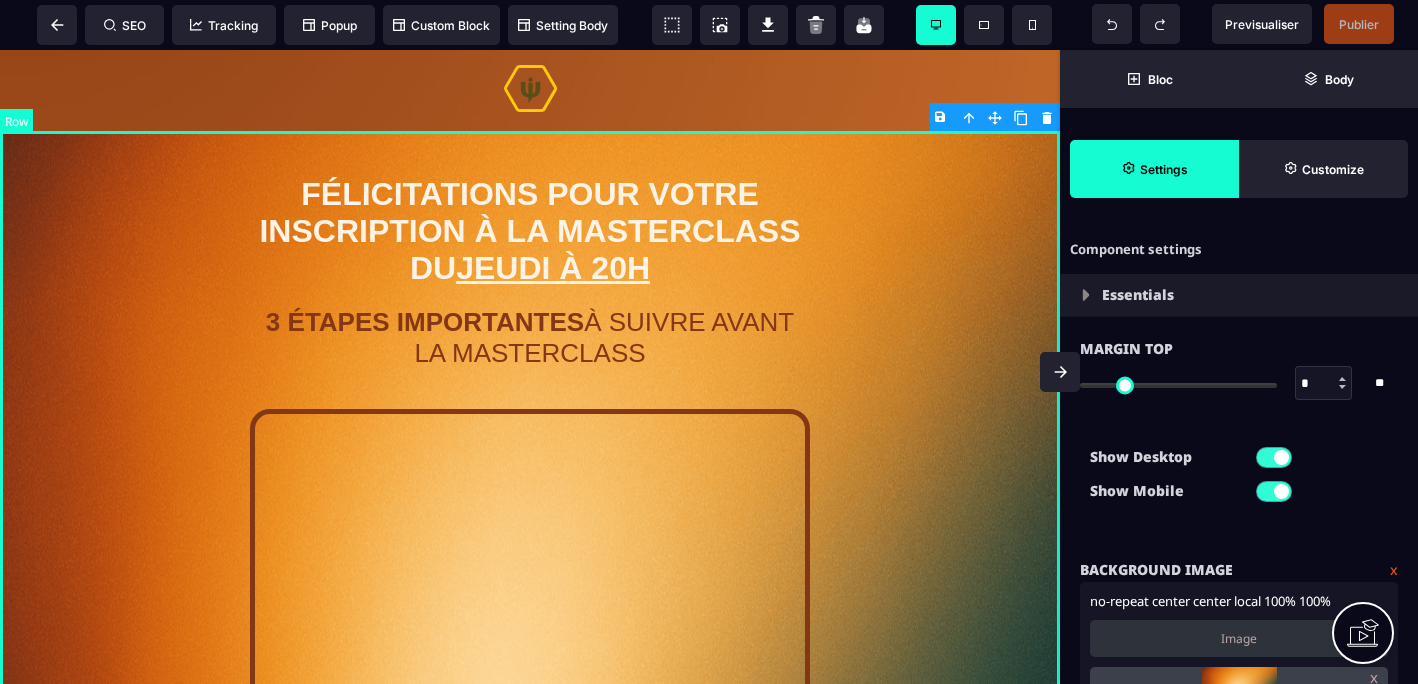 type on "*" 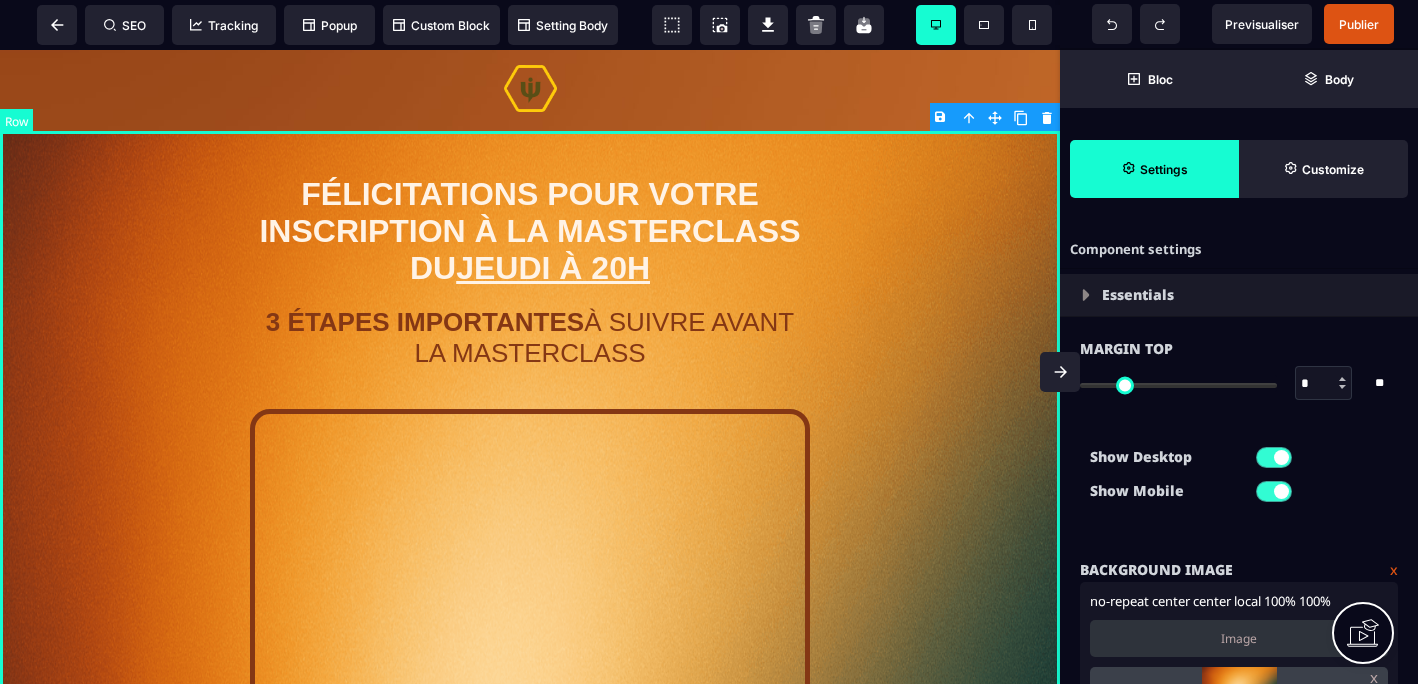 select on "****" 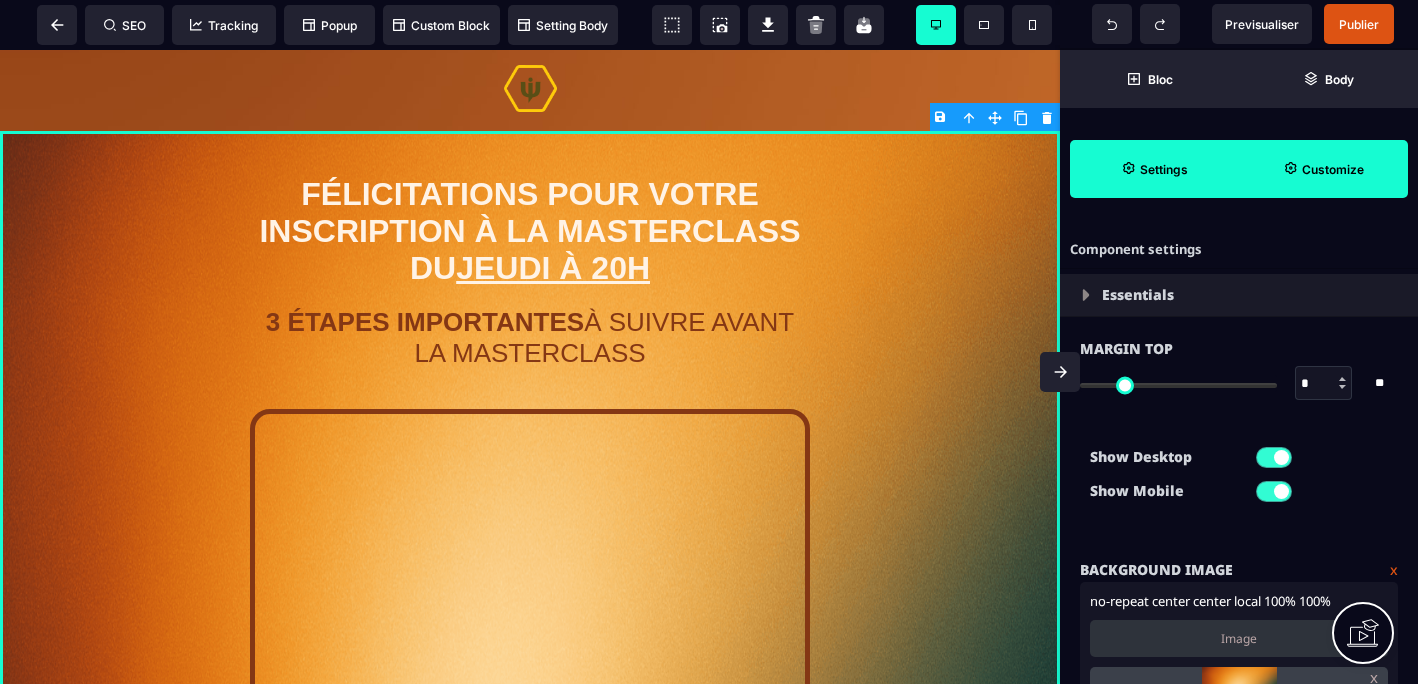 click on "Customize" at bounding box center [1323, 169] 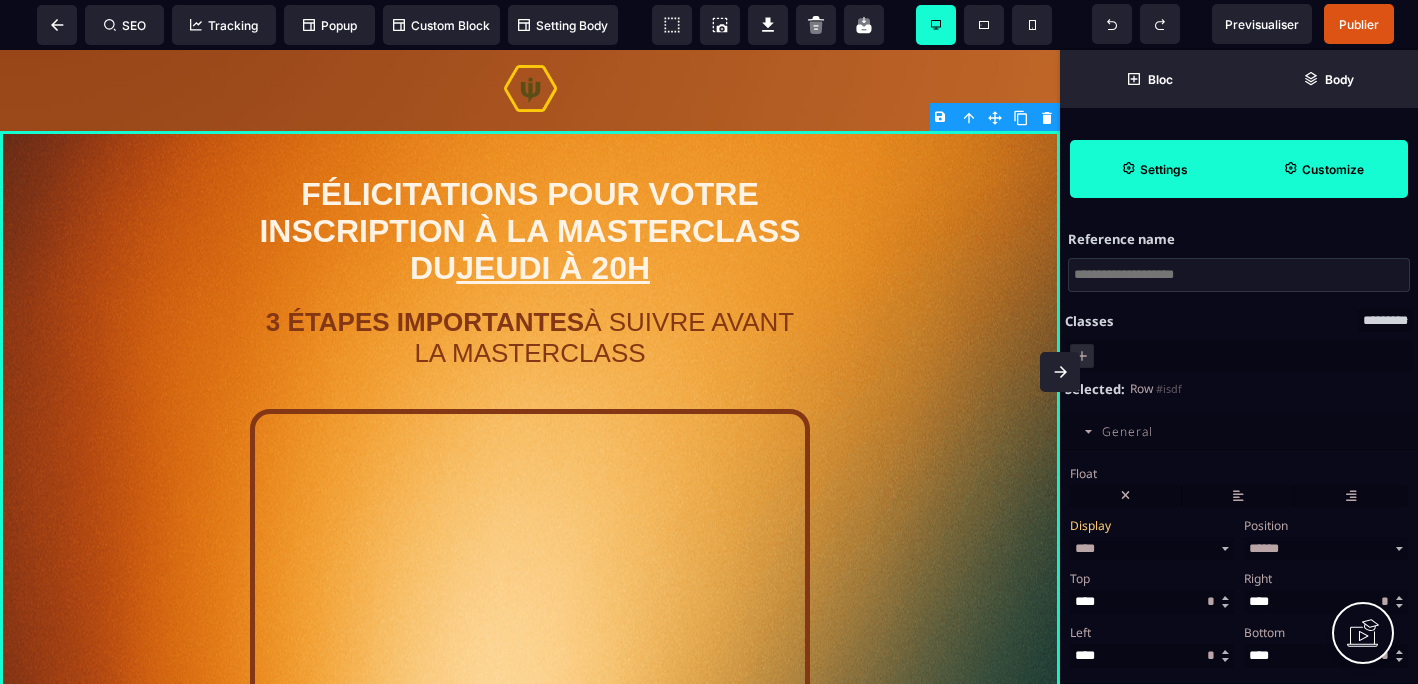 click on "Settings" at bounding box center [1154, 169] 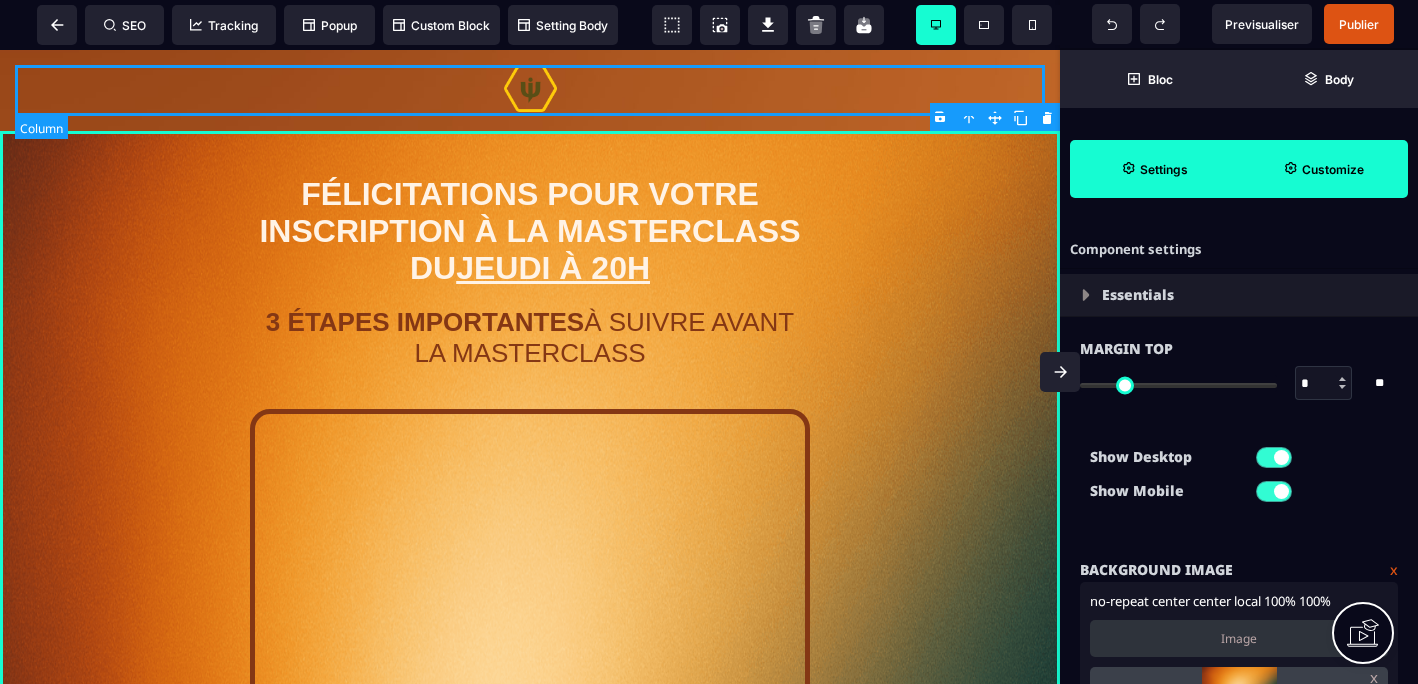 click at bounding box center (530, 90) 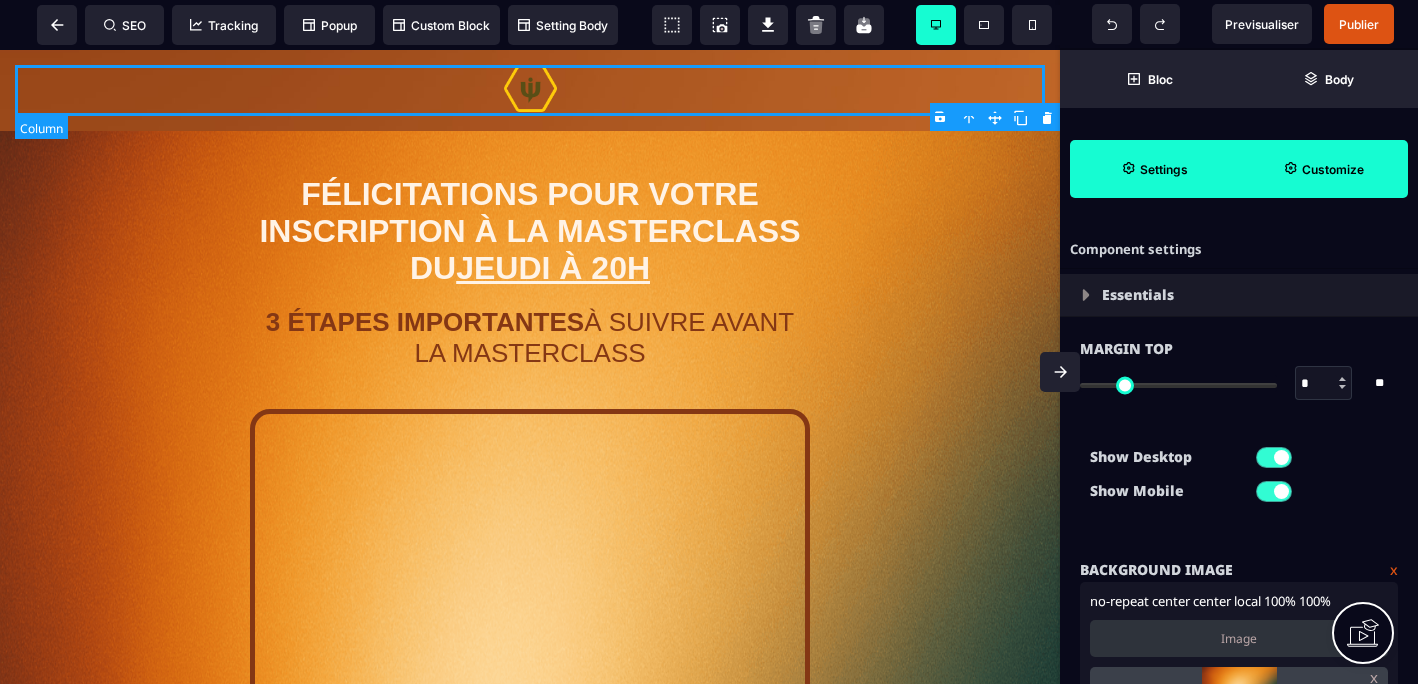 select on "*" 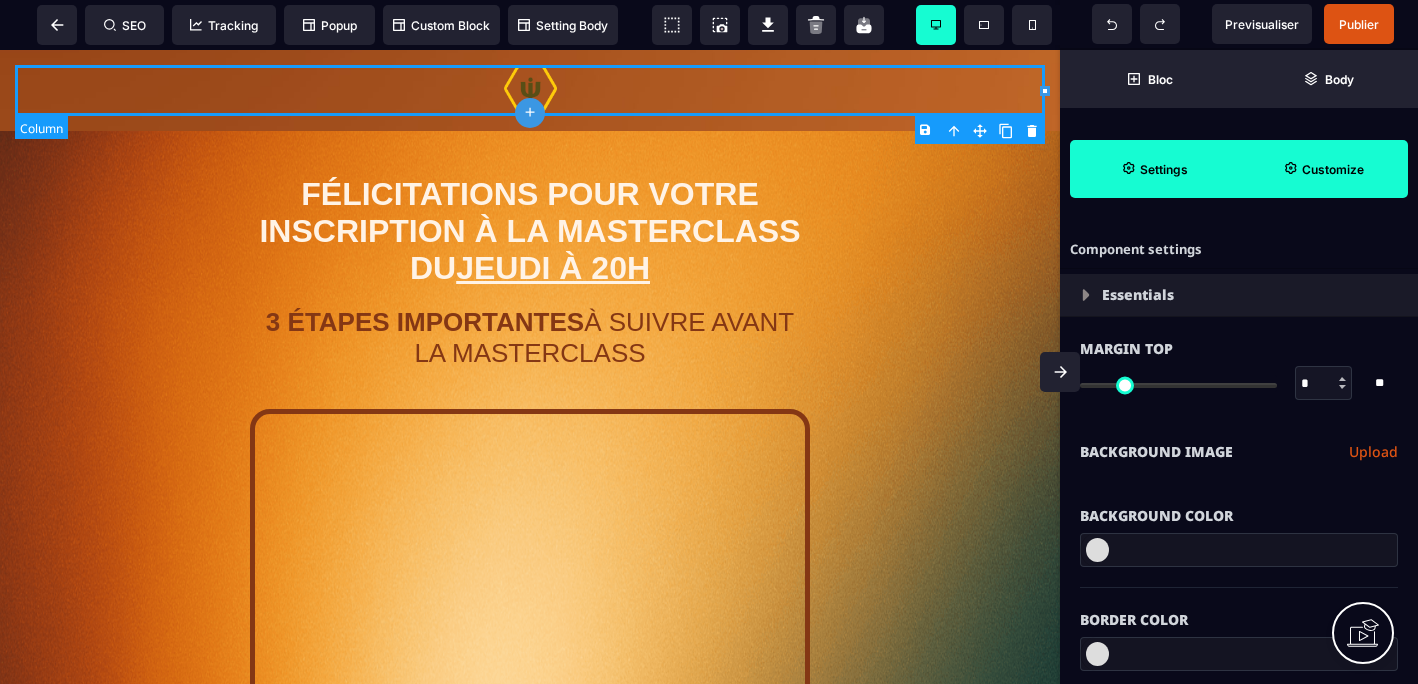 type on "*" 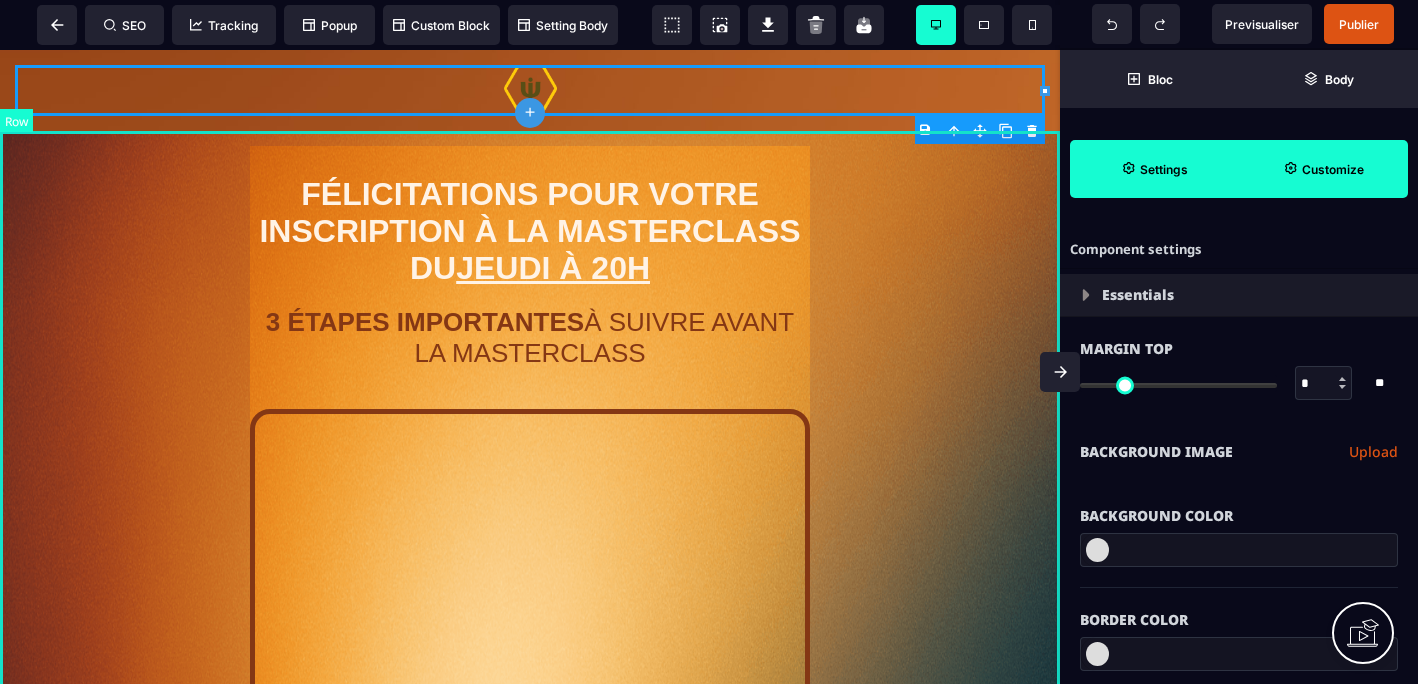 click on "FÉLICITATIONS POUR VOTRE INSCRIPTION À LA MASTERCLASS DU  JEUDI À 20H 3 ÉTAPES IMPORTANTES  À SUIVRE AVANT LA MASTERCLASS REJOINDRE LE GROUPE WHATSAPP 100% GRATUIT AVANT L'ÉVÈNEMENT STOP- AVANT DE FERMER CETTE PAGE VOICI CE QUE VOUS DEVEZ FAIRE POUR ÊTRE SÛR DE NE RIEN MANQUER" at bounding box center (530, 758) 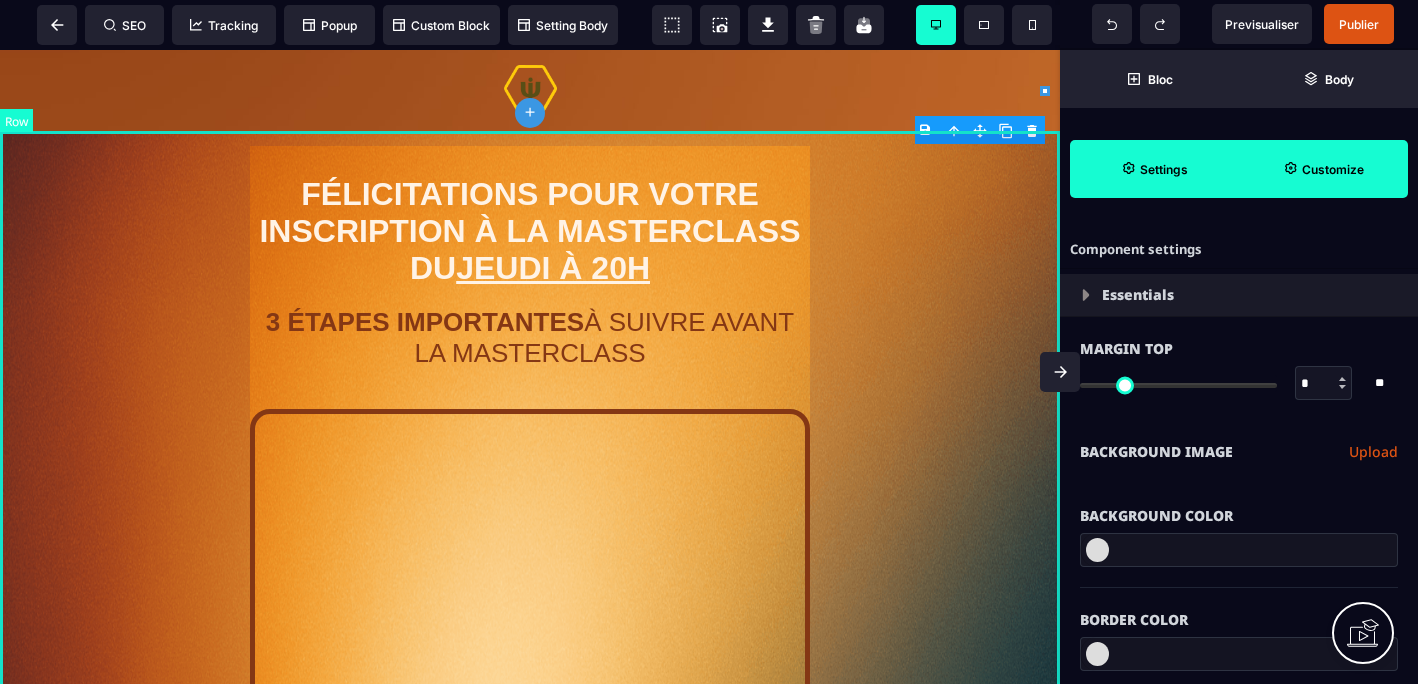 select on "*********" 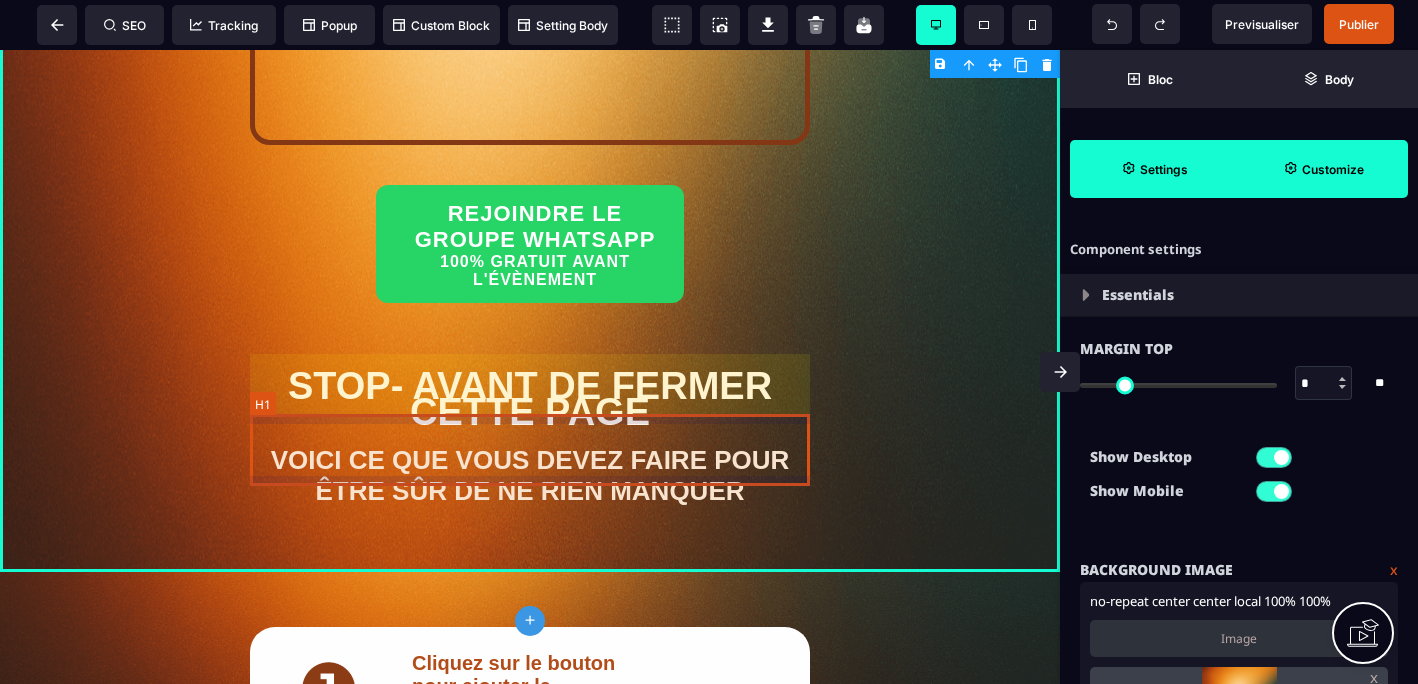 scroll, scrollTop: 820, scrollLeft: 0, axis: vertical 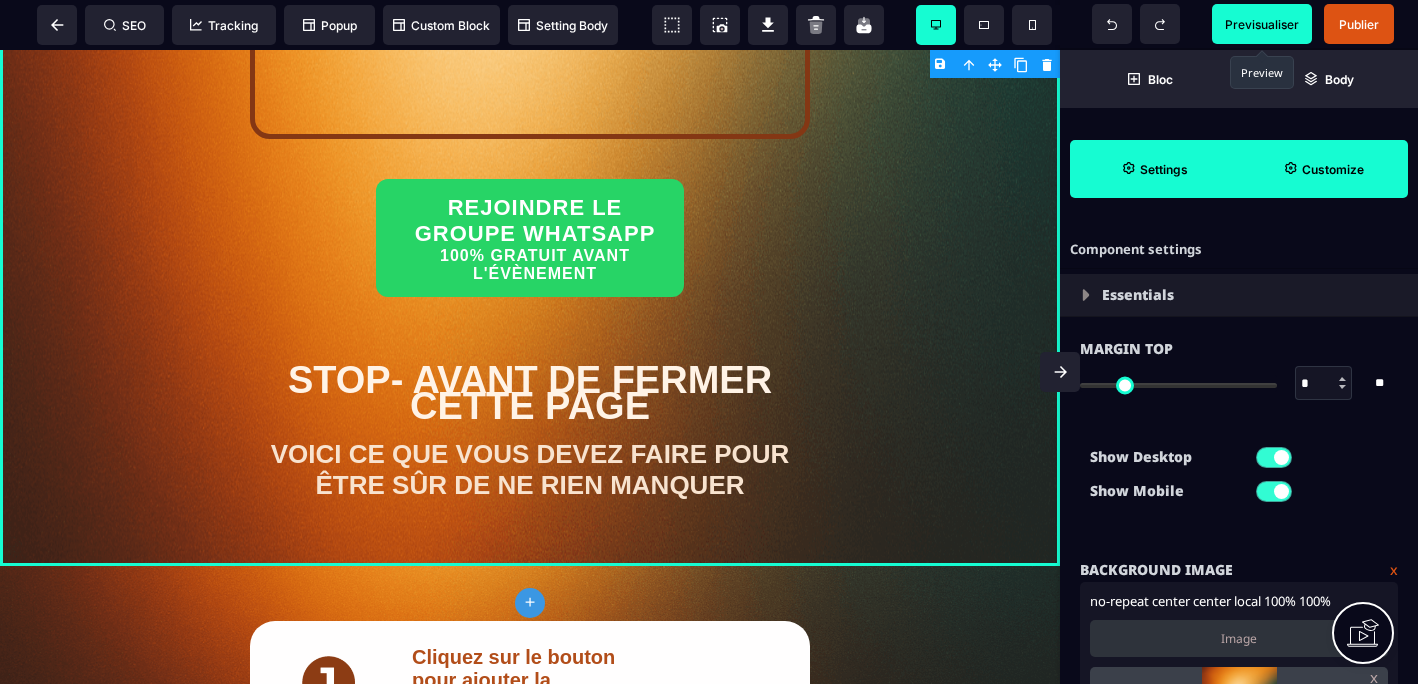 click on "Previsualiser" at bounding box center [1262, 24] 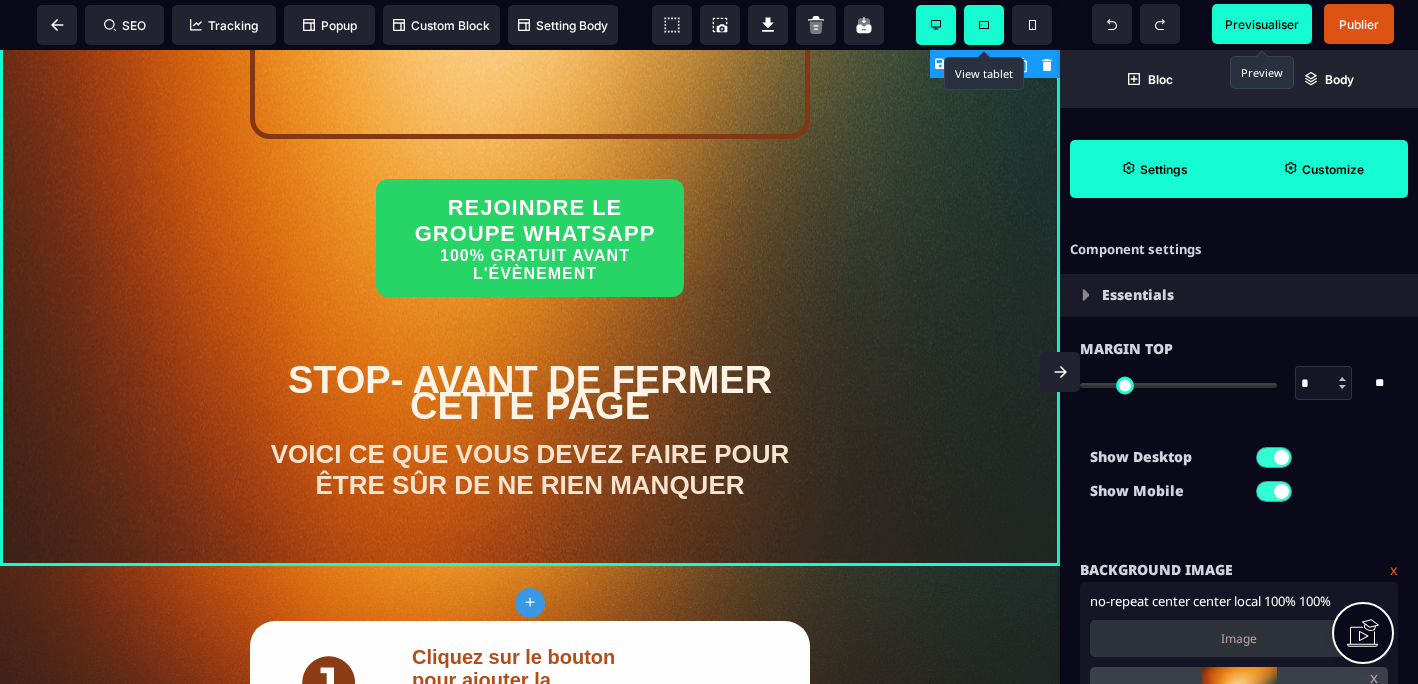 click 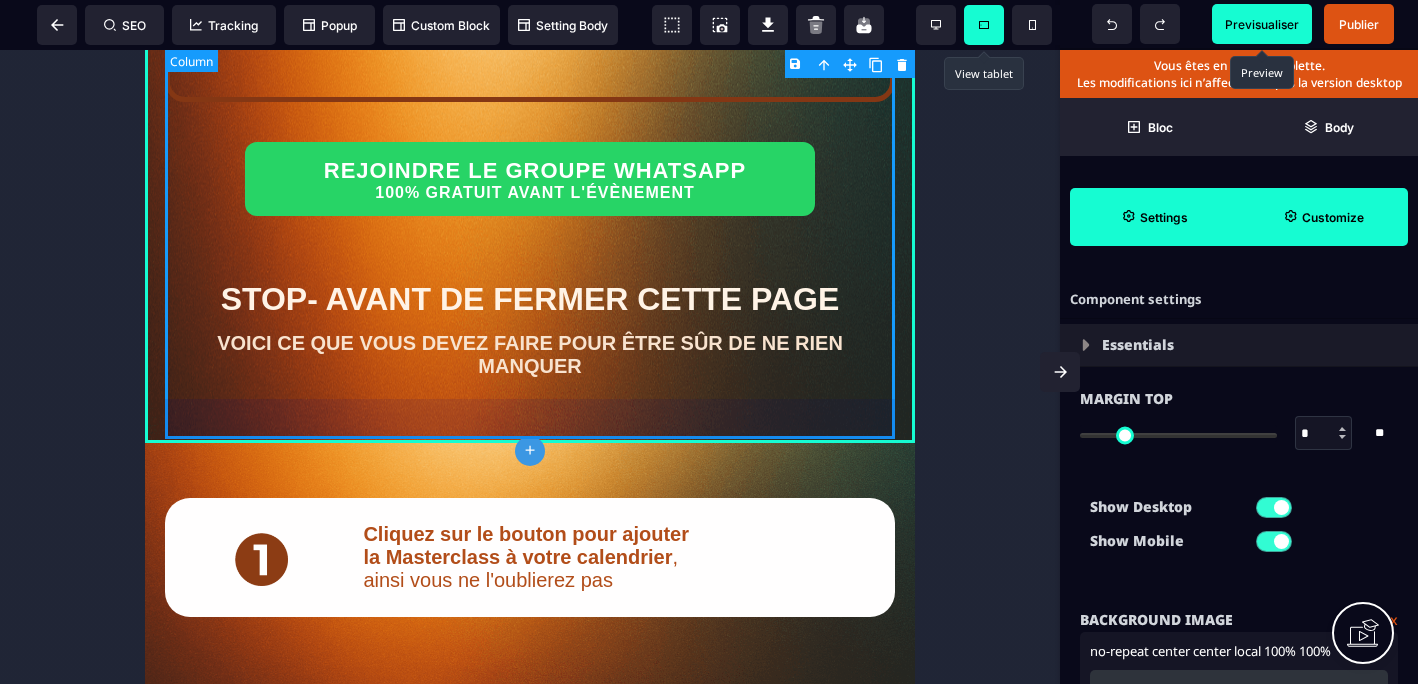 click on "FÉLICITATIONS POUR VOTRE INSCRIPTION À LA MASTERCLASS DU  JEUDI À 20H 3 ÉTAPES IMPORTANTES  À SUIVRE AVANT LA MASTERCLASS REJOINDRE LE GROUPE WHATSAPP 100% GRATUIT AVANT L'ÉVÈNEMENT STOP- AVANT DE FERMER CETTE PAGE VOICI CE QUE VOUS DEVEZ FAIRE POUR ÊTRE SÛR DE NE RIEN MANQUER" at bounding box center (530, -123) 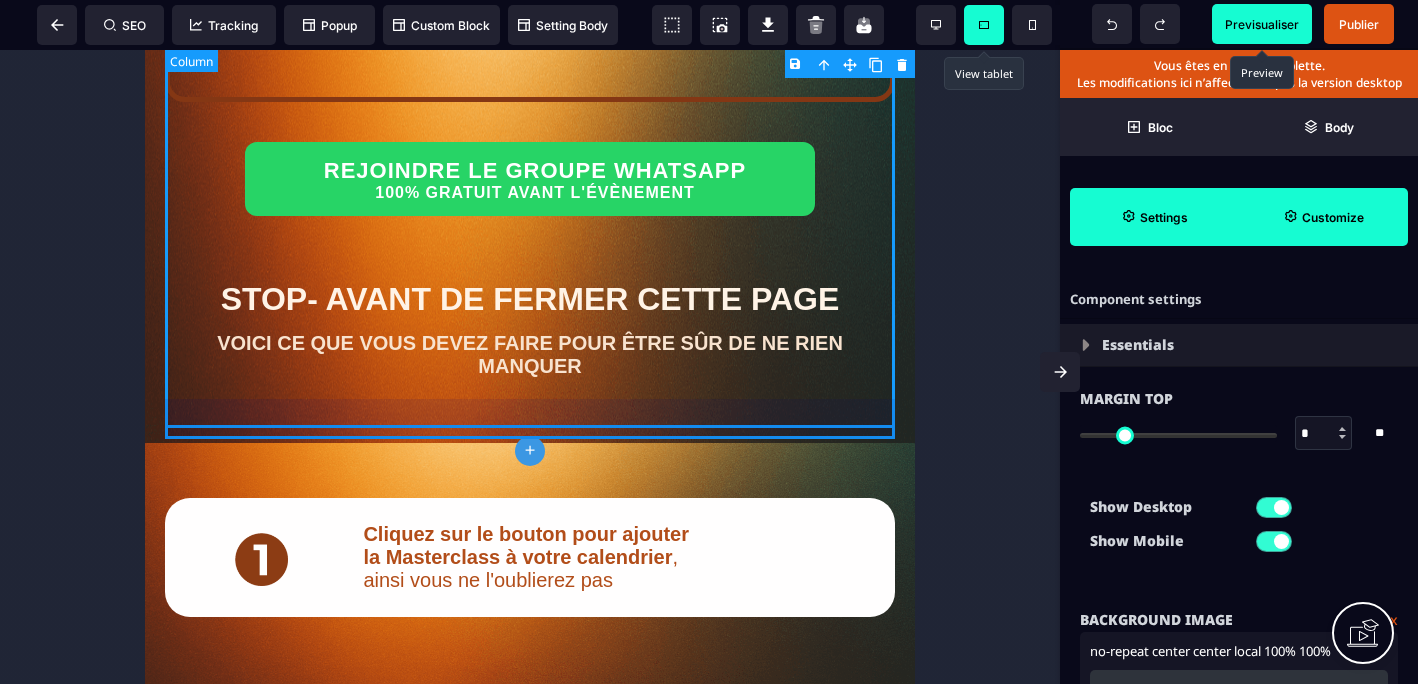 select on "*" 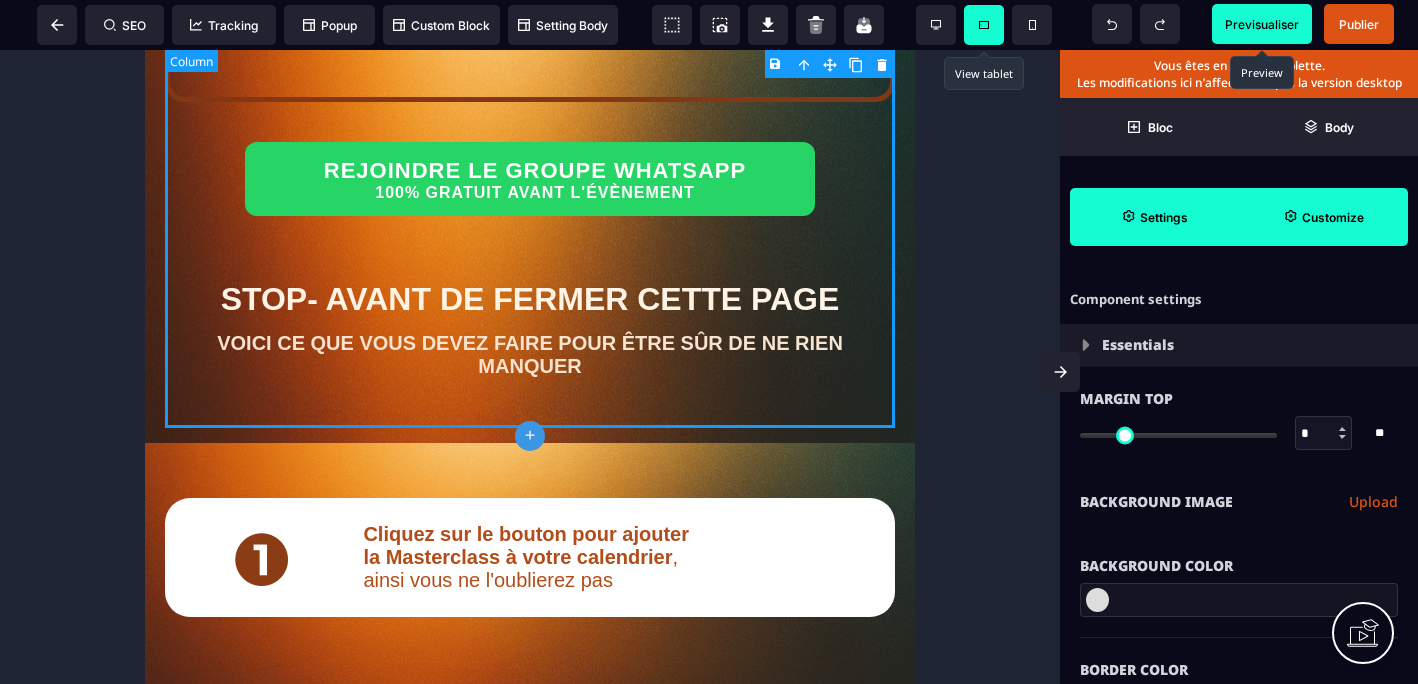 type on "*" 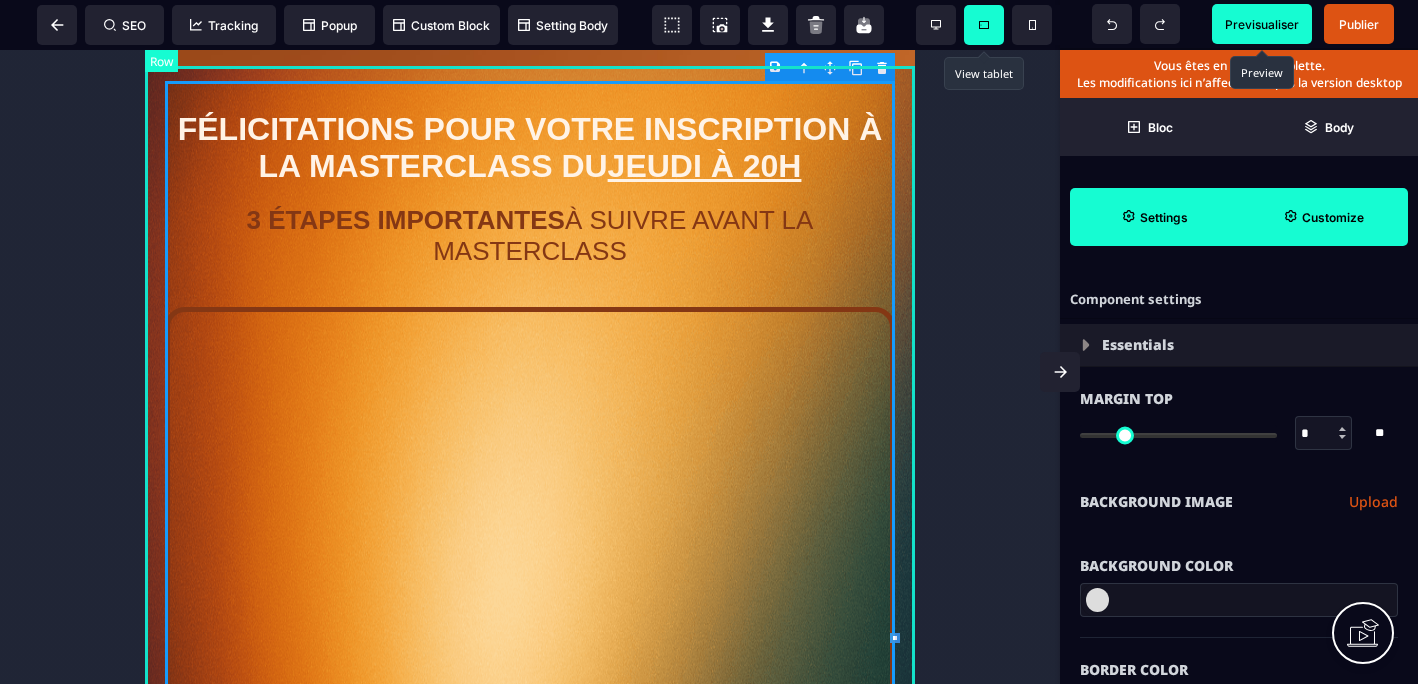 scroll, scrollTop: 0, scrollLeft: 0, axis: both 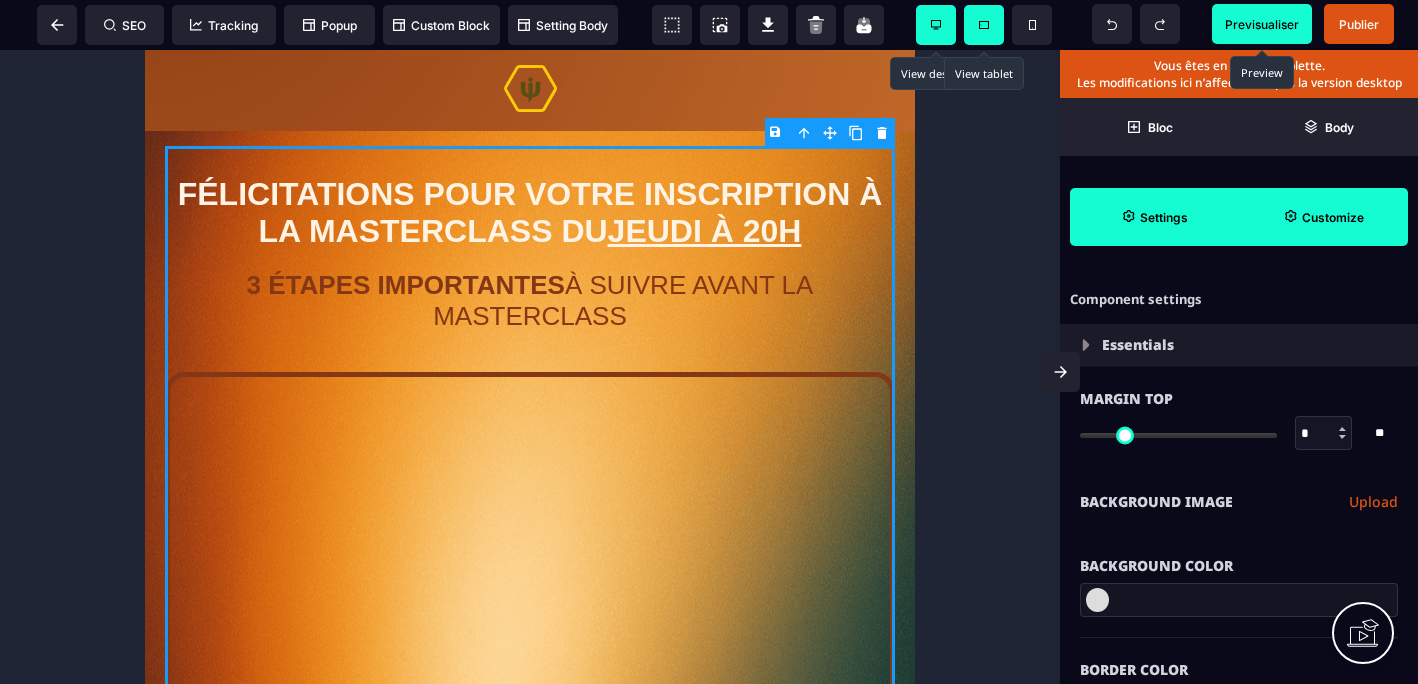 click 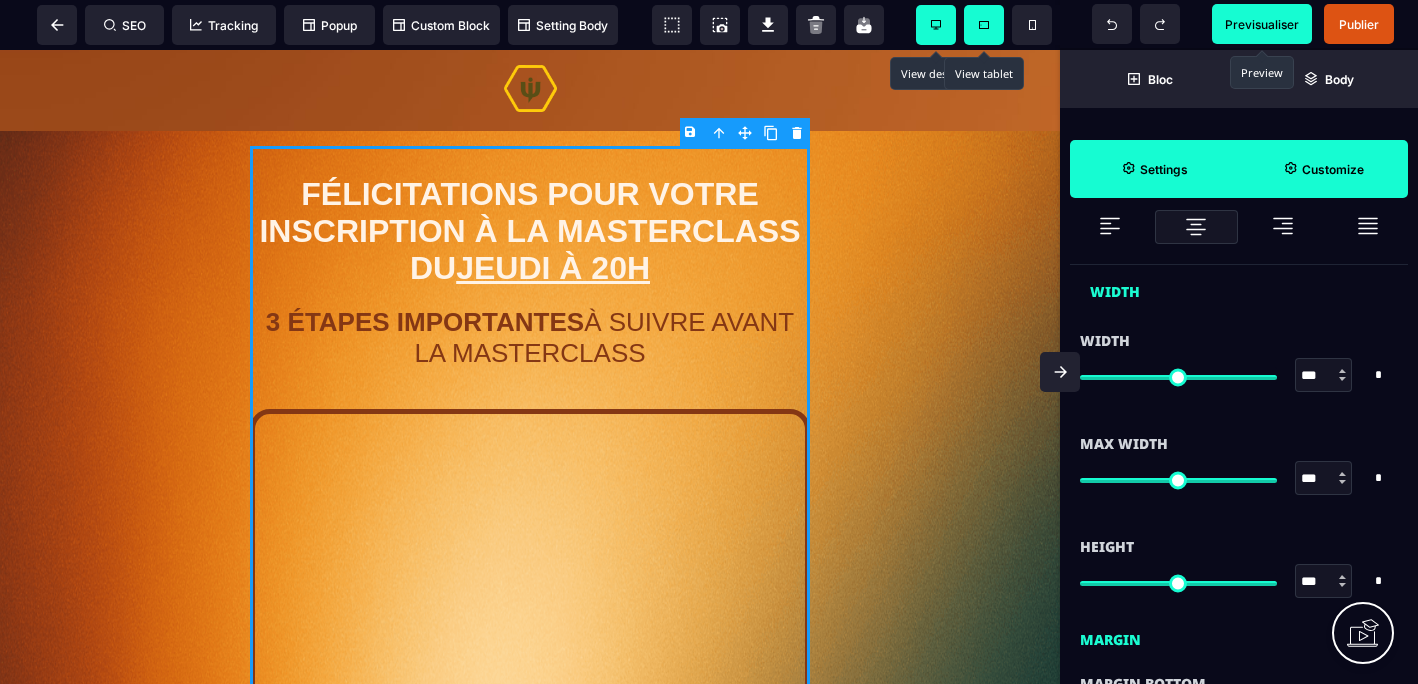 scroll, scrollTop: 1058, scrollLeft: 0, axis: vertical 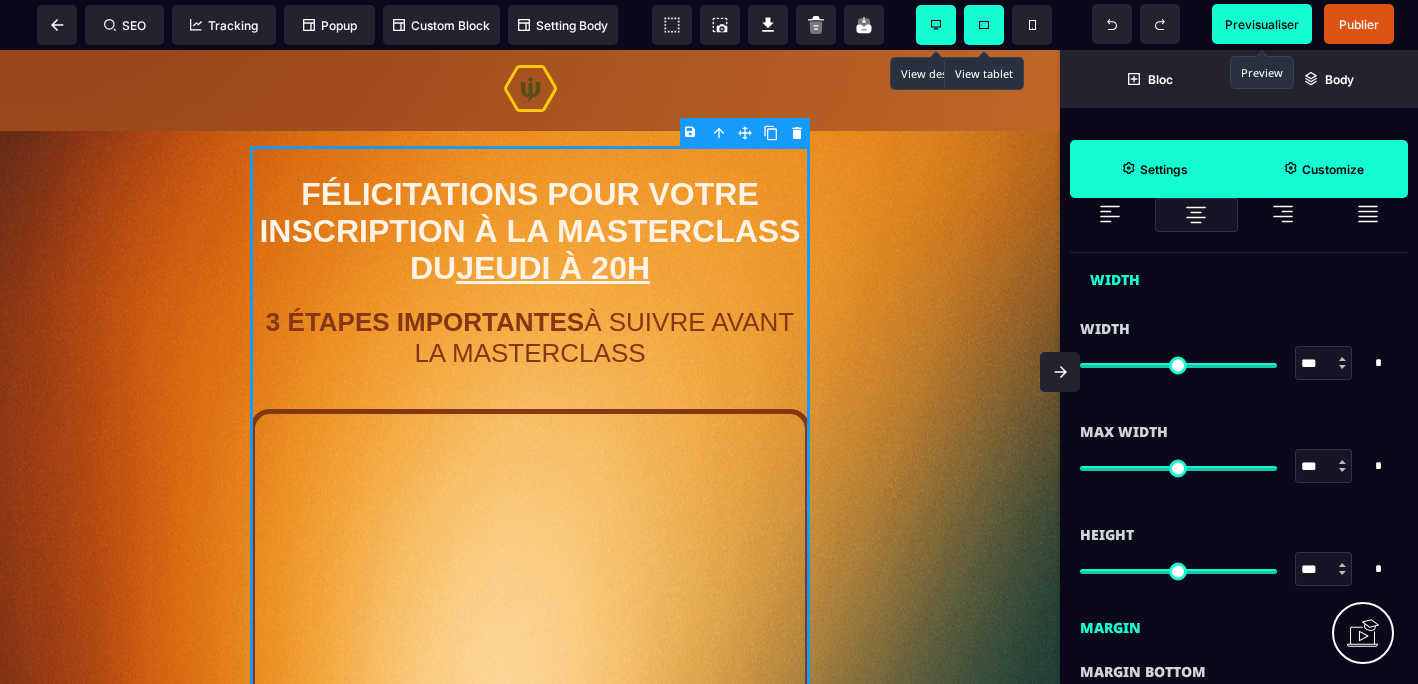 type on "**" 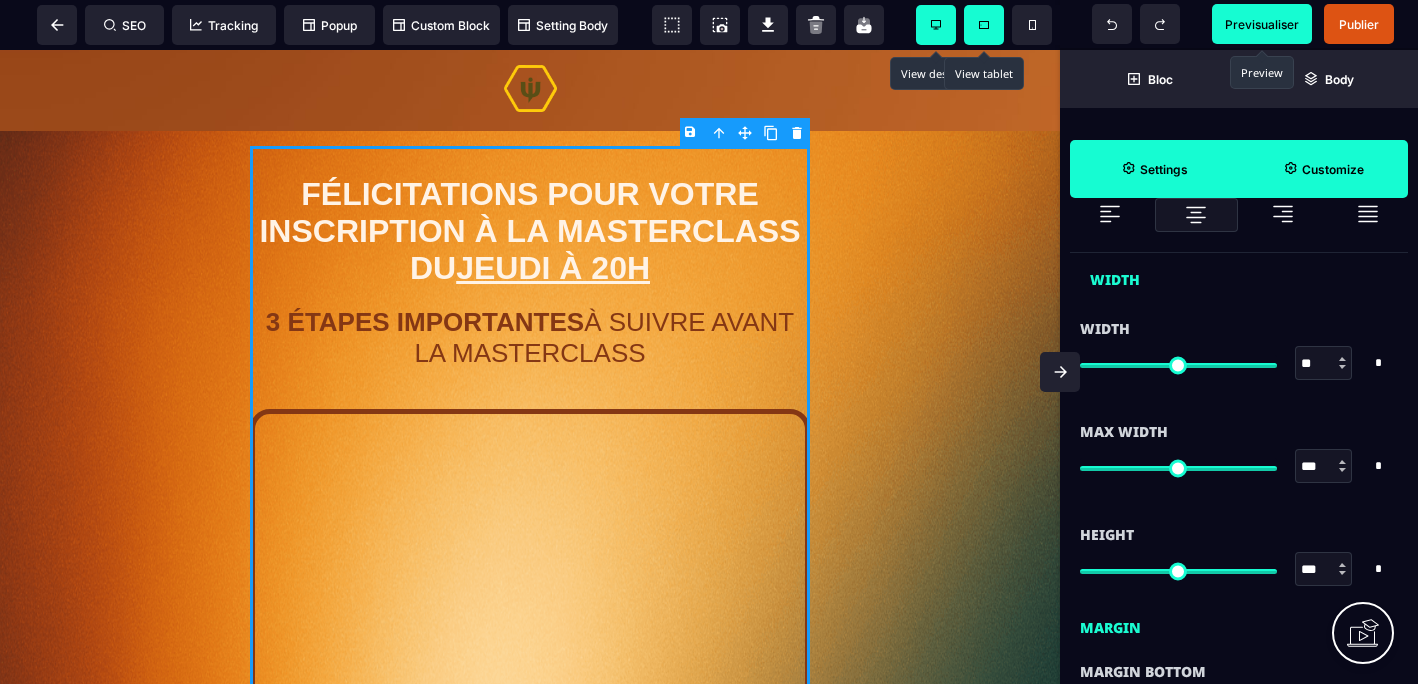 type on "**" 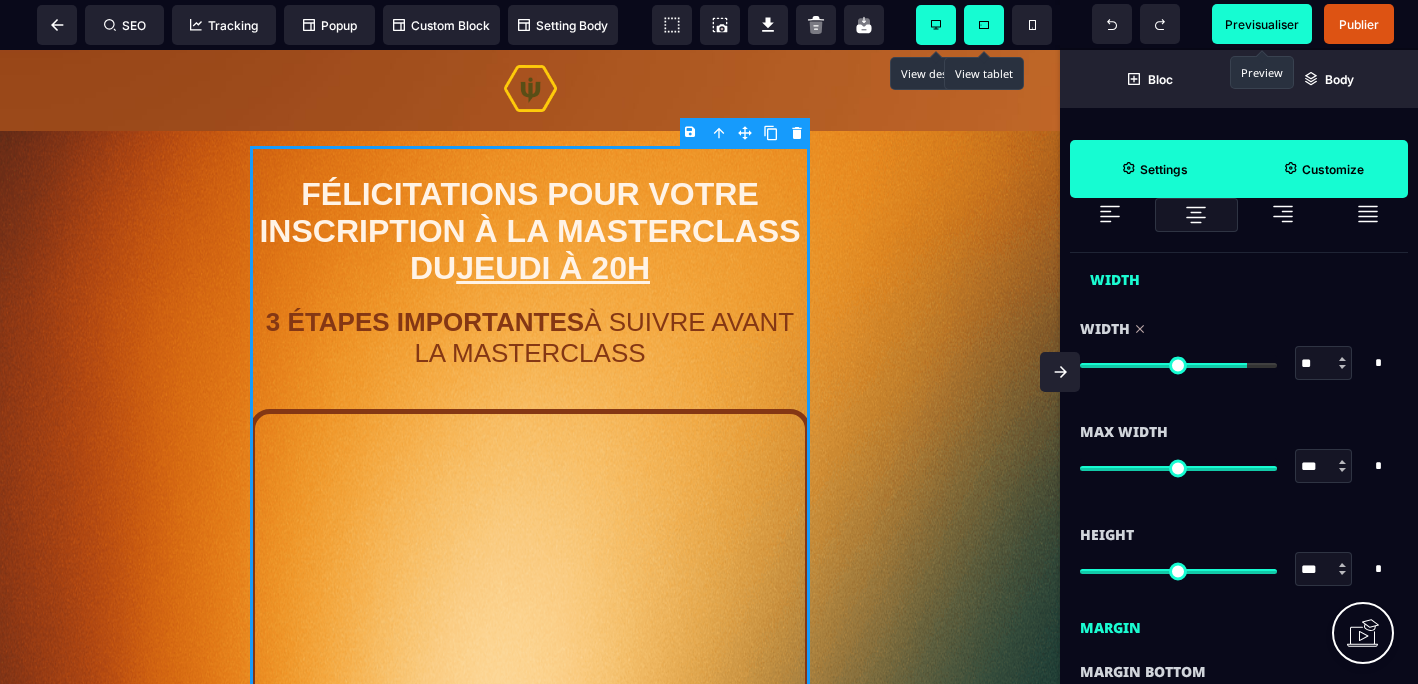 type on "**" 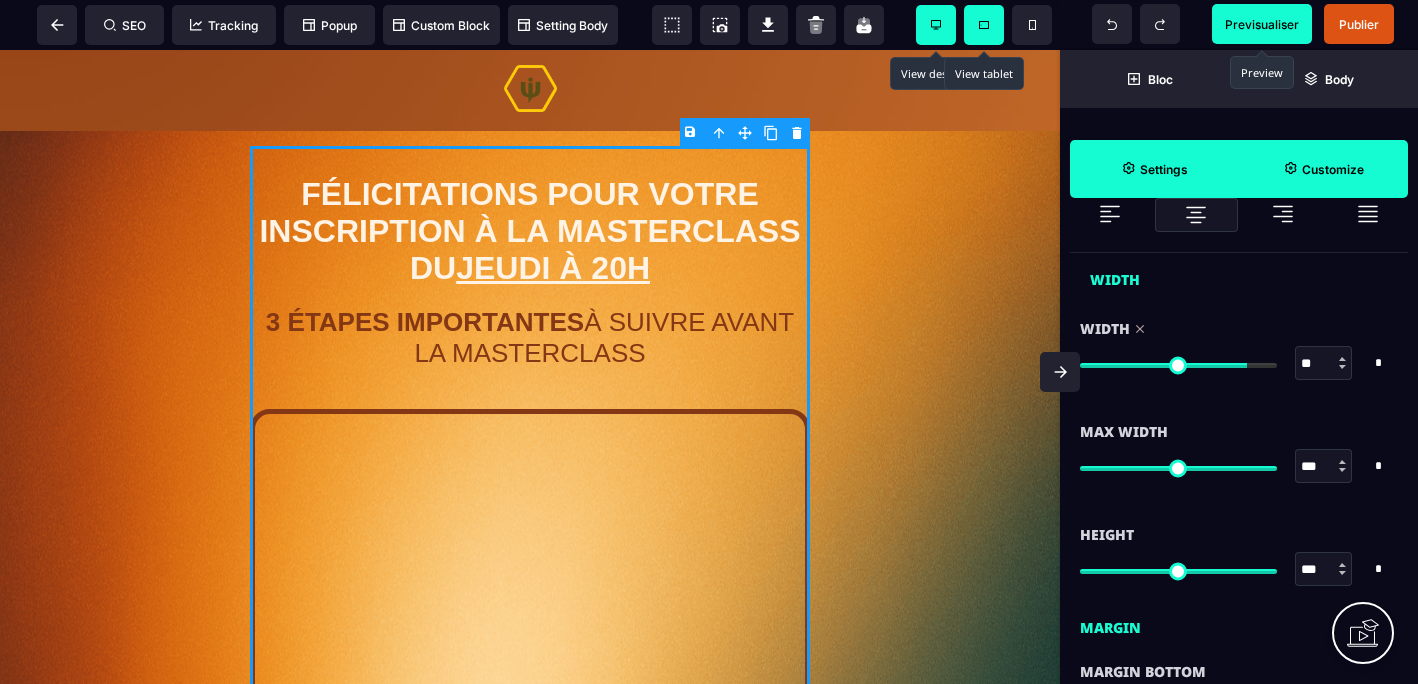 type on "**" 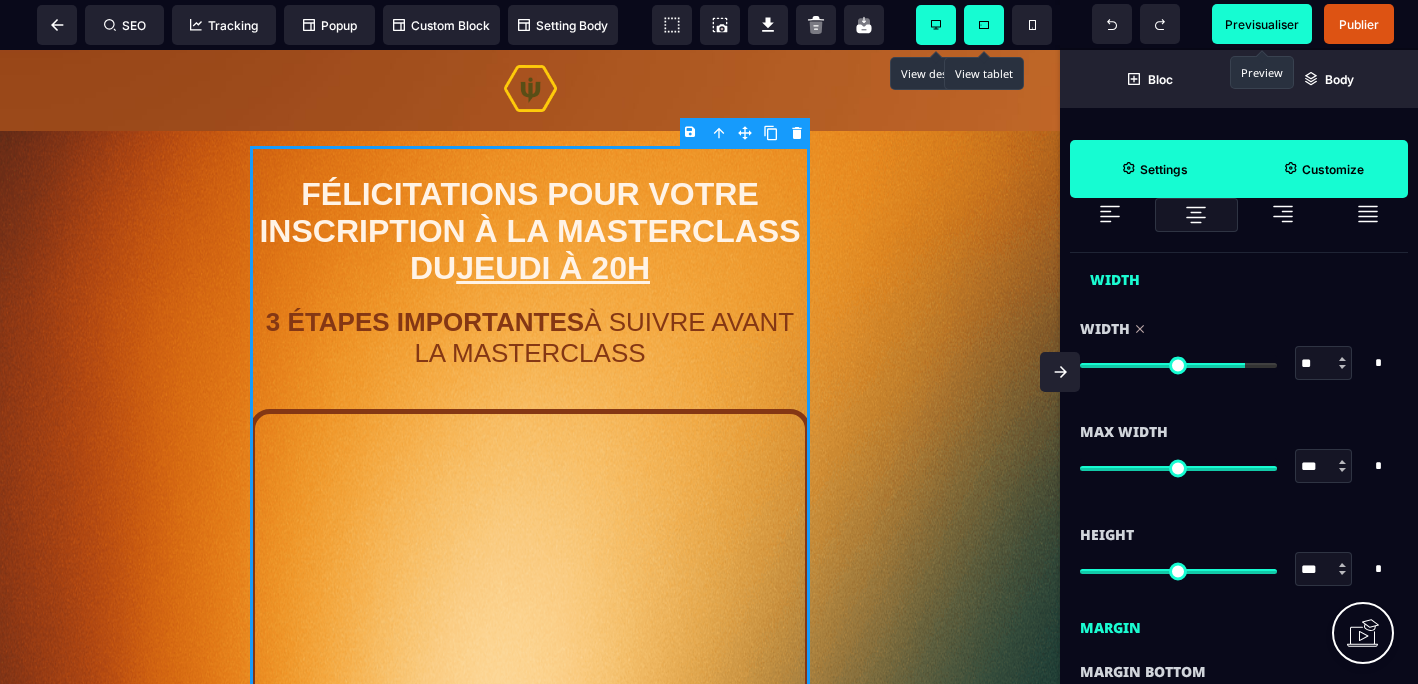 type on "**" 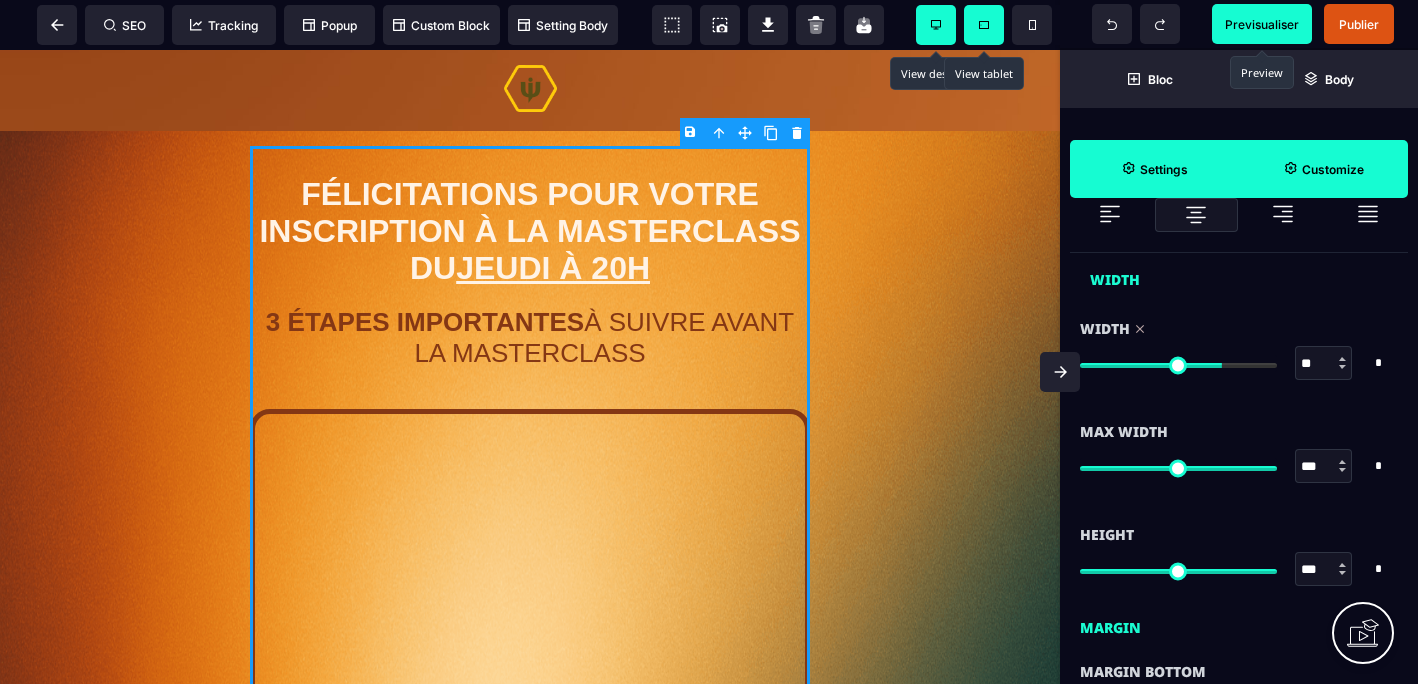 type on "**" 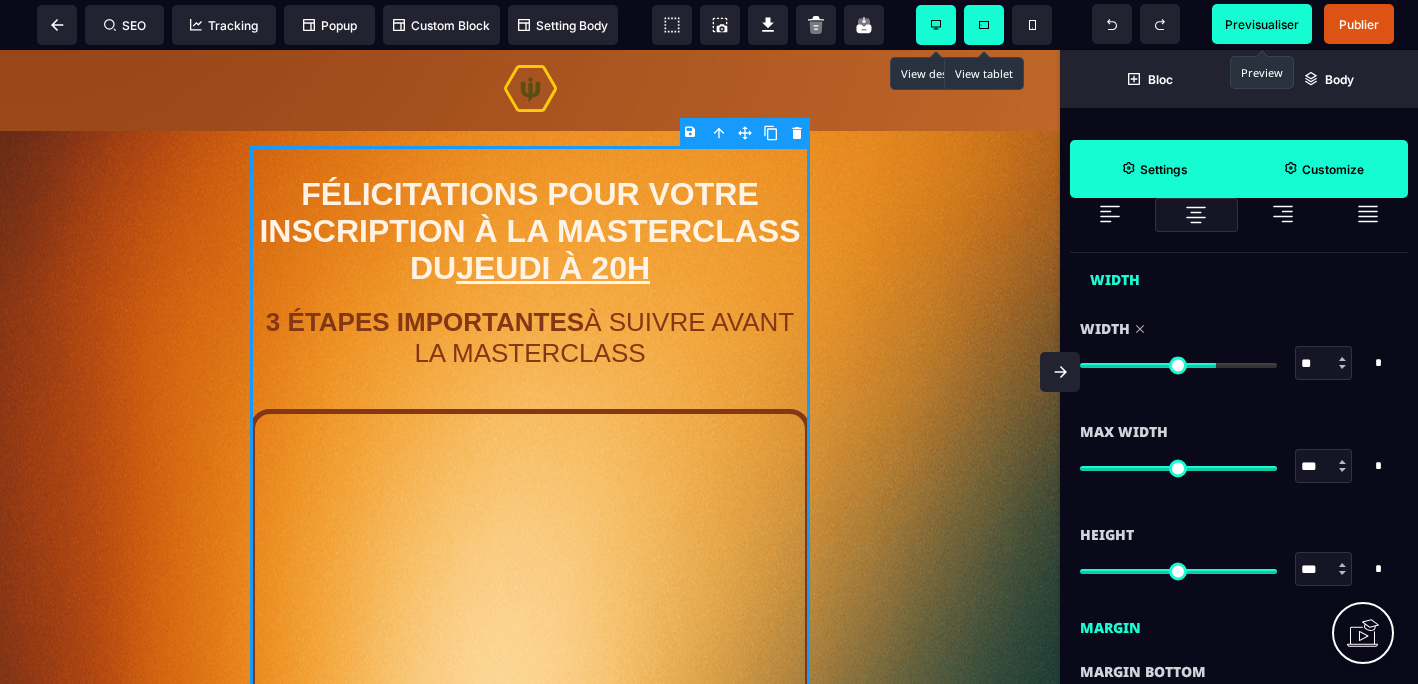 drag, startPoint x: 1265, startPoint y: 365, endPoint x: 1213, endPoint y: 367, distance: 52.03845 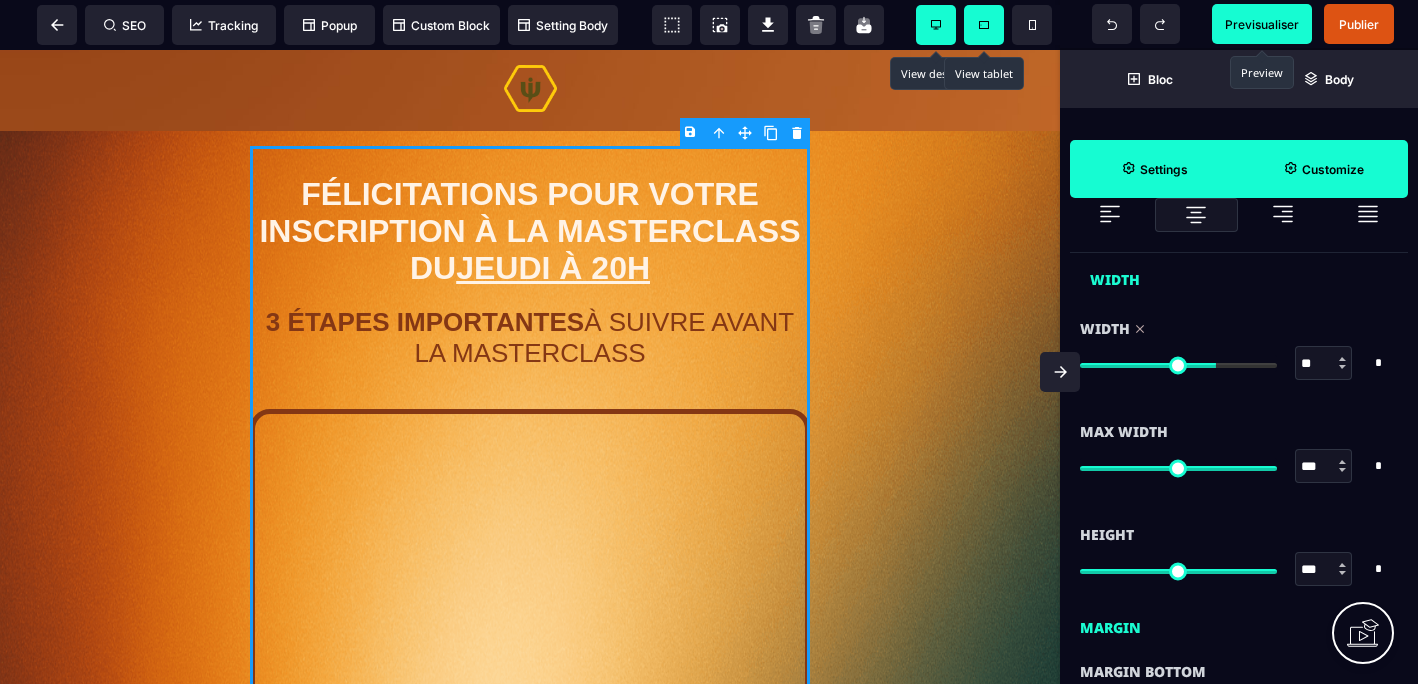 type on "**" 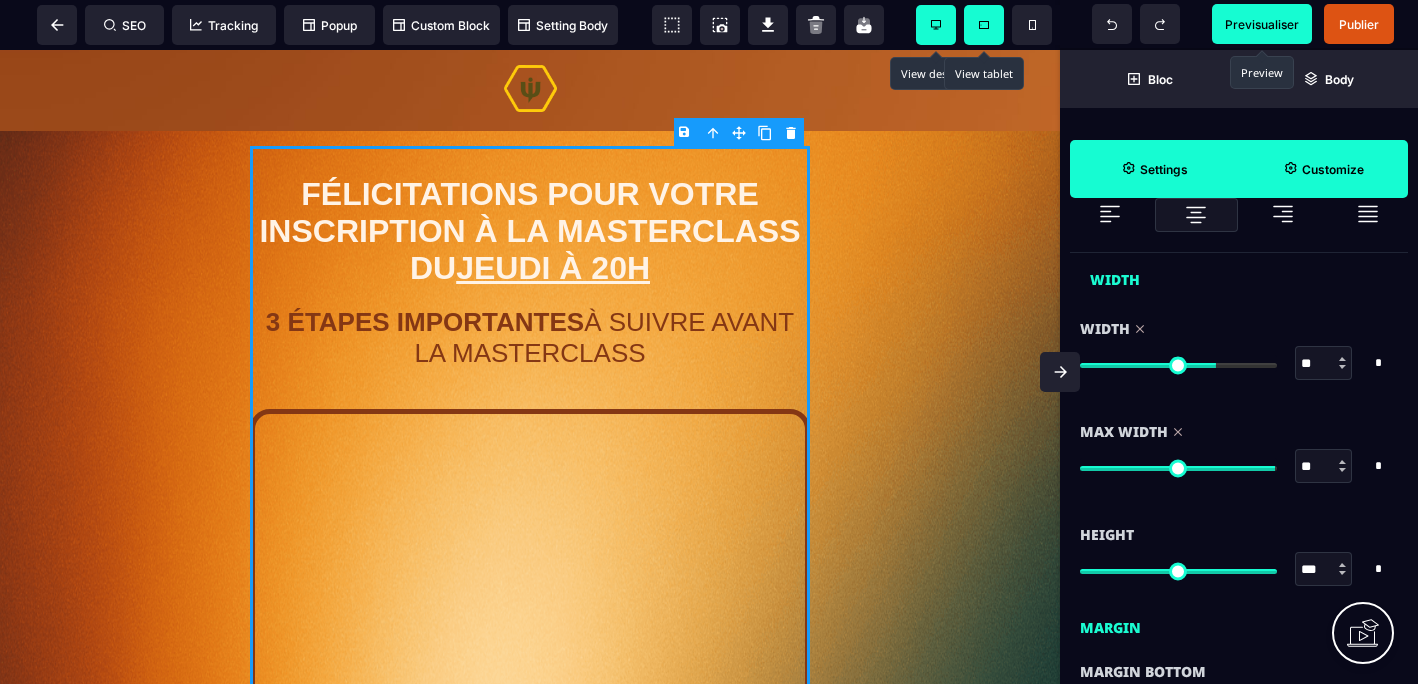 type on "**" 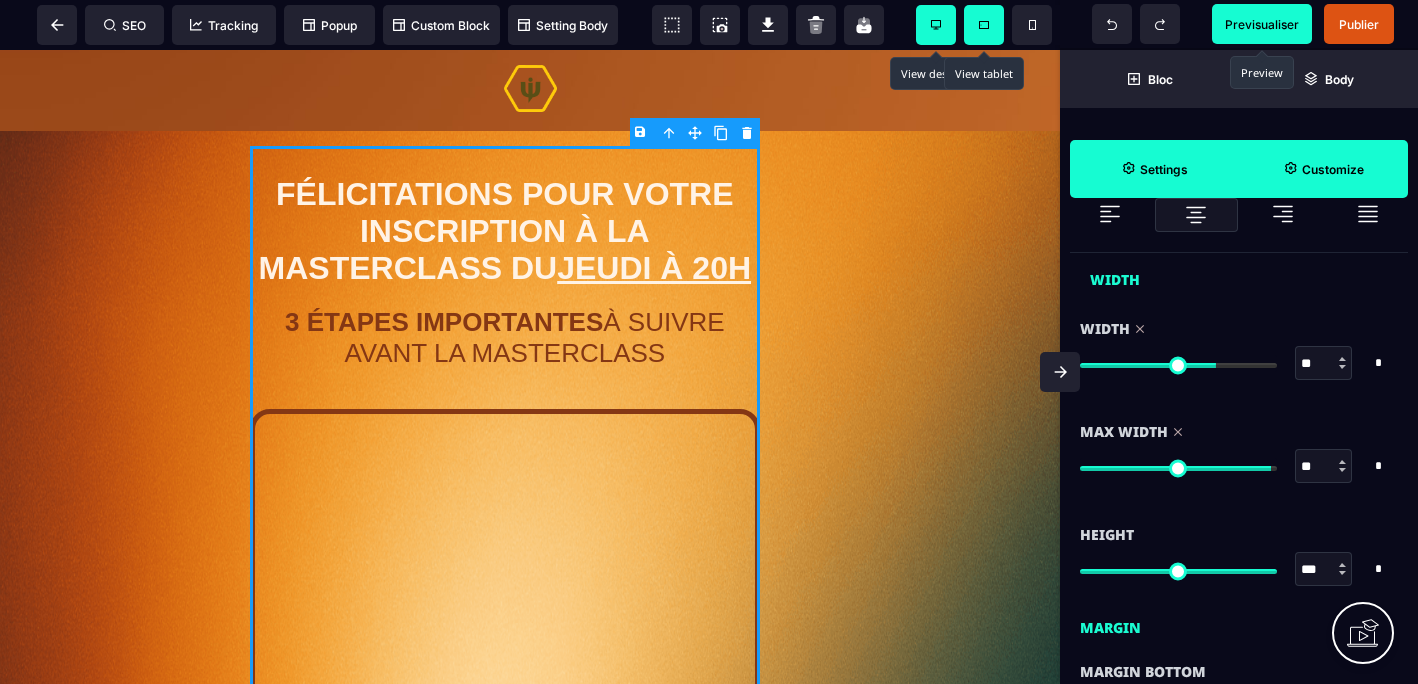 type on "**" 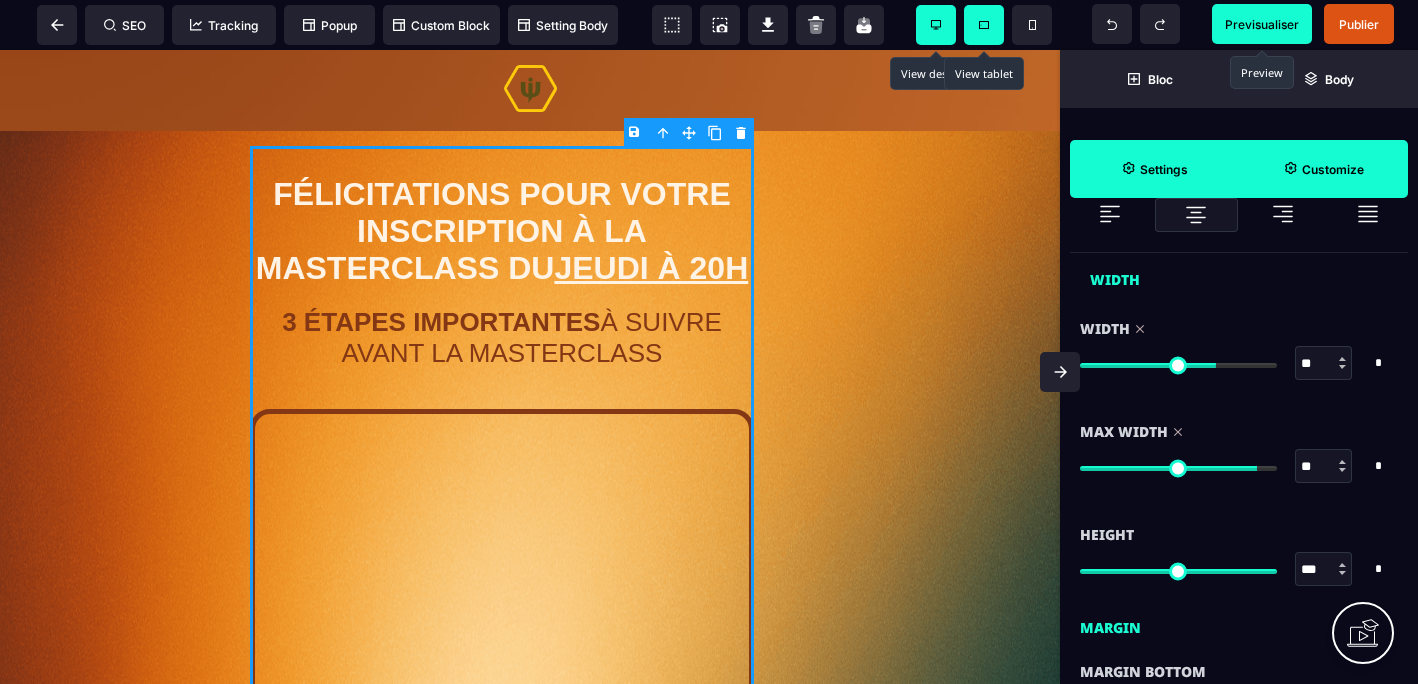 type on "**" 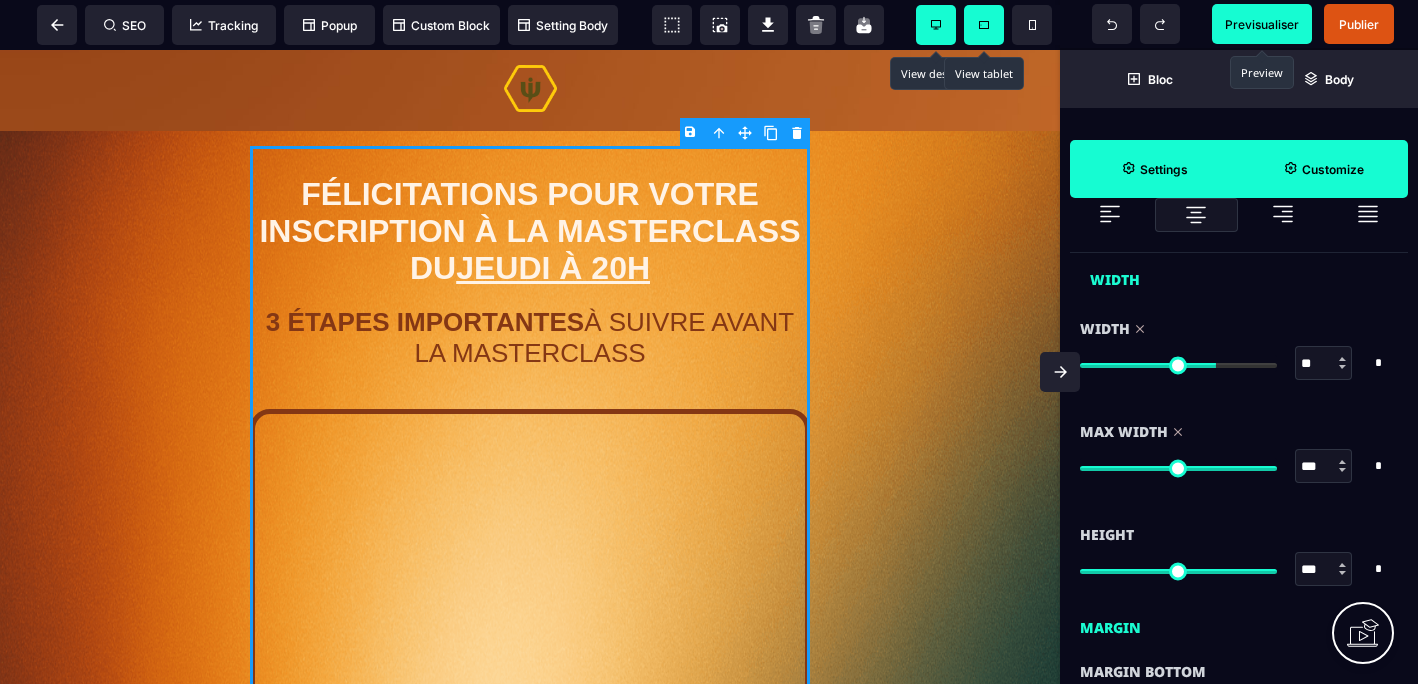 drag, startPoint x: 1267, startPoint y: 467, endPoint x: 1279, endPoint y: 463, distance: 12.649111 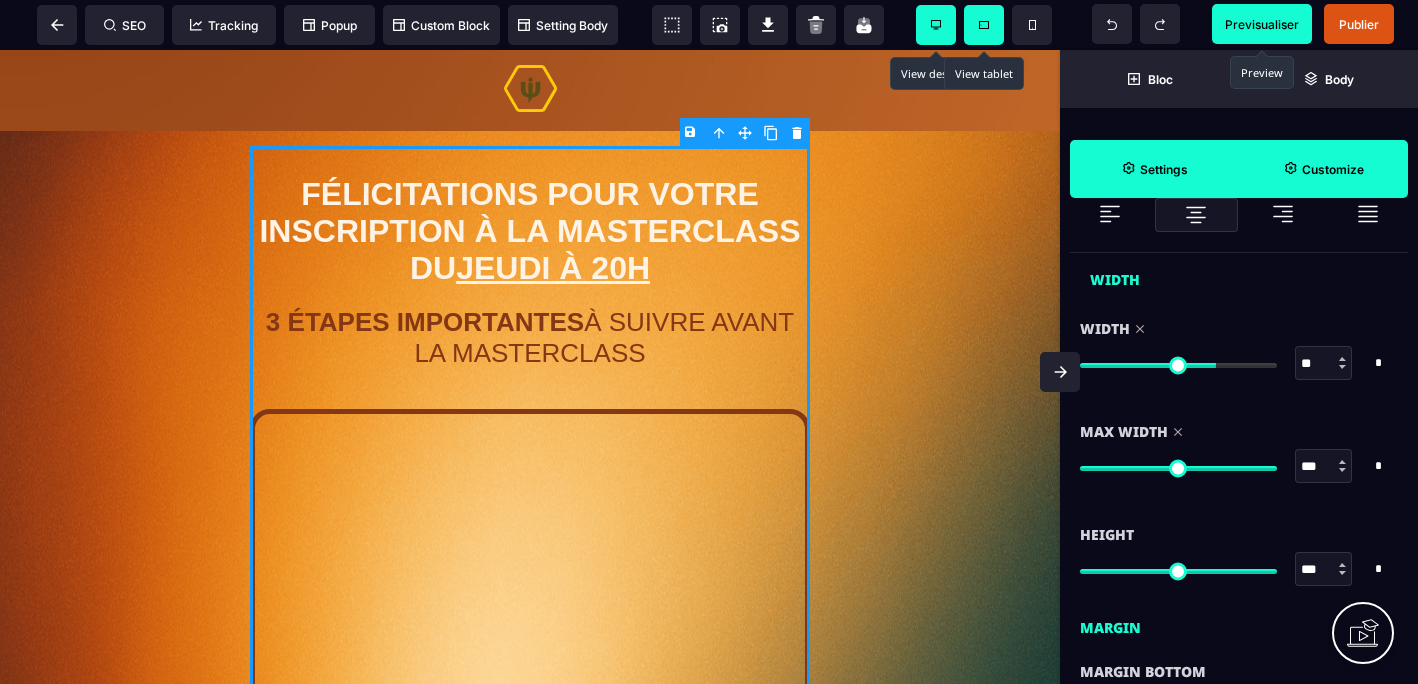 type on "**" 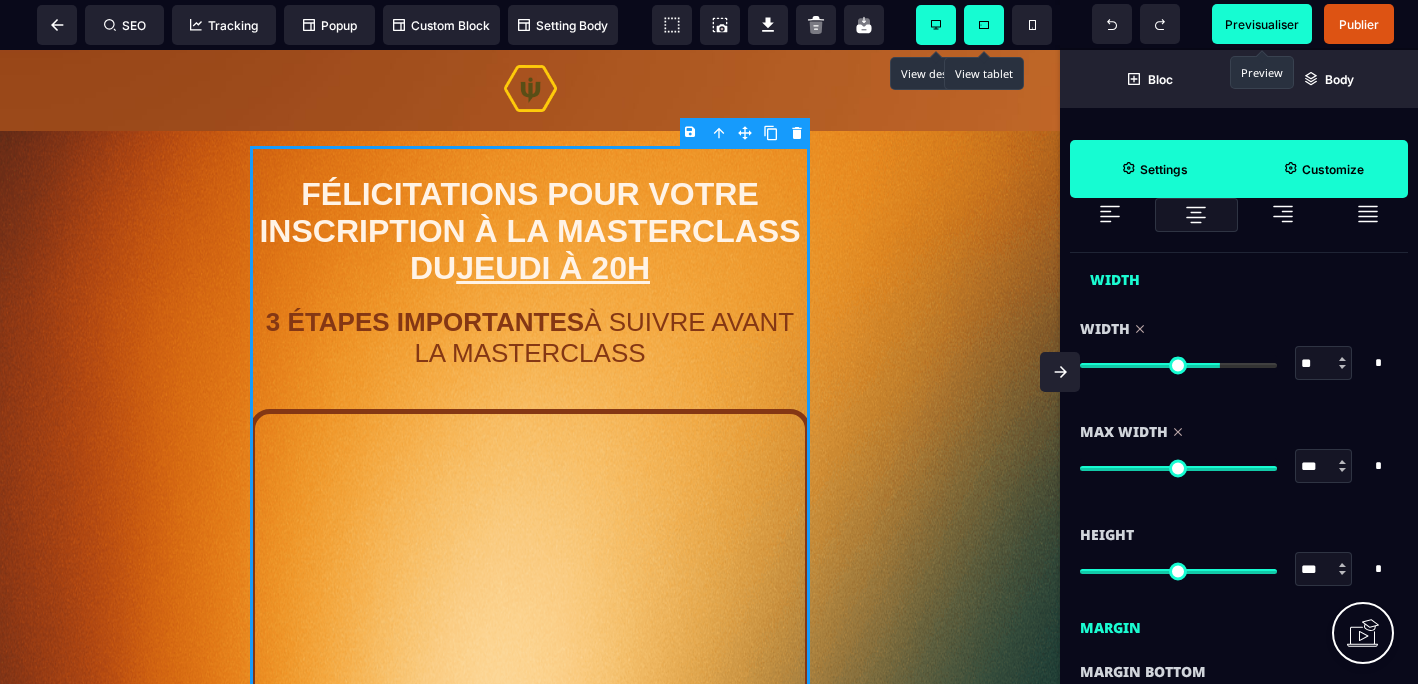 type on "**" 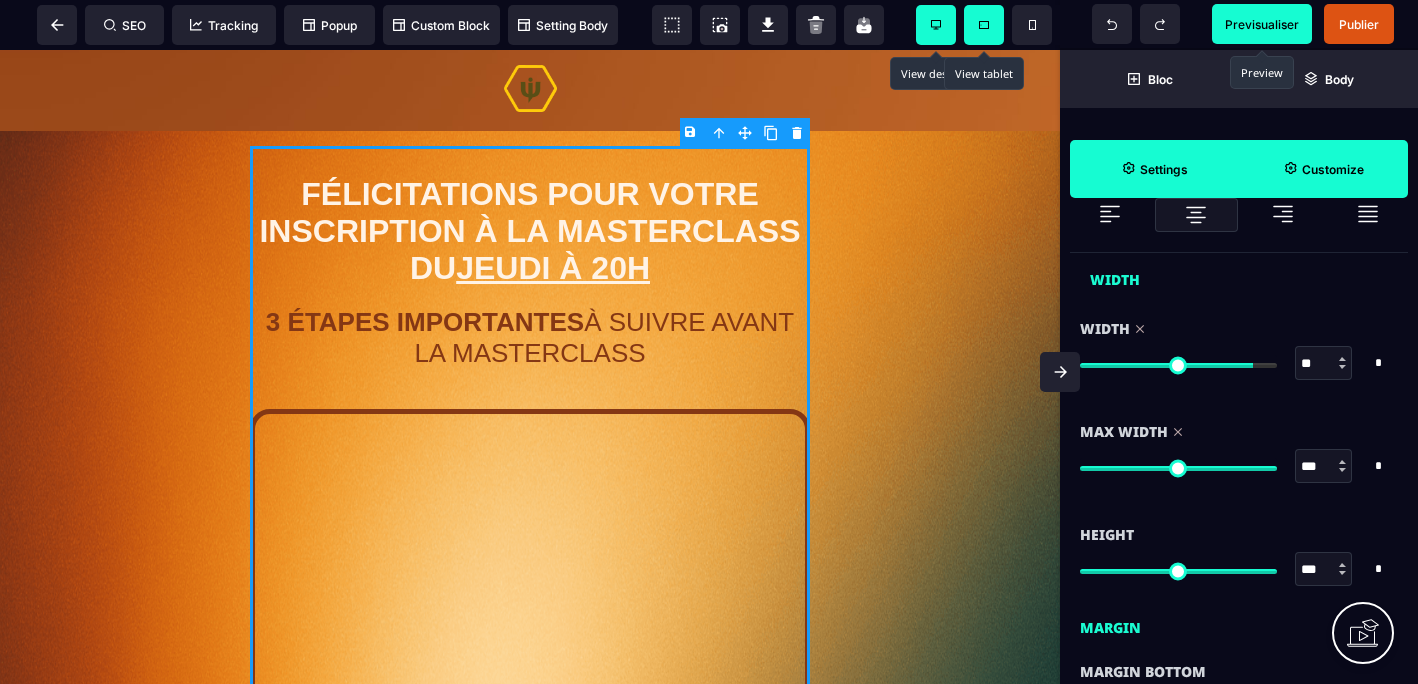 type on "**" 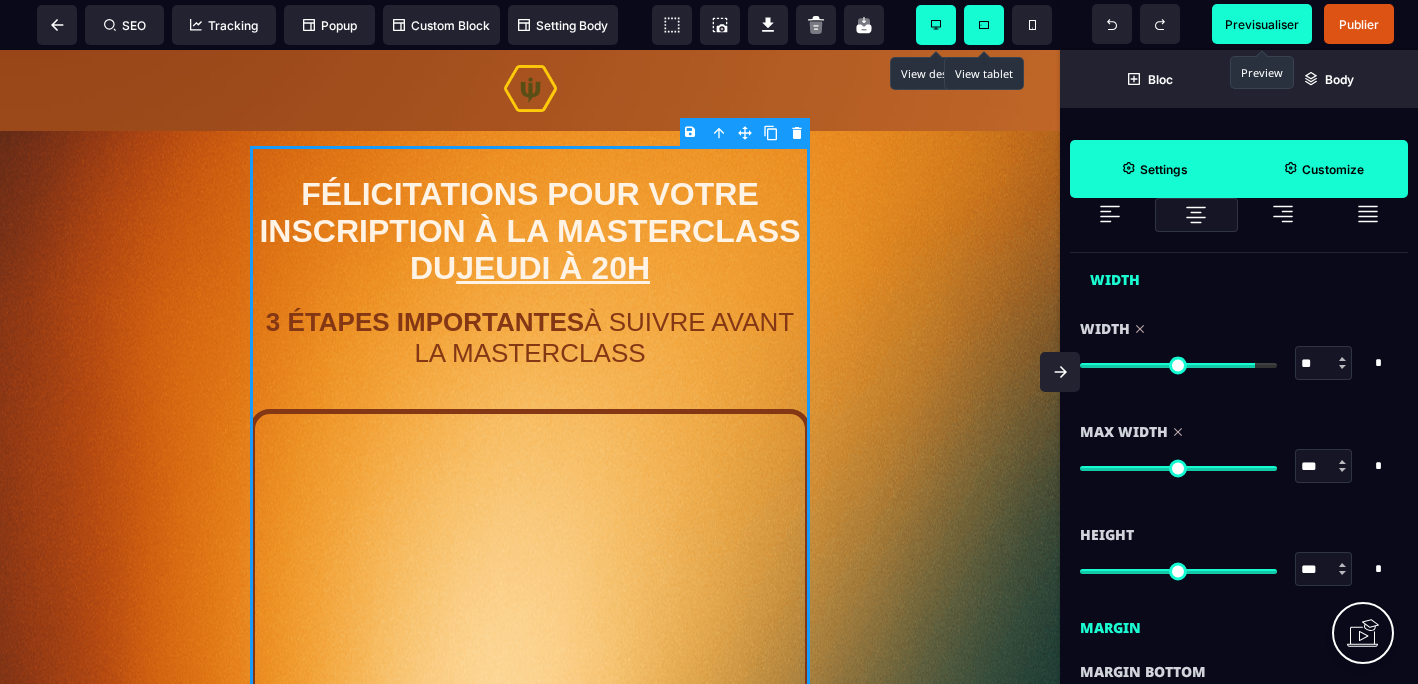 type on "**" 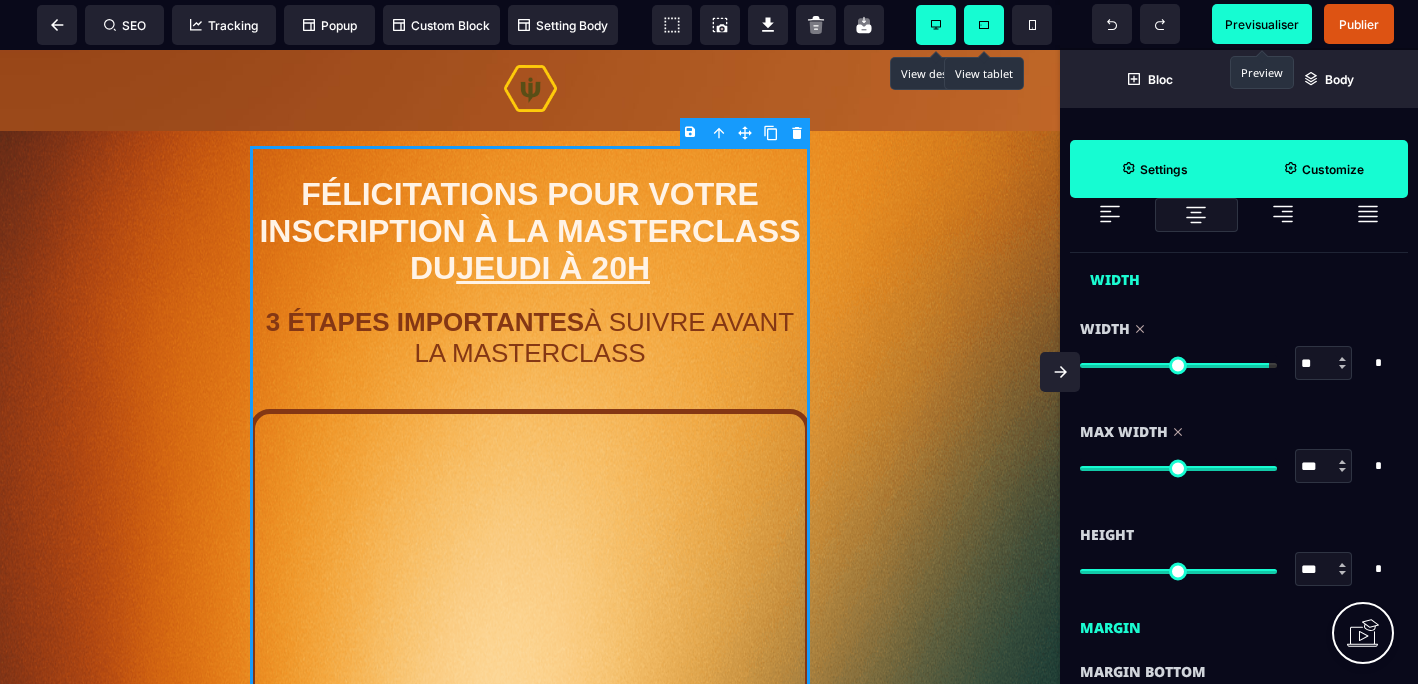 type on "***" 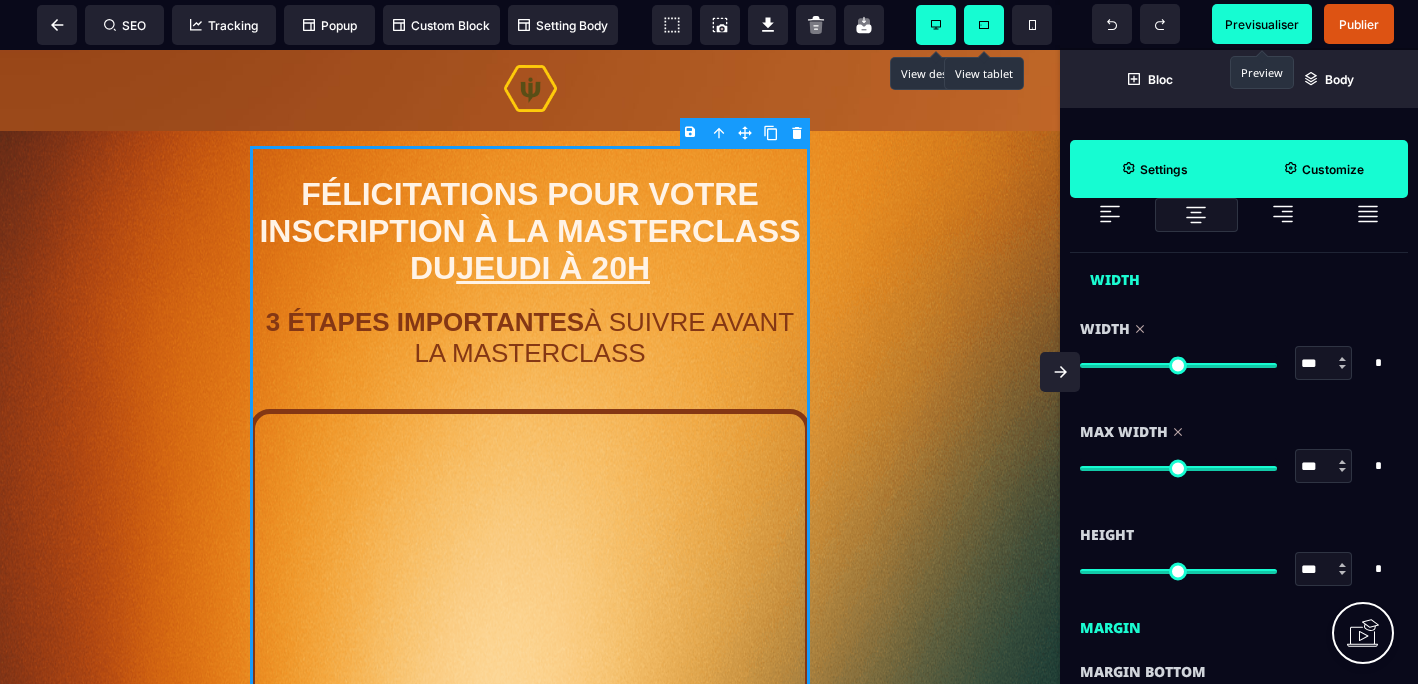 type on "***" 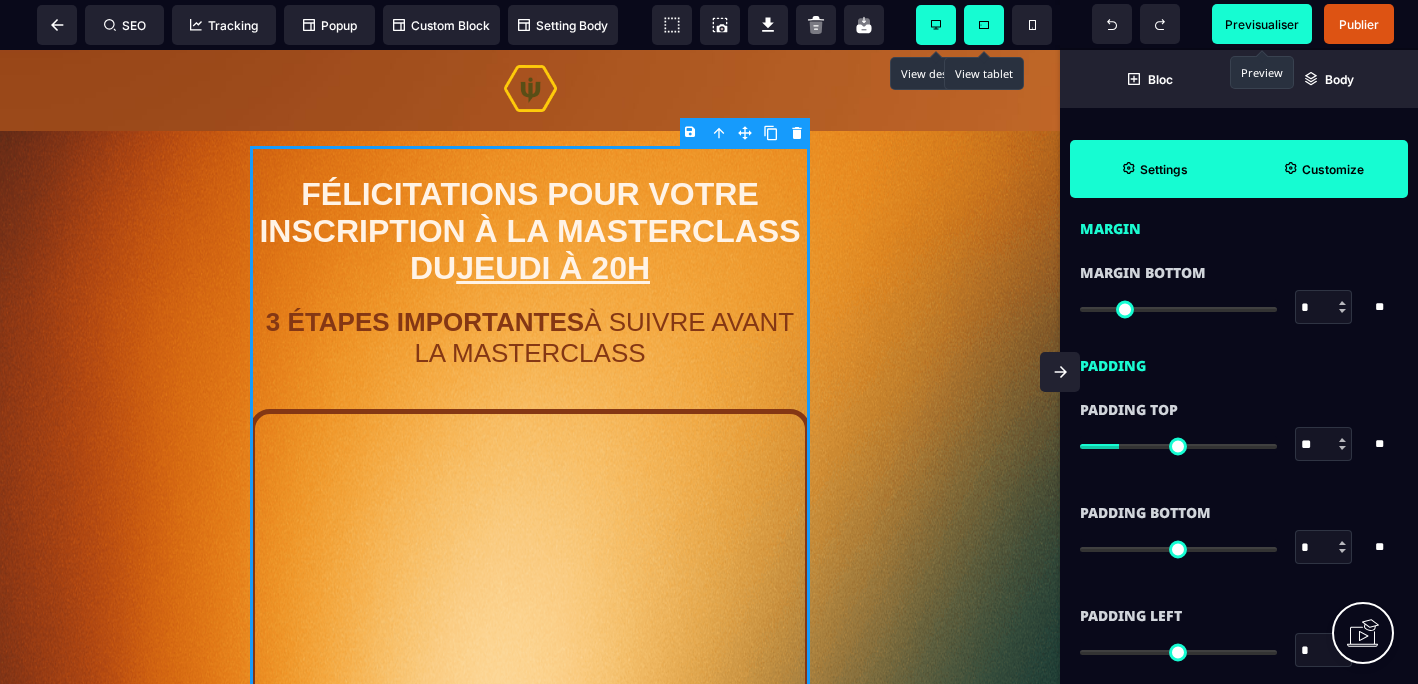 scroll, scrollTop: 1463, scrollLeft: 0, axis: vertical 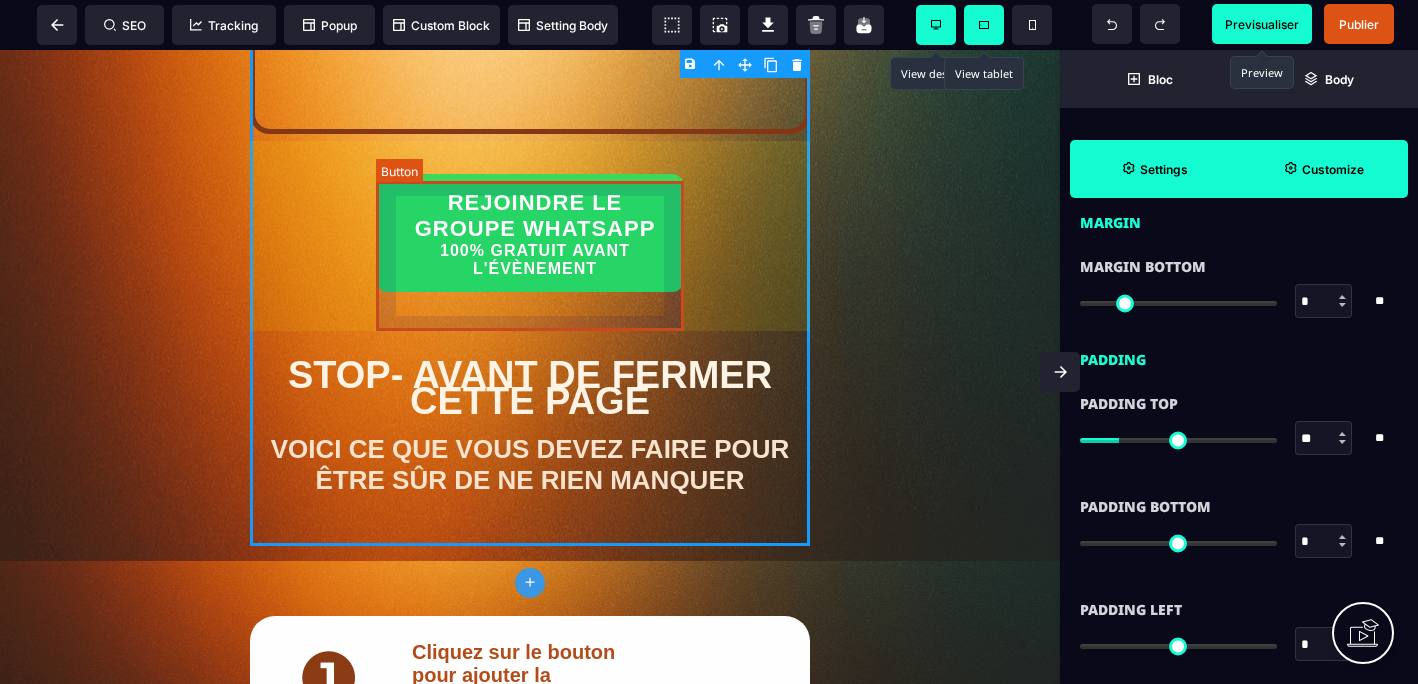 click on "REJOINDRE LE GROUPE WHATSAPP 100% GRATUIT AVANT L'ÉVÈNEMENT" at bounding box center [535, 235] 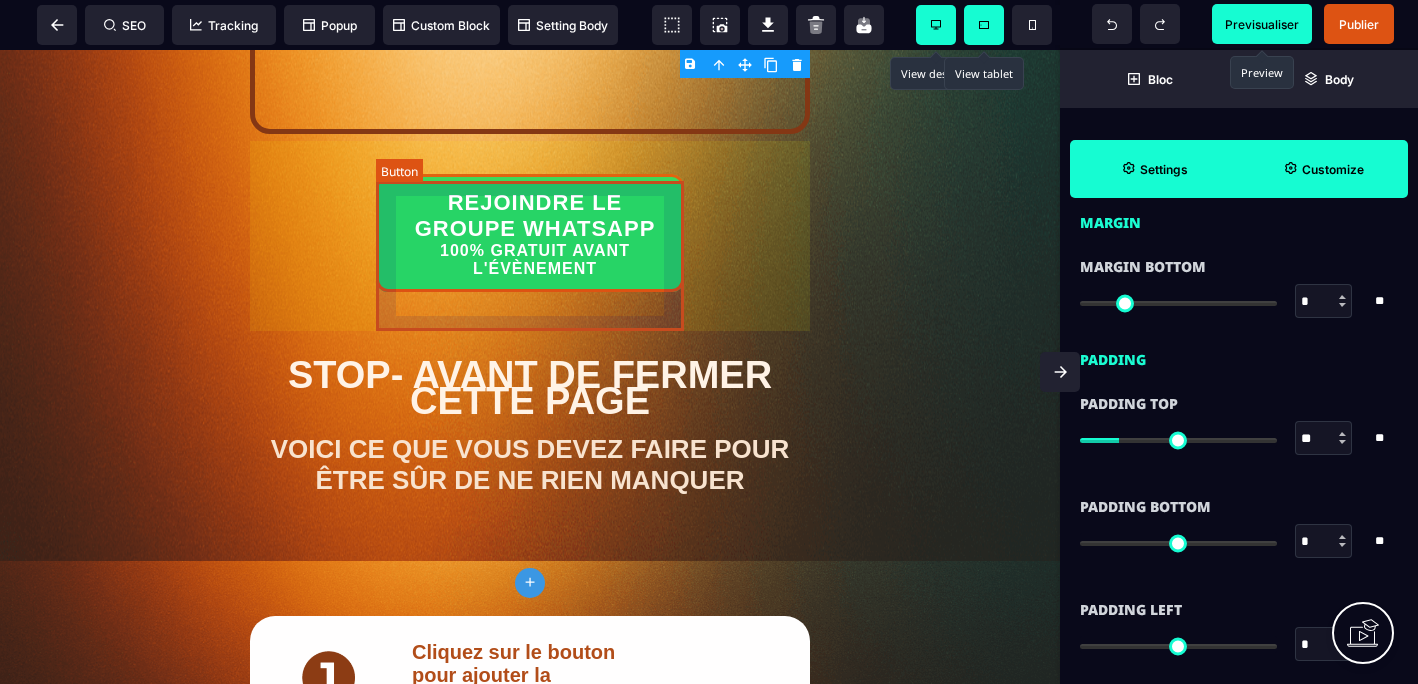 select on "***" 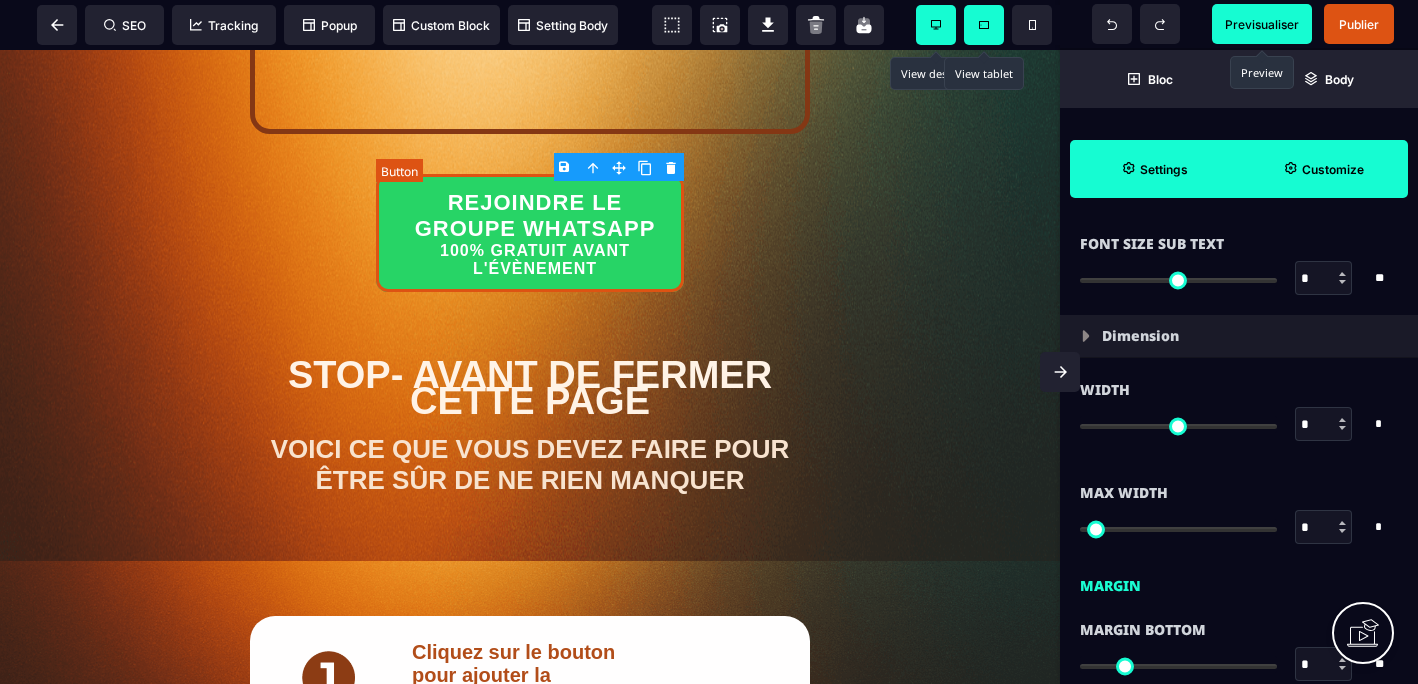 type on "**" 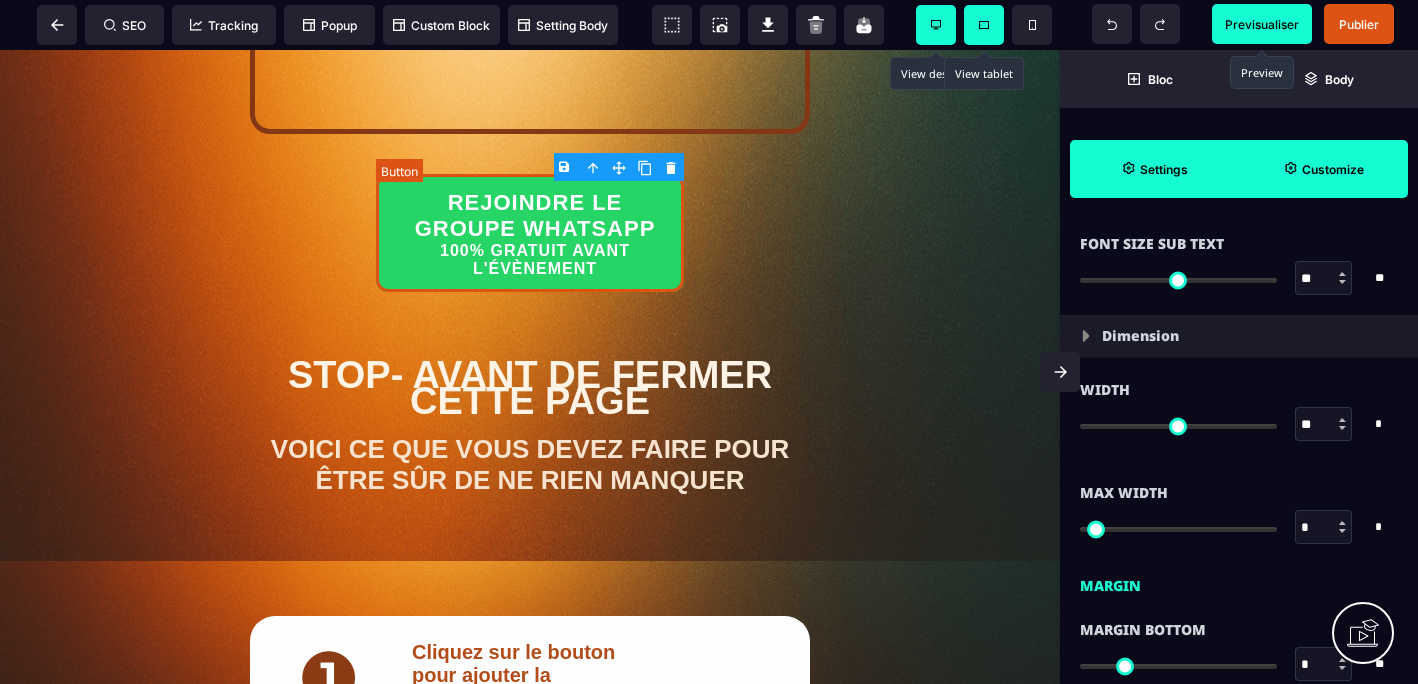 type on "****" 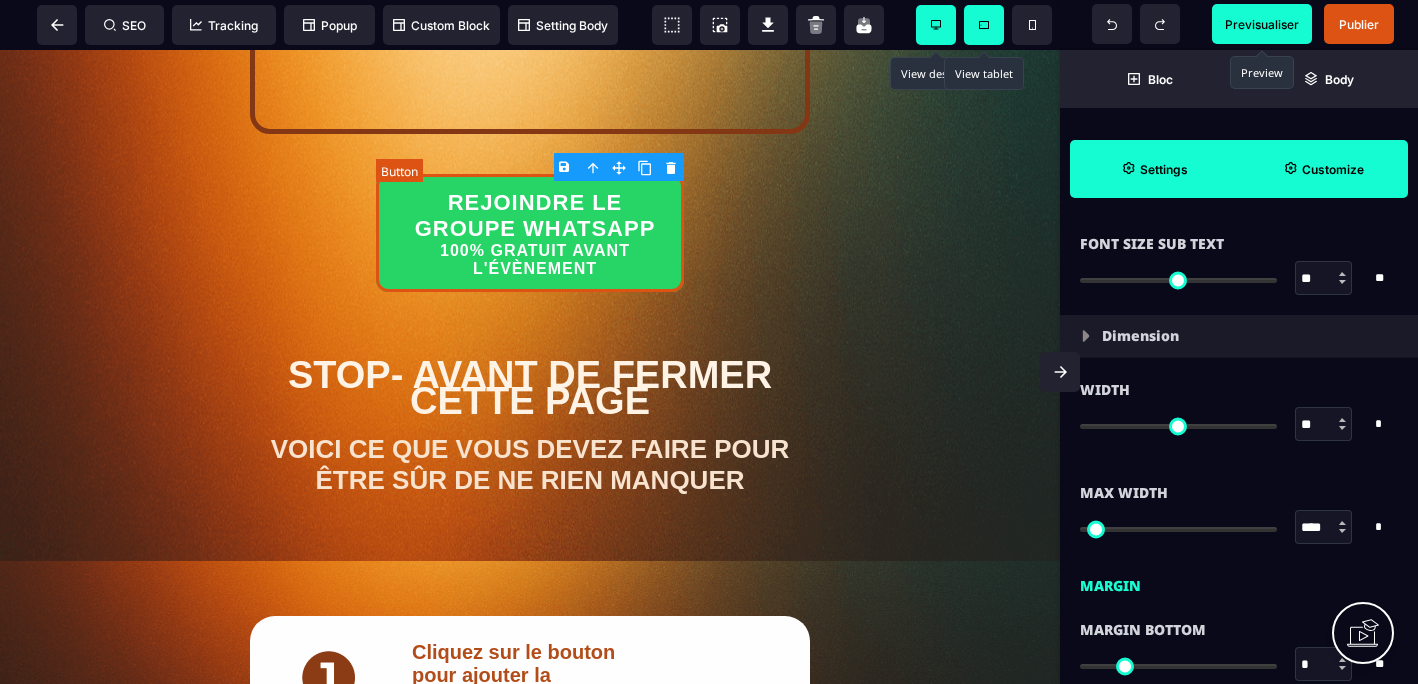type on "**" 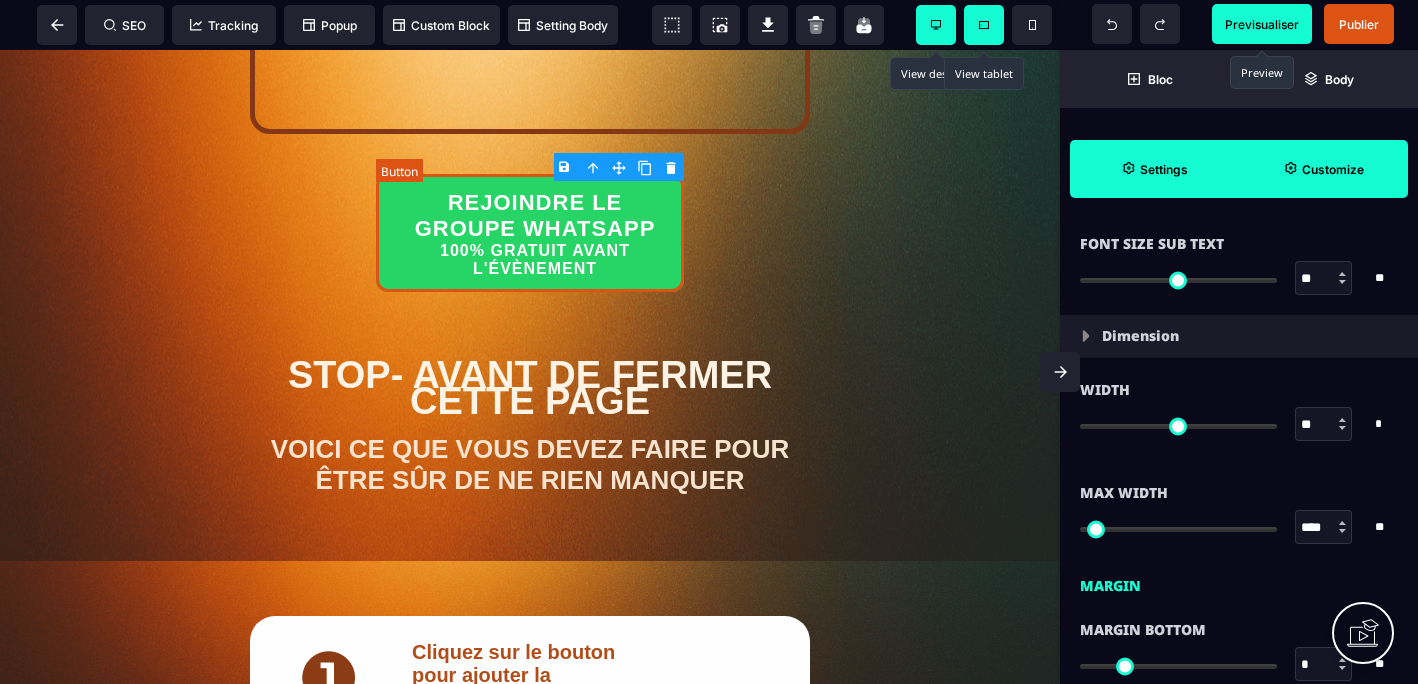 select on "***" 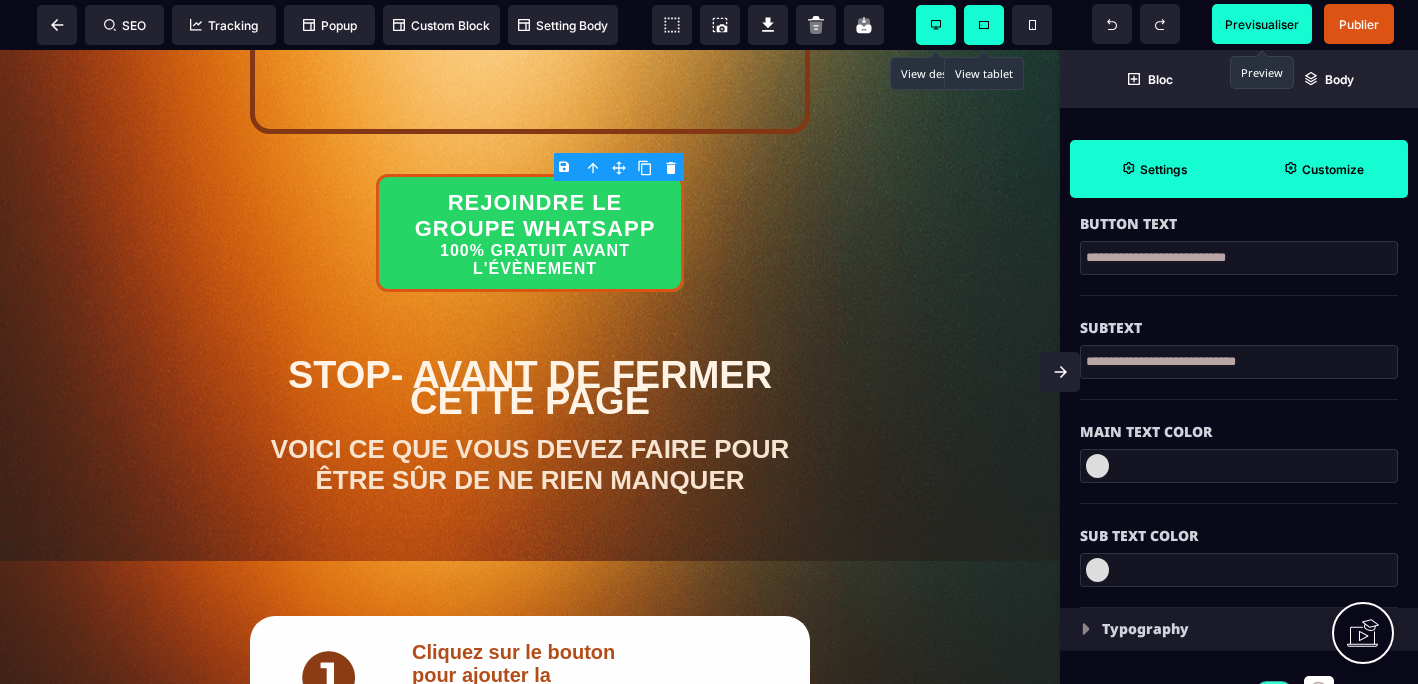 scroll, scrollTop: 675, scrollLeft: 0, axis: vertical 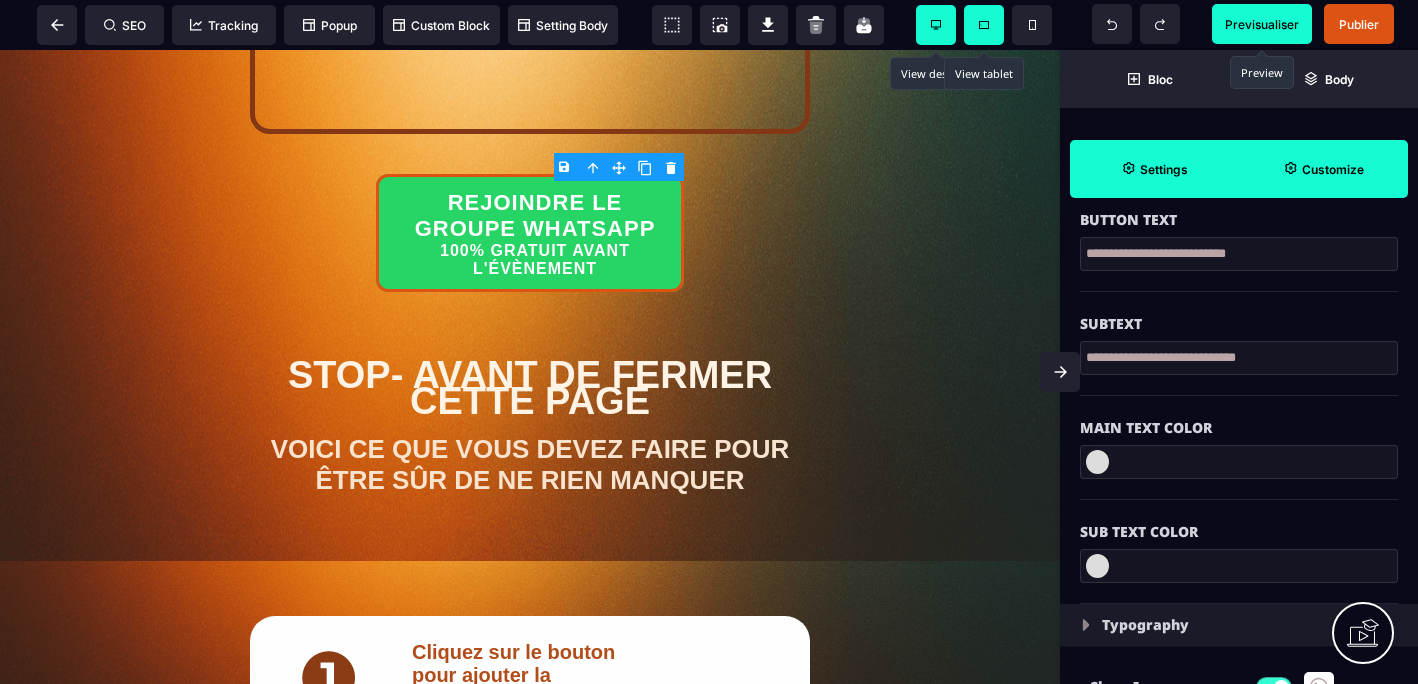 click on "Customize" at bounding box center [1333, 169] 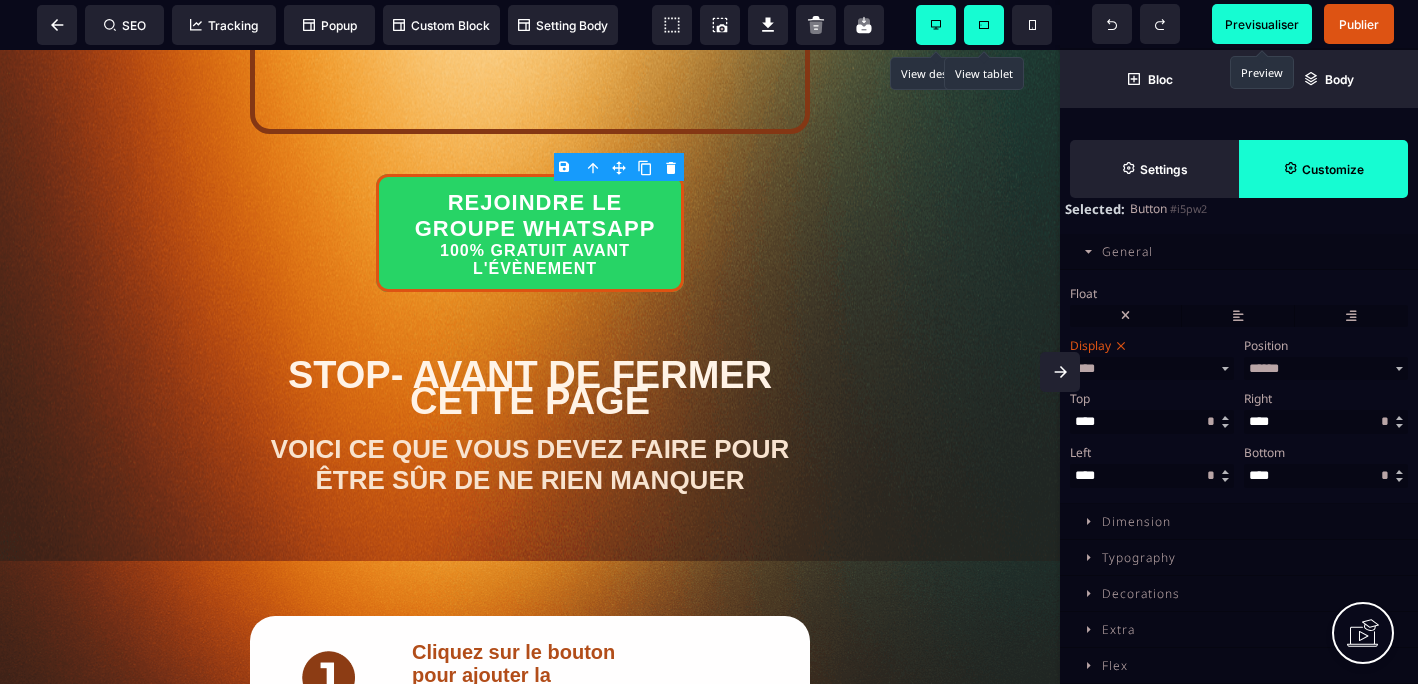 scroll, scrollTop: 195, scrollLeft: 0, axis: vertical 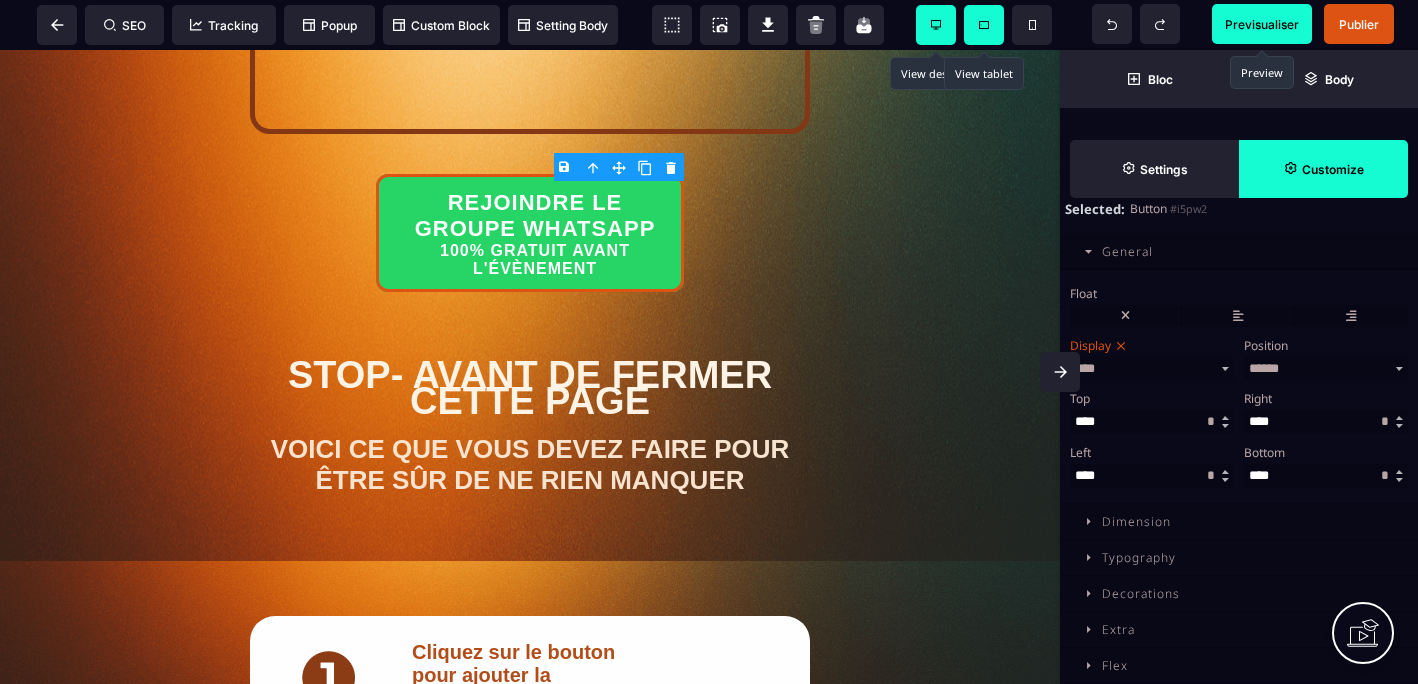 click at bounding box center (1226, 422) 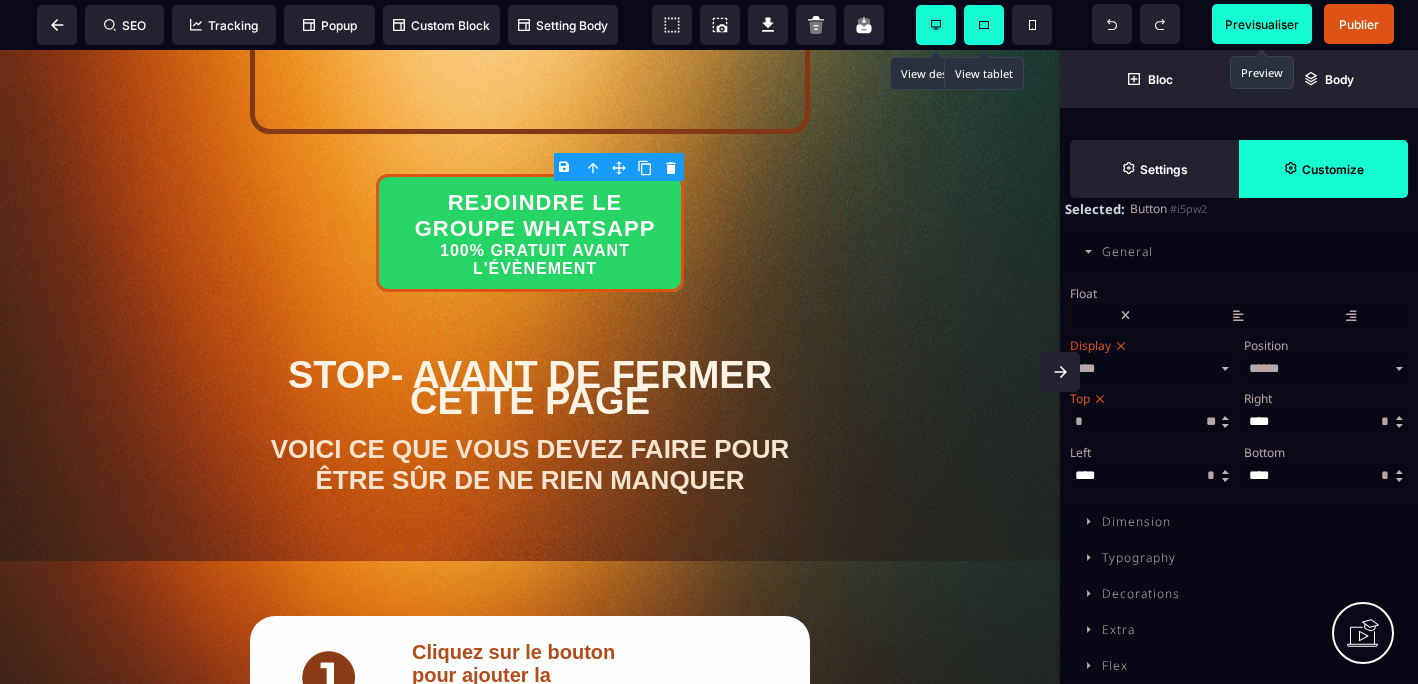 click at bounding box center [1225, 426] 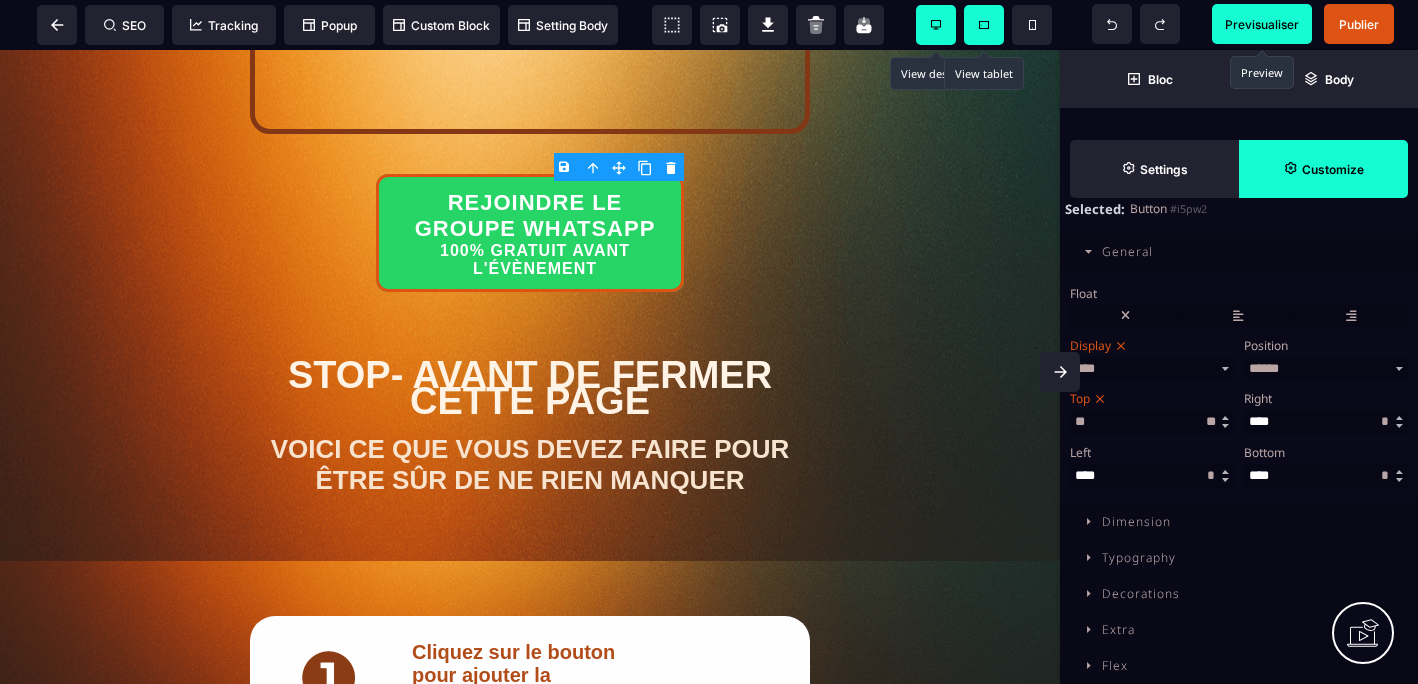 click at bounding box center (1225, 426) 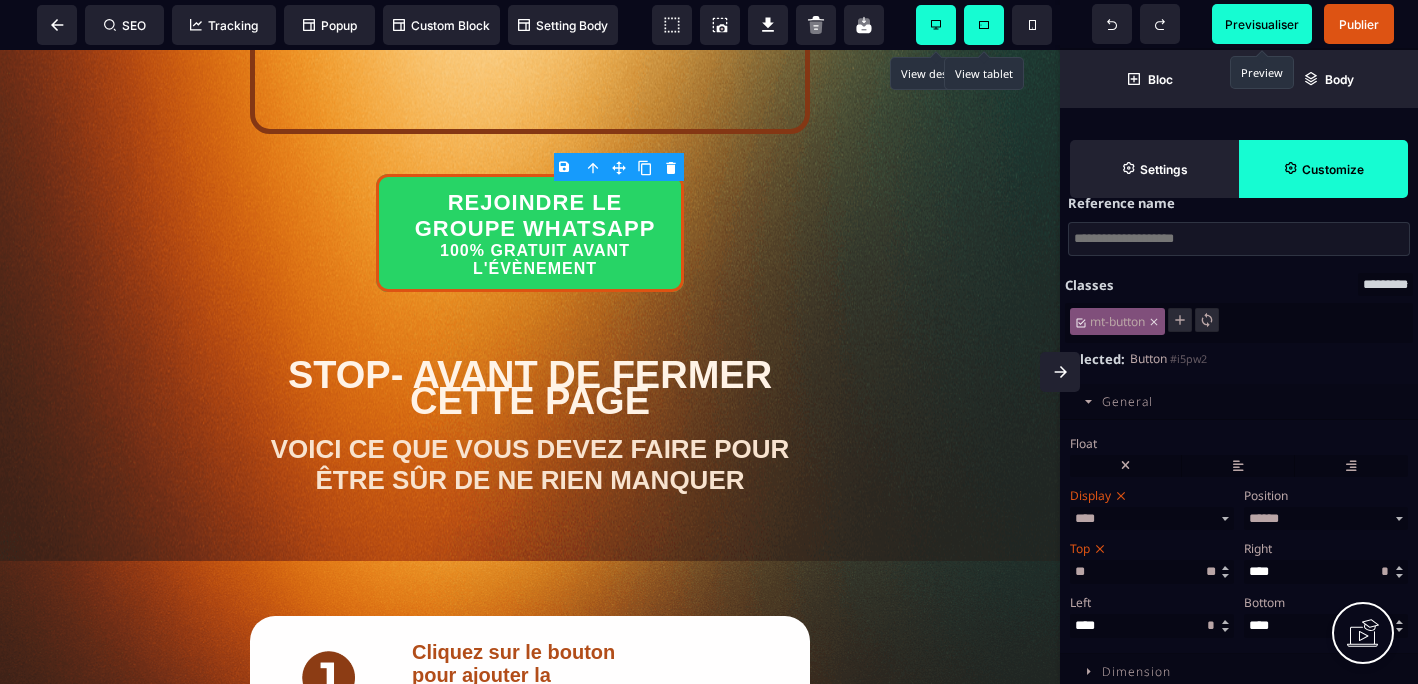 scroll, scrollTop: 0, scrollLeft: 0, axis: both 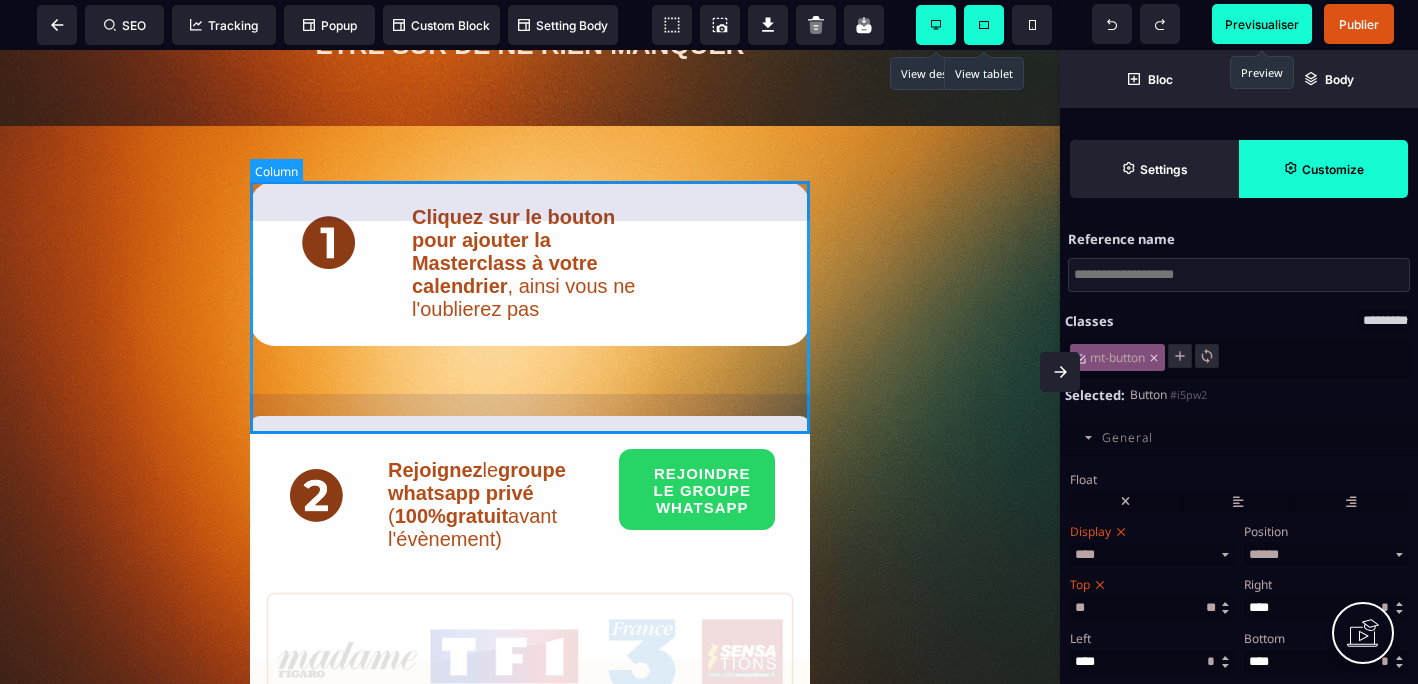 click on "Cliquez sur le bouton pour ajouter la Masterclass à votre calendrier , ainsi vous ne l'oublierez pas" at bounding box center (530, 263) 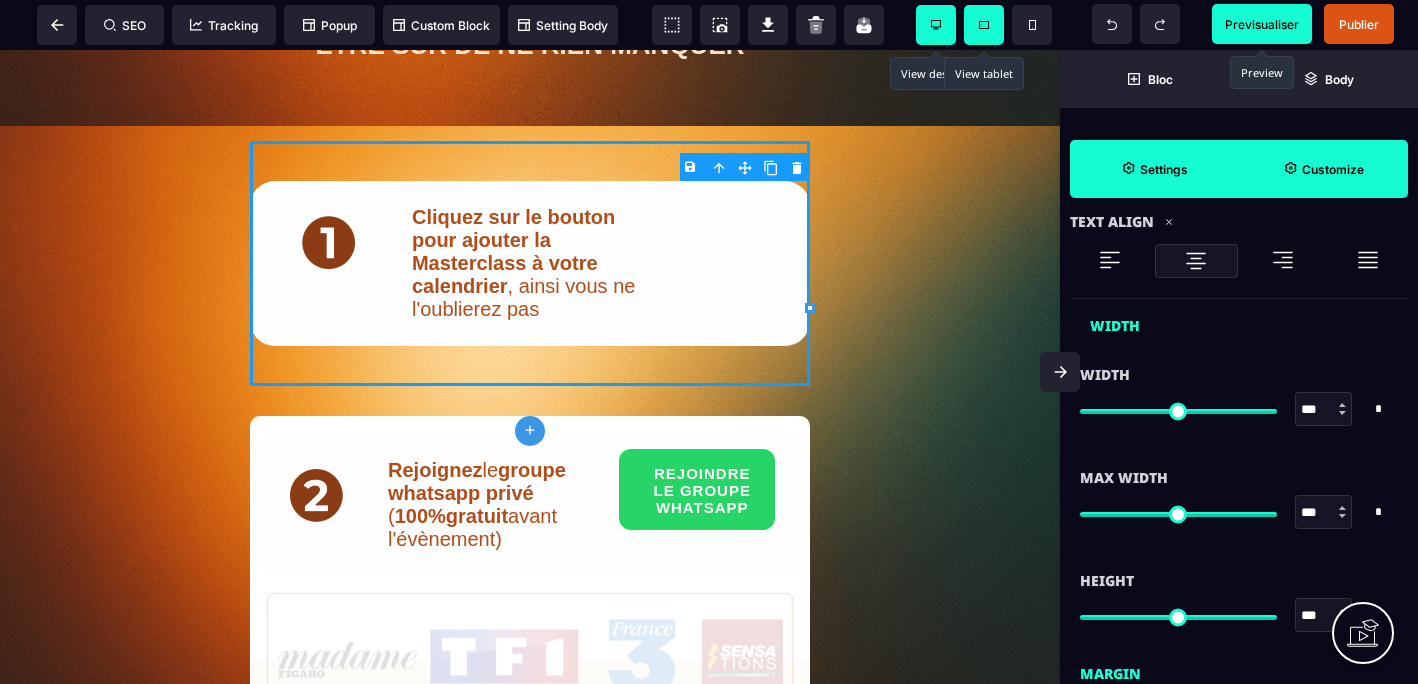 scroll, scrollTop: 1027, scrollLeft: 0, axis: vertical 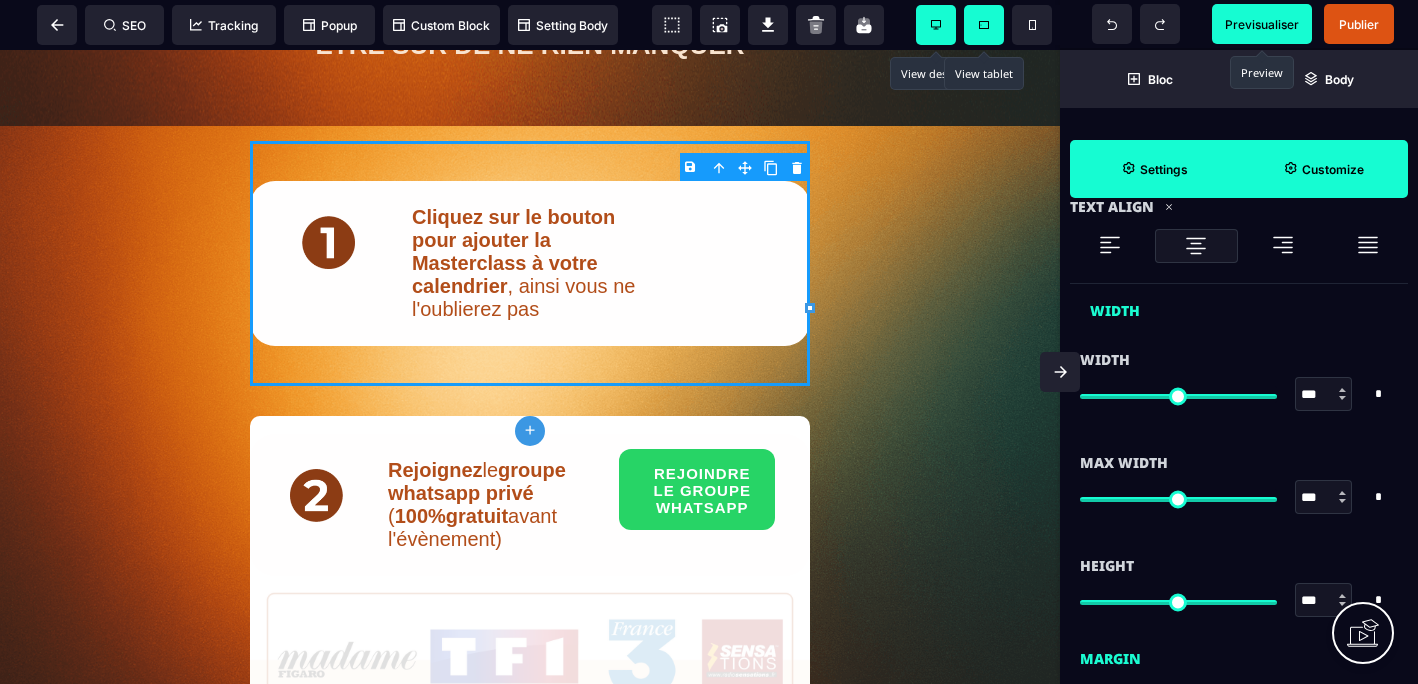 click at bounding box center [1343, 394] 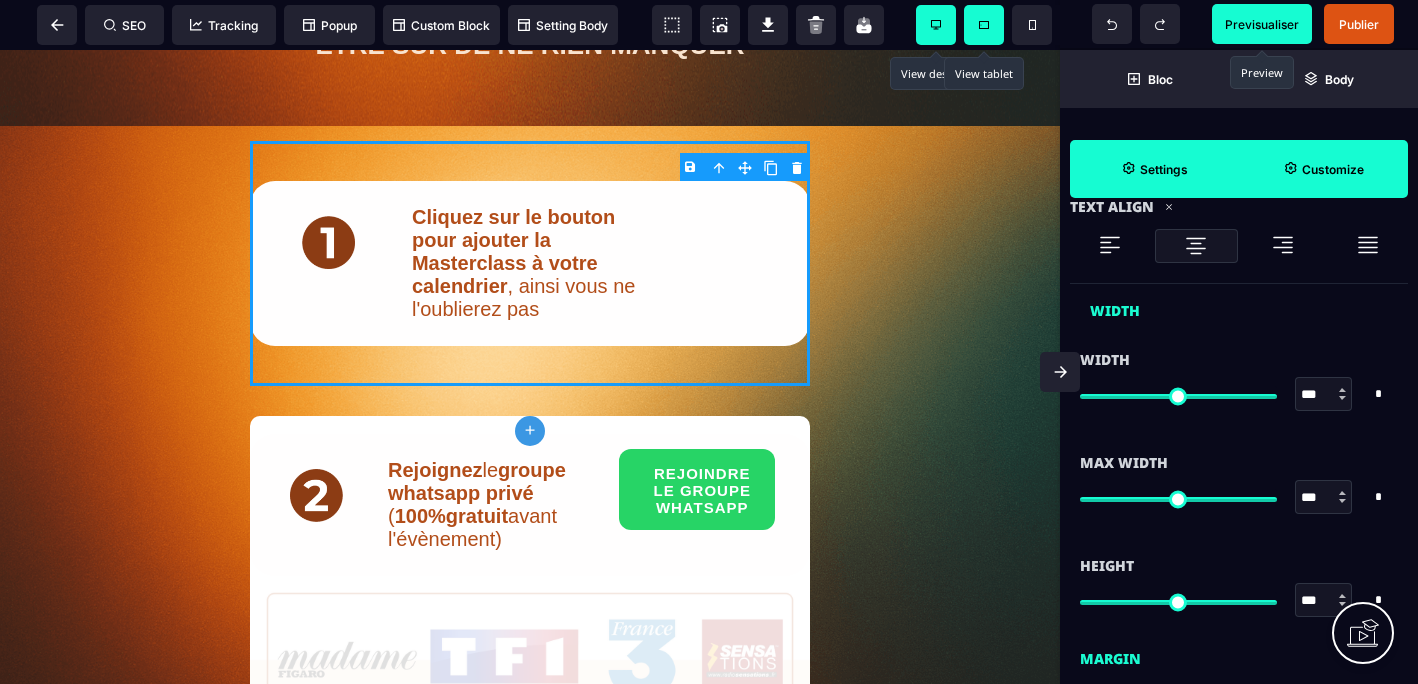 click at bounding box center (1342, 390) 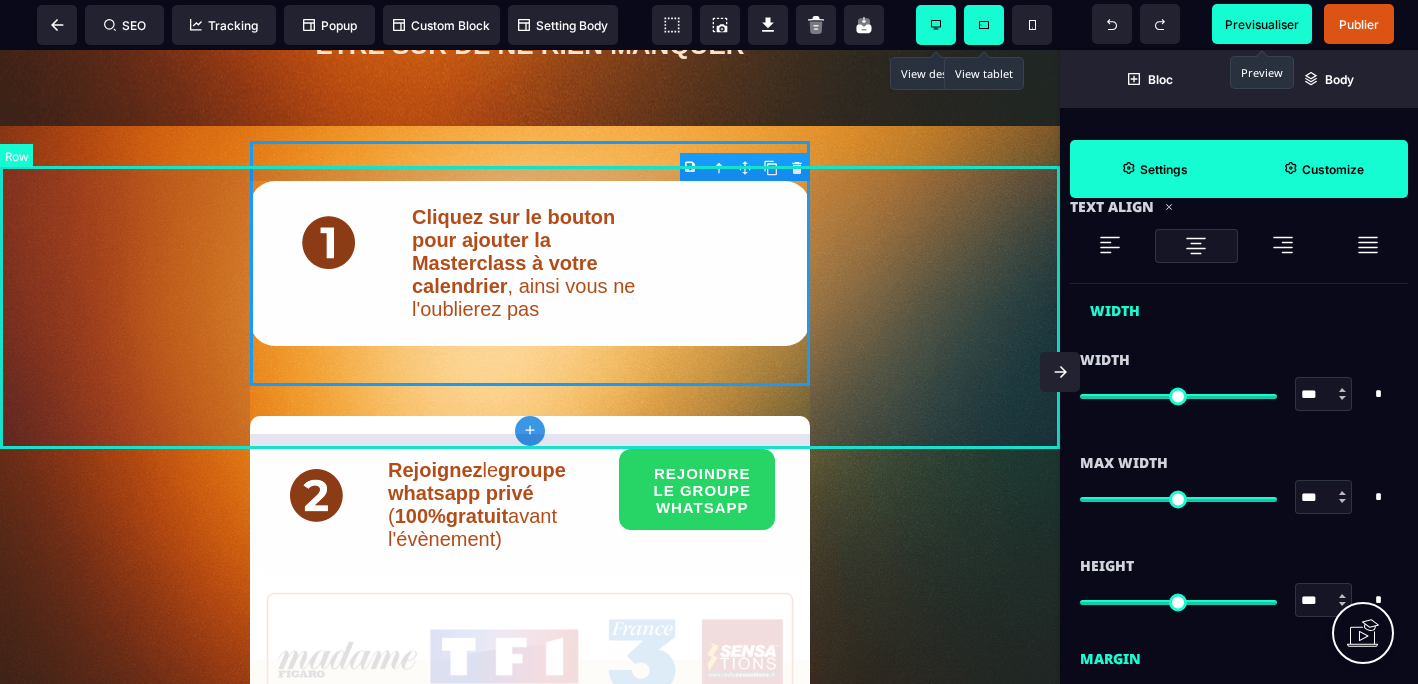 click on "Cliquez sur le bouton pour ajouter la Masterclass à votre calendrier , ainsi vous ne l'oublierez pas" at bounding box center [530, 263] 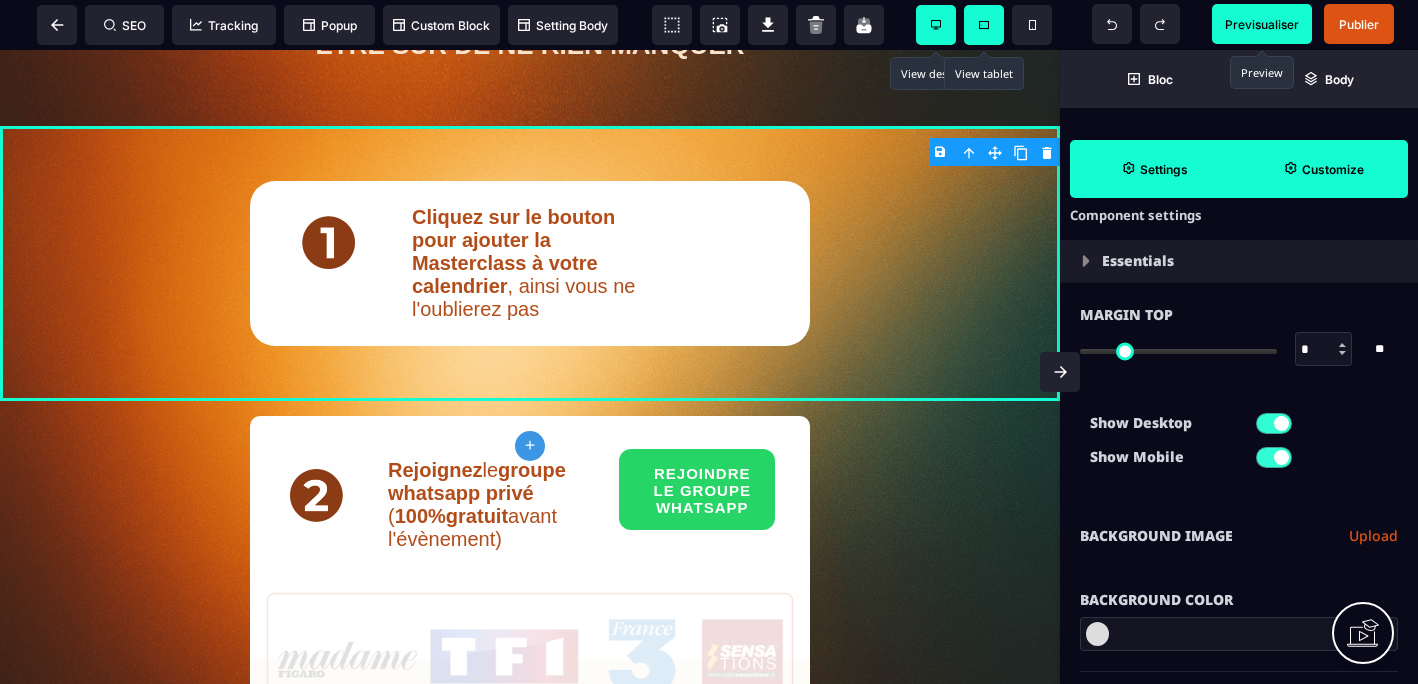 scroll, scrollTop: 44, scrollLeft: 0, axis: vertical 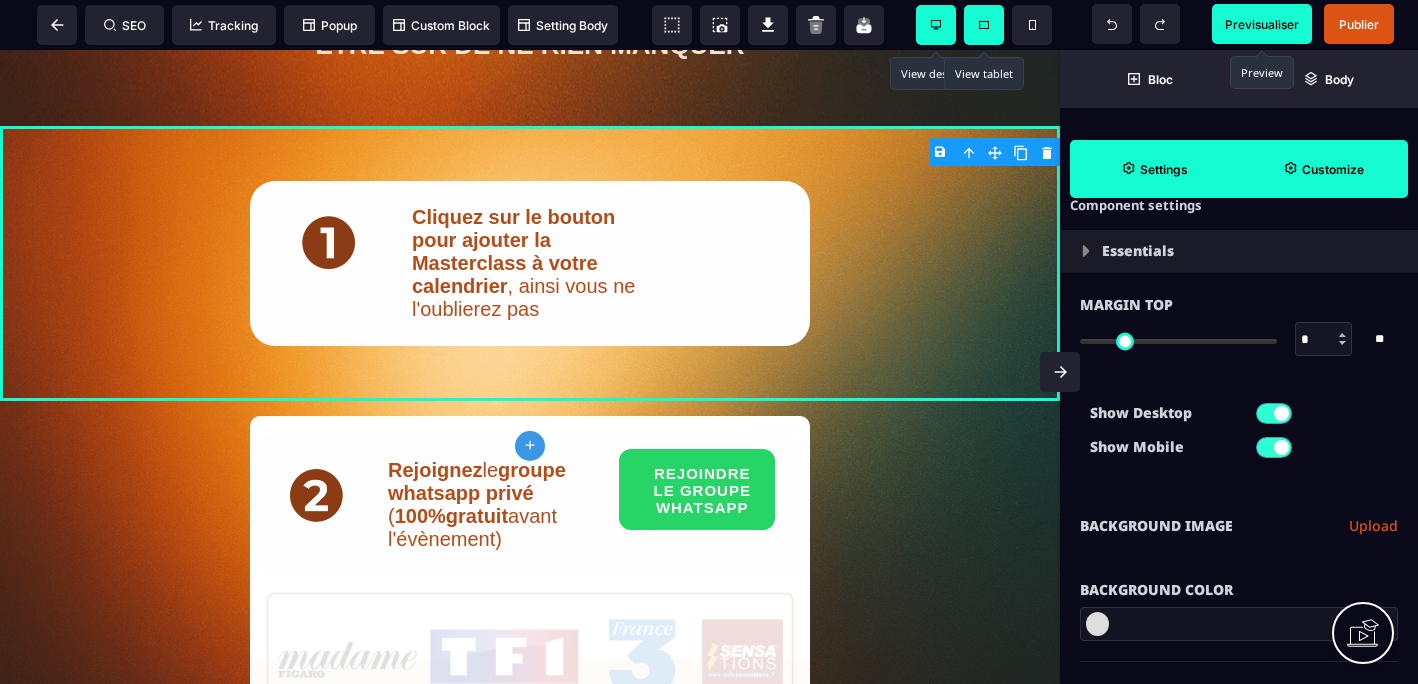 click on "**********" at bounding box center (1239, 526) 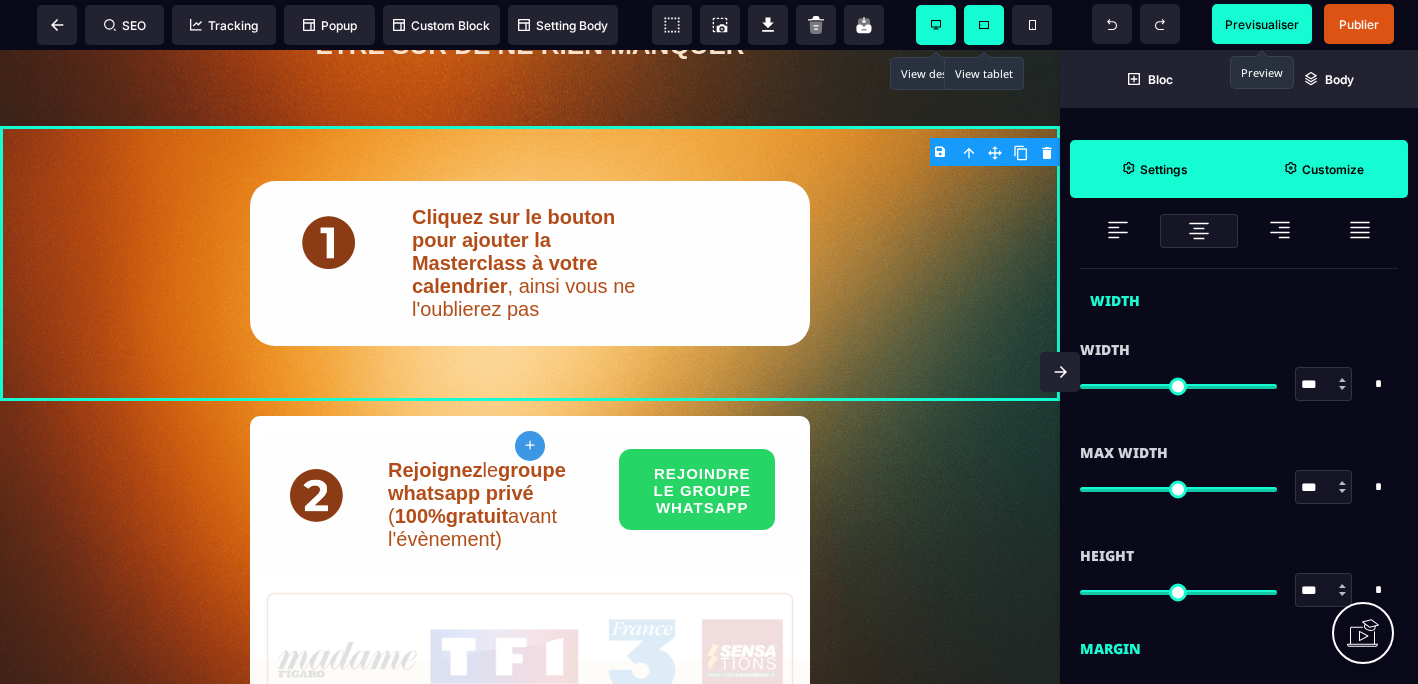 scroll, scrollTop: 1183, scrollLeft: 0, axis: vertical 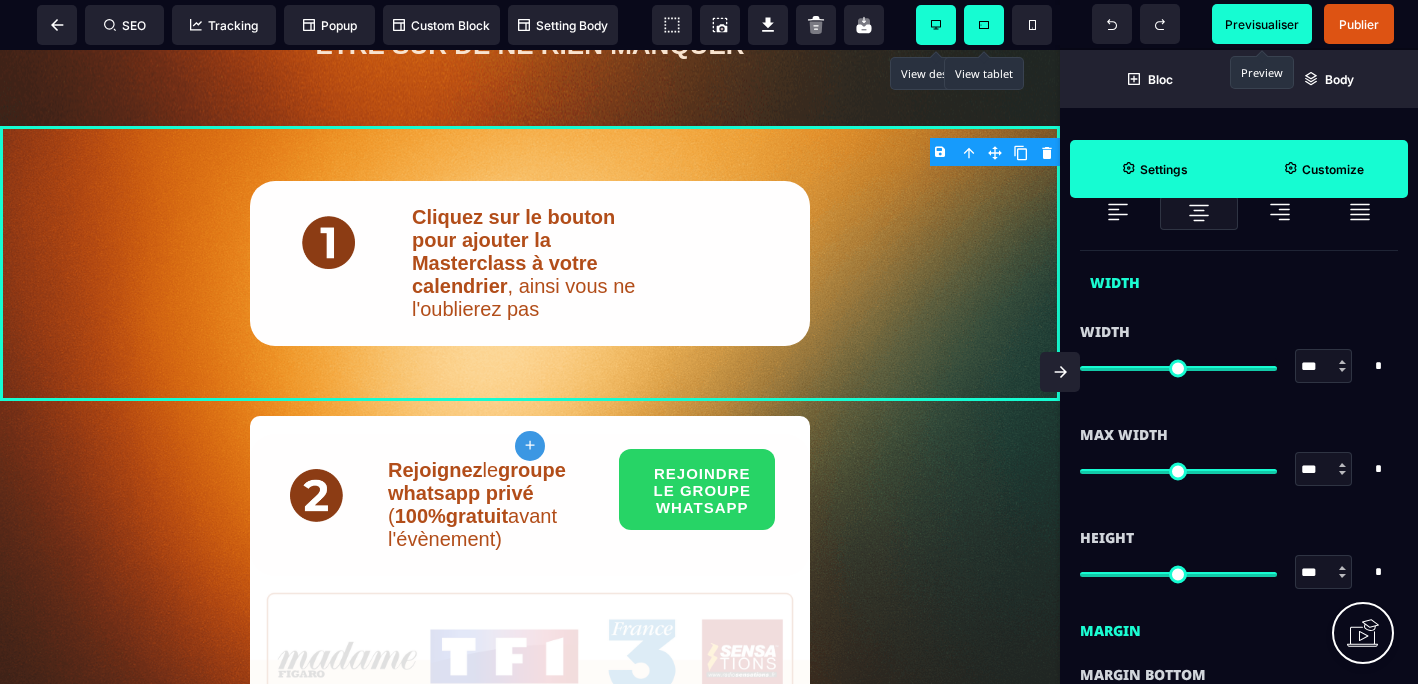 click on "Previsualiser" at bounding box center (1262, 24) 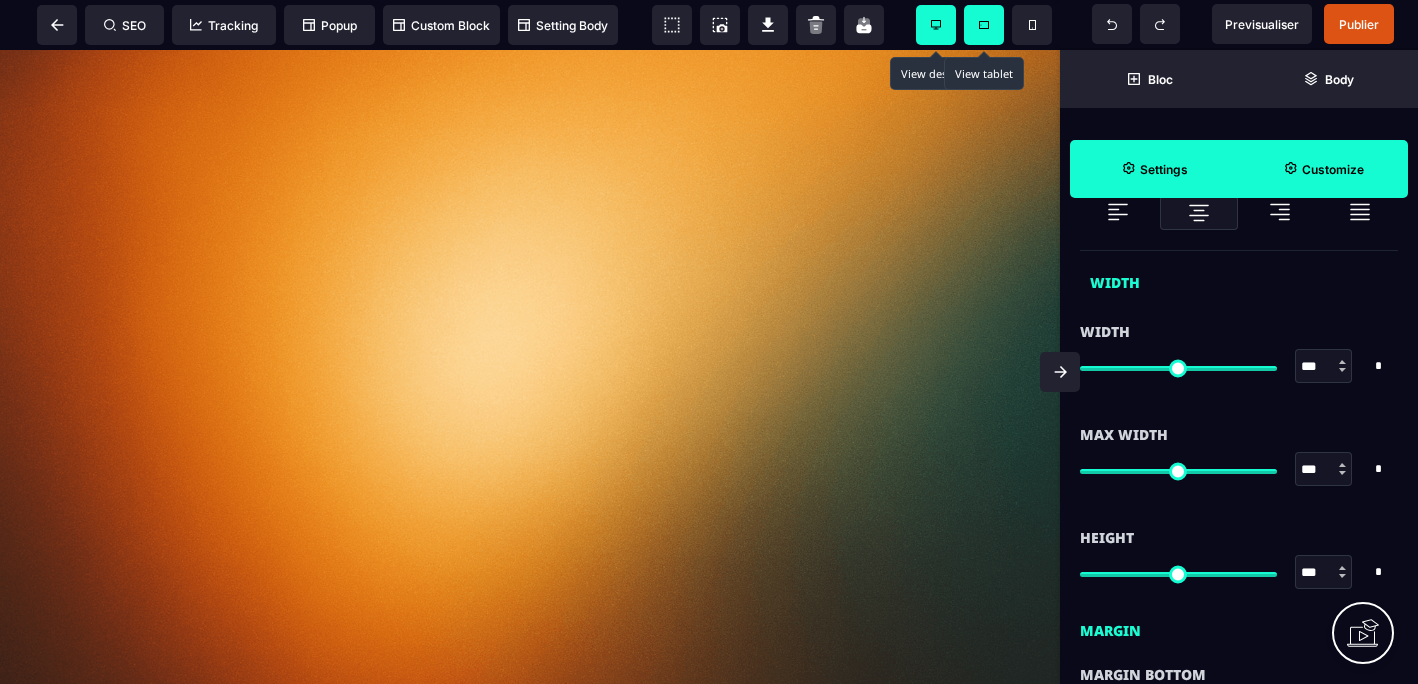 scroll, scrollTop: 2882, scrollLeft: 0, axis: vertical 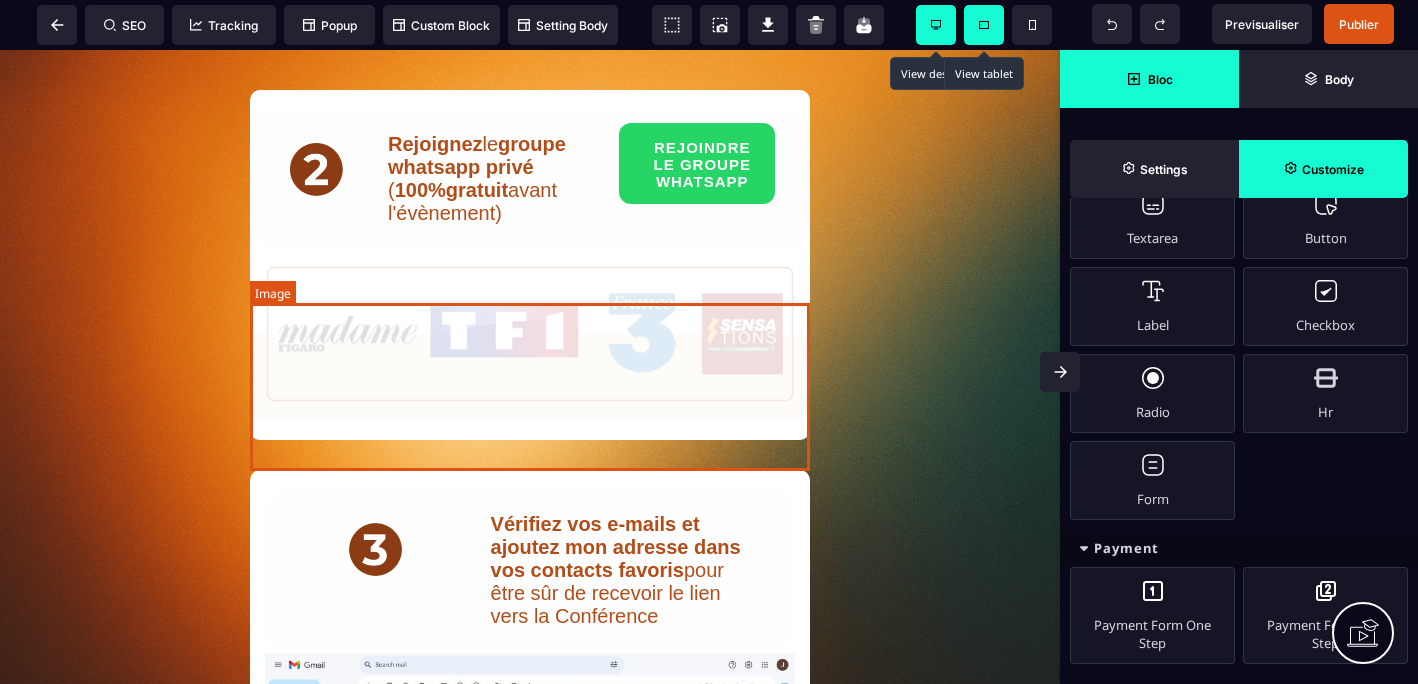 click at bounding box center (530, 334) 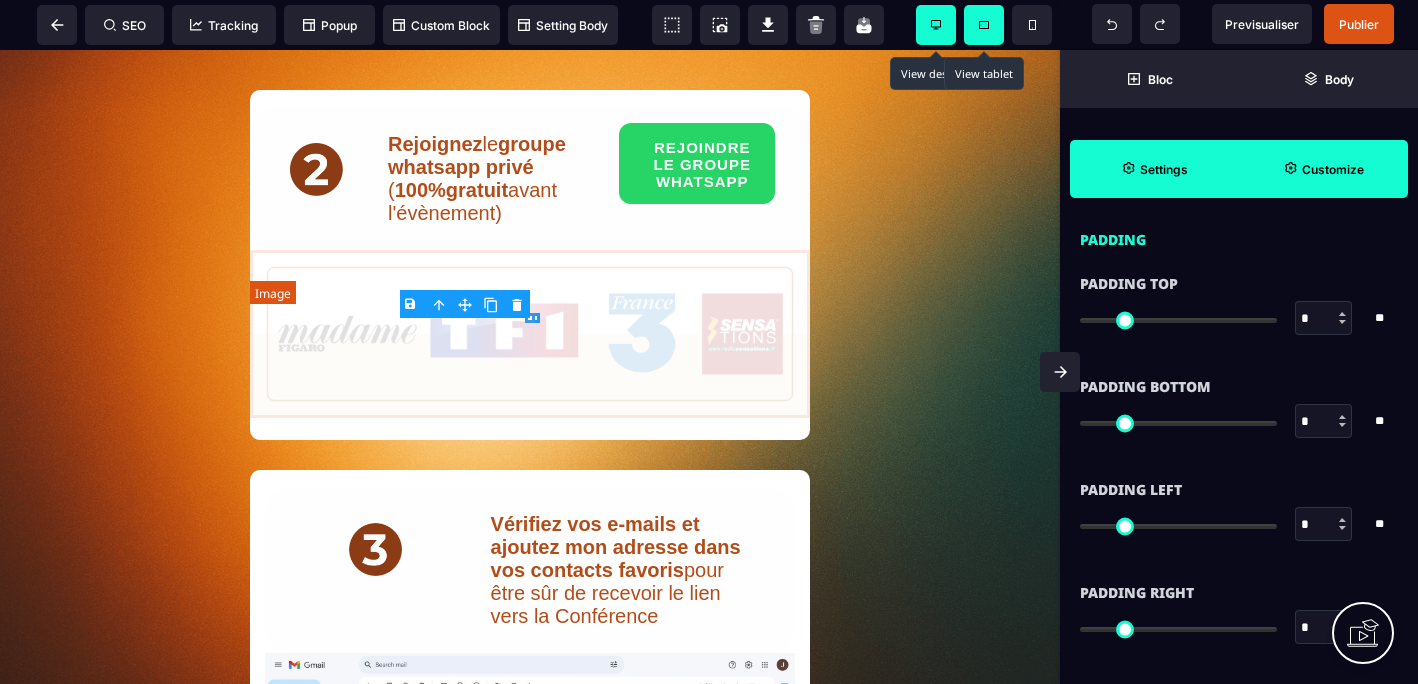 scroll, scrollTop: 0, scrollLeft: 0, axis: both 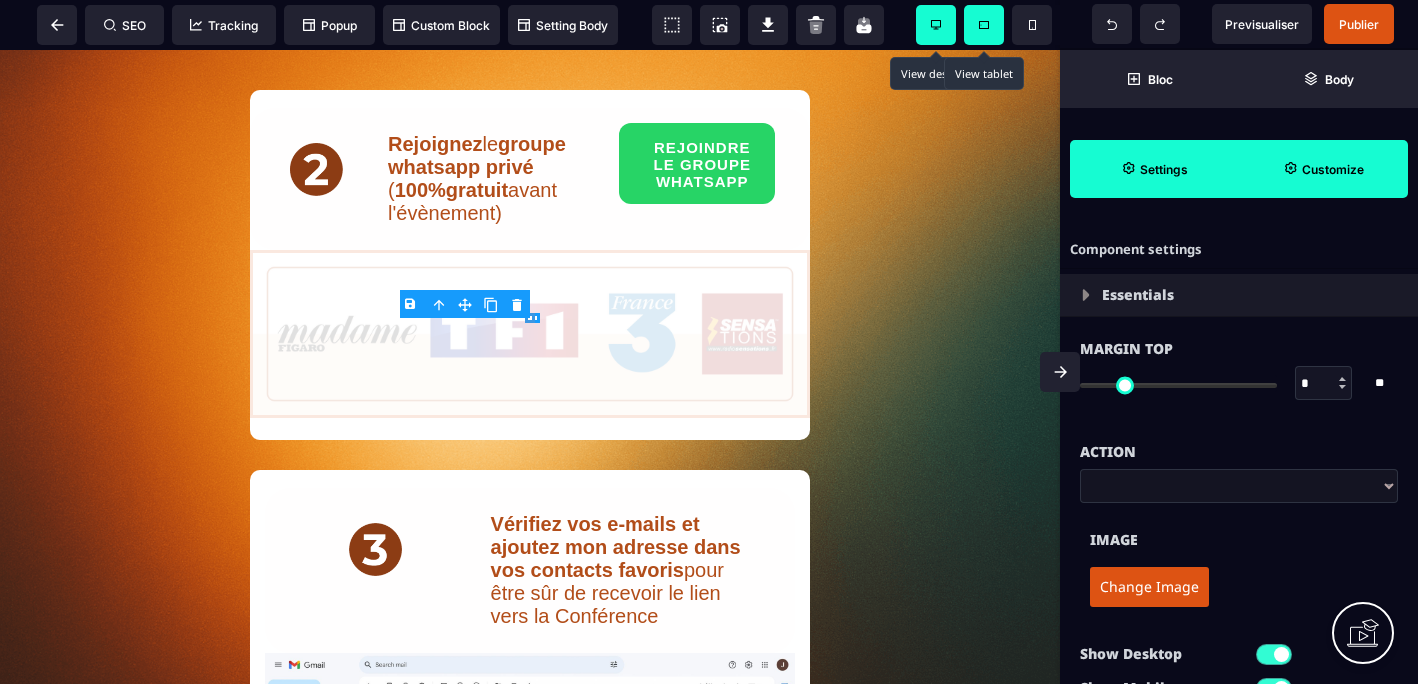 click on "B I U S
A *******
Image
SEO
Tracking
Popup" at bounding box center [709, 342] 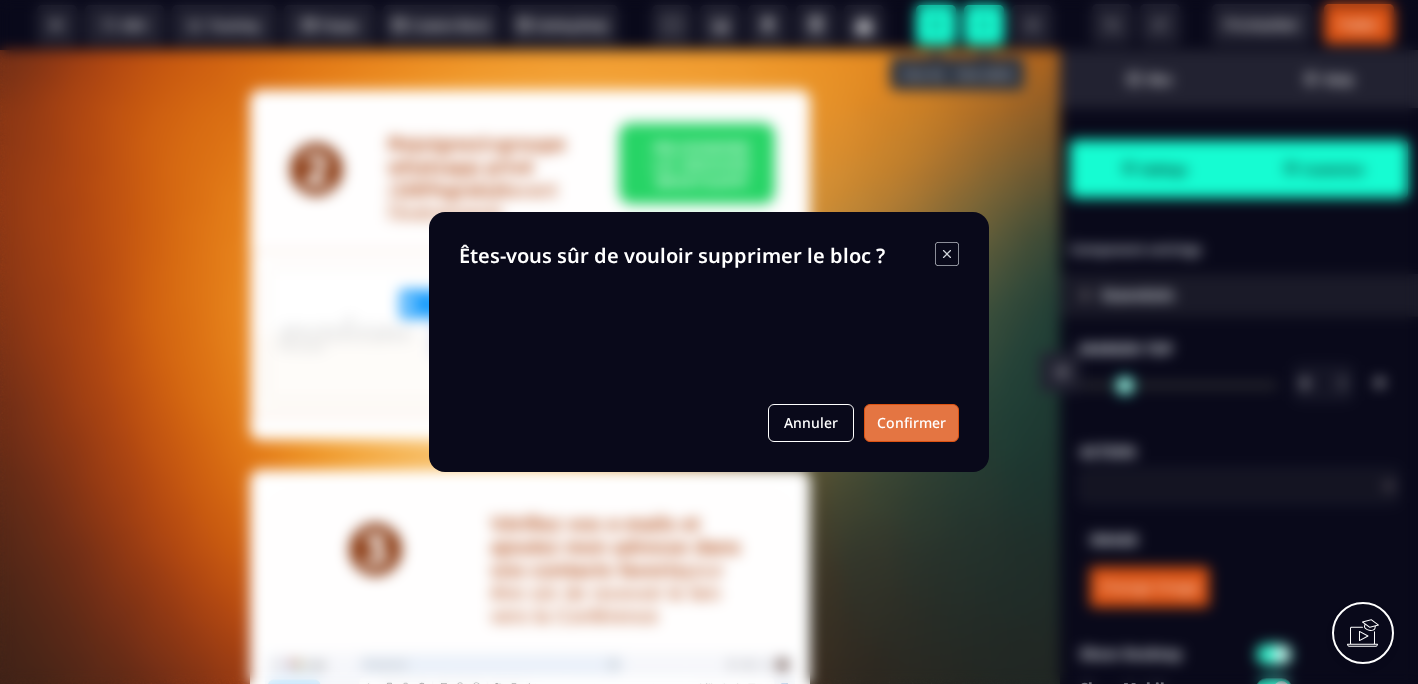 click on "Confirmer" at bounding box center [911, 423] 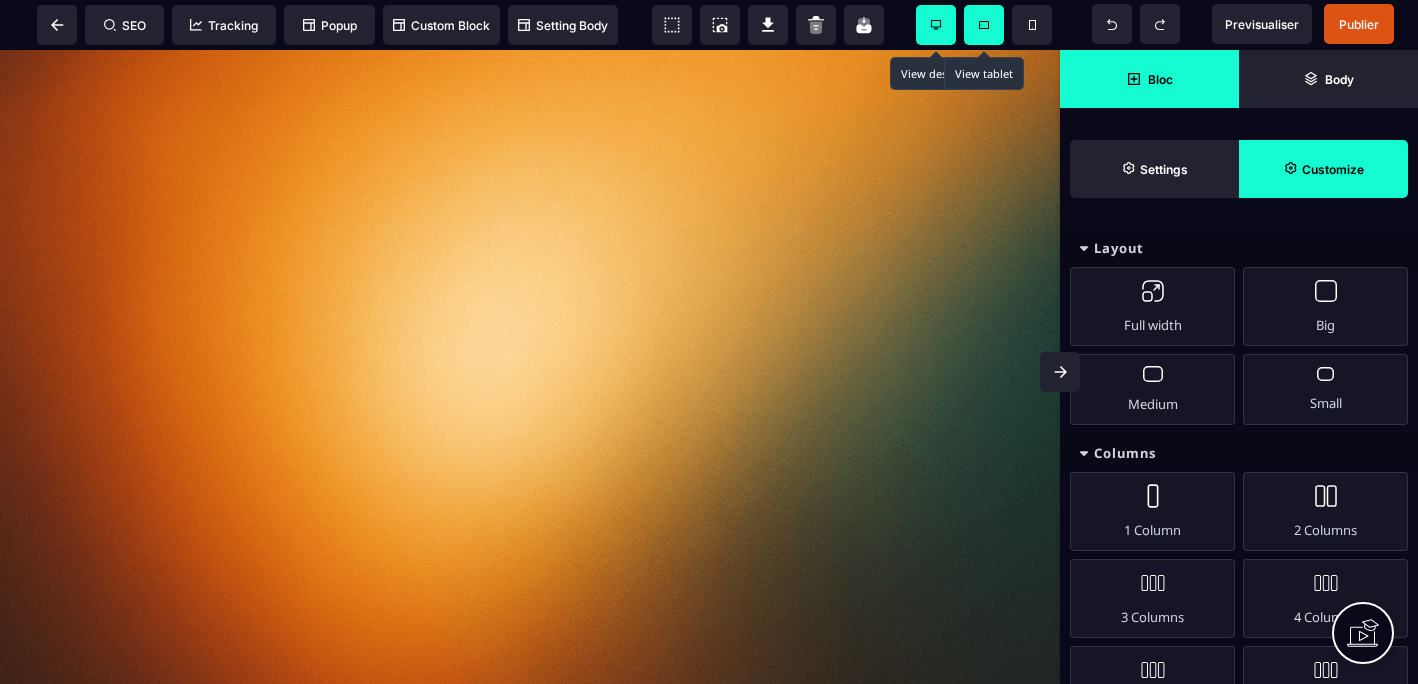scroll, scrollTop: 2597, scrollLeft: 0, axis: vertical 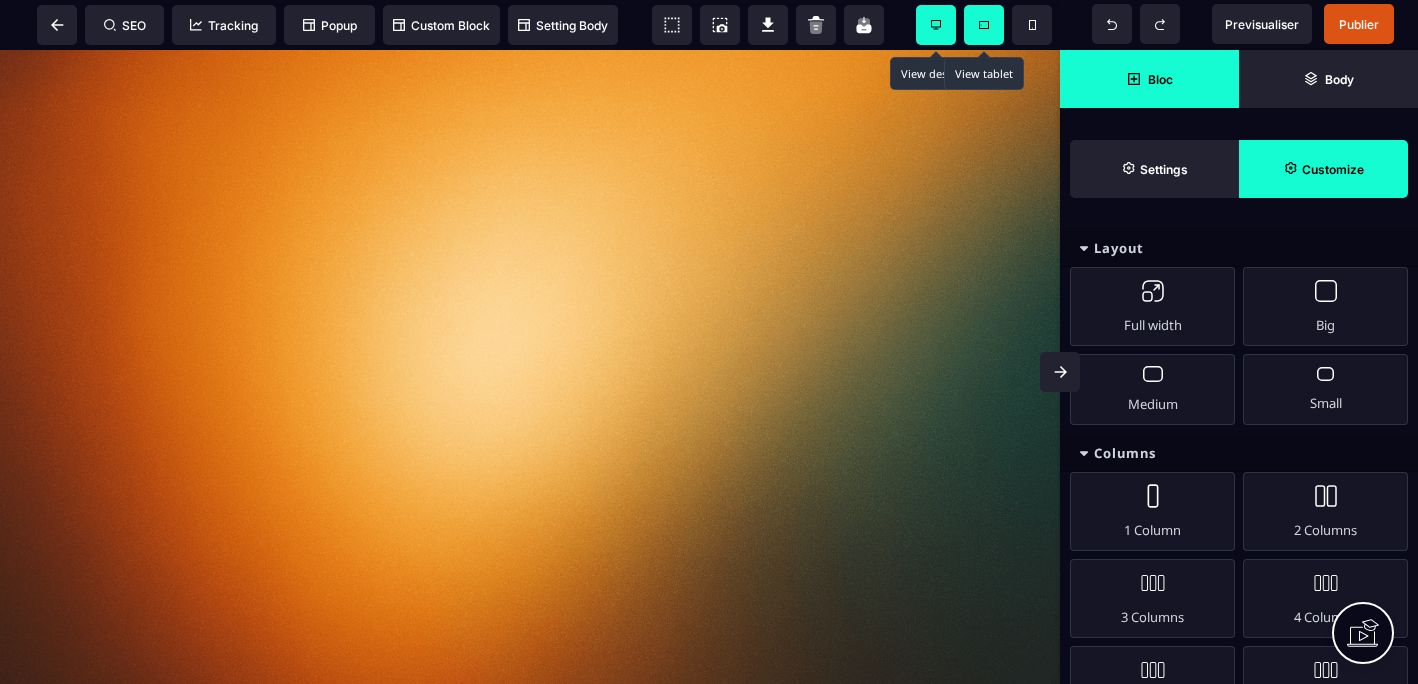 click on "FÉLICITATIONS POUR VOTRE INSCRIPTION À LA MASTERCLASS DU  JEUDI À 20H 3 ÉTAPES IMPORTANTES  À SUIVRE AVANT LA MASTERCLASS REJOINDRE LE GROUPE WHATSAPP 100% GRATUIT AVANT L'ÉVÈNEMENT STOP- AVANT DE FERMER CETTE PAGE VOICI CE QUE VOUS DEVEZ FAIRE POUR ÊTRE SÛR DE NE RIEN MANQUER Cliquez sur le bouton pour ajouter la Masterclass à votre calendrier , ainsi vous ne l'oublierez pas Rejoignez  le  groupe whatsapp privé (  100%gratuit  avant l'évènement) REJOINDRE LE GROUPE WHATSAPP Vérifiez vos e-mails et ajoutez mon adresse dans vos contacts favoris  pour être sûr de recevoir le lien vers la Conférence Ce site ne fait pas partie du site YouTube™, Google™, Facebook™, Google Inc. ou Facebook Inc. De plus, ce site n’est PAS approuvé par YouTube™, Google™ ou Facebook™ en aucune façon. FACEBOOK™ est une marque de commerce de META PLATFORMS, Inc. GOOGLE™ et YOUTUBE™ sont des marques de commerce de GOOGLE Inc. www.example.com © 2025 - All Rights Reserved" at bounding box center [530, -930] 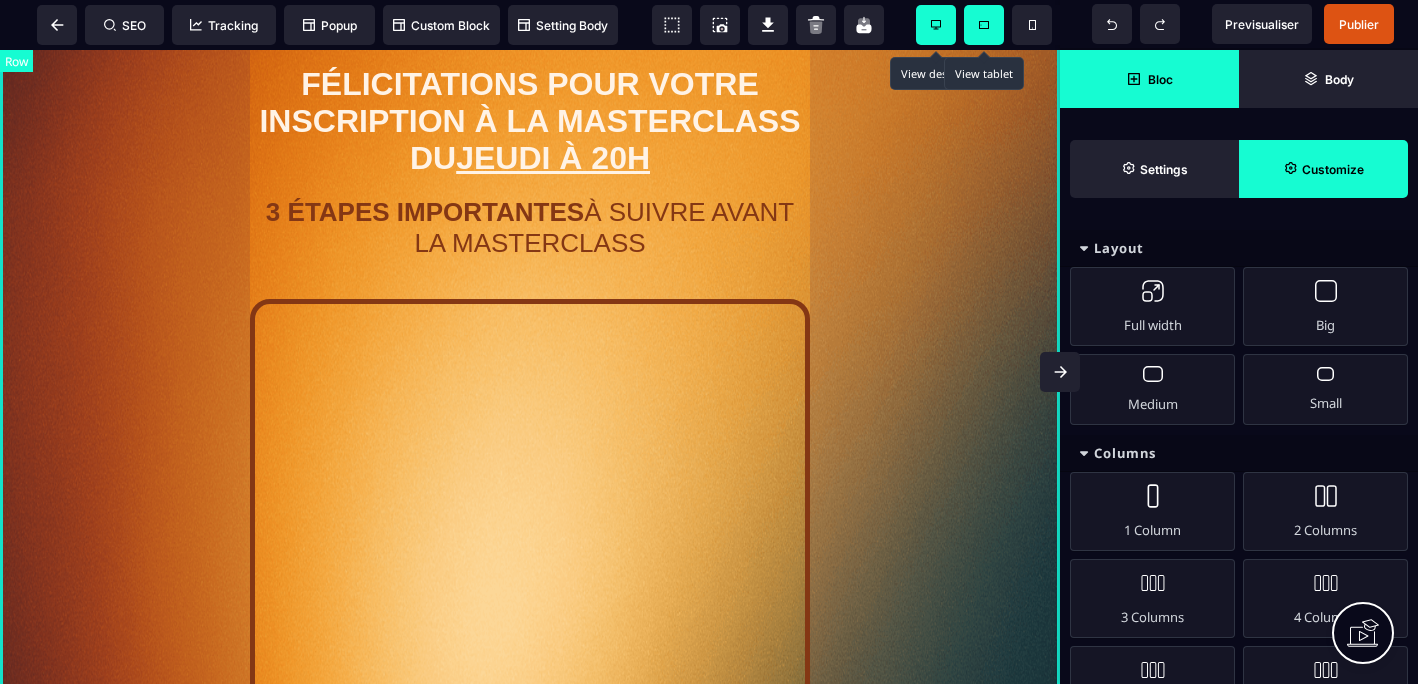 scroll, scrollTop: 0, scrollLeft: 0, axis: both 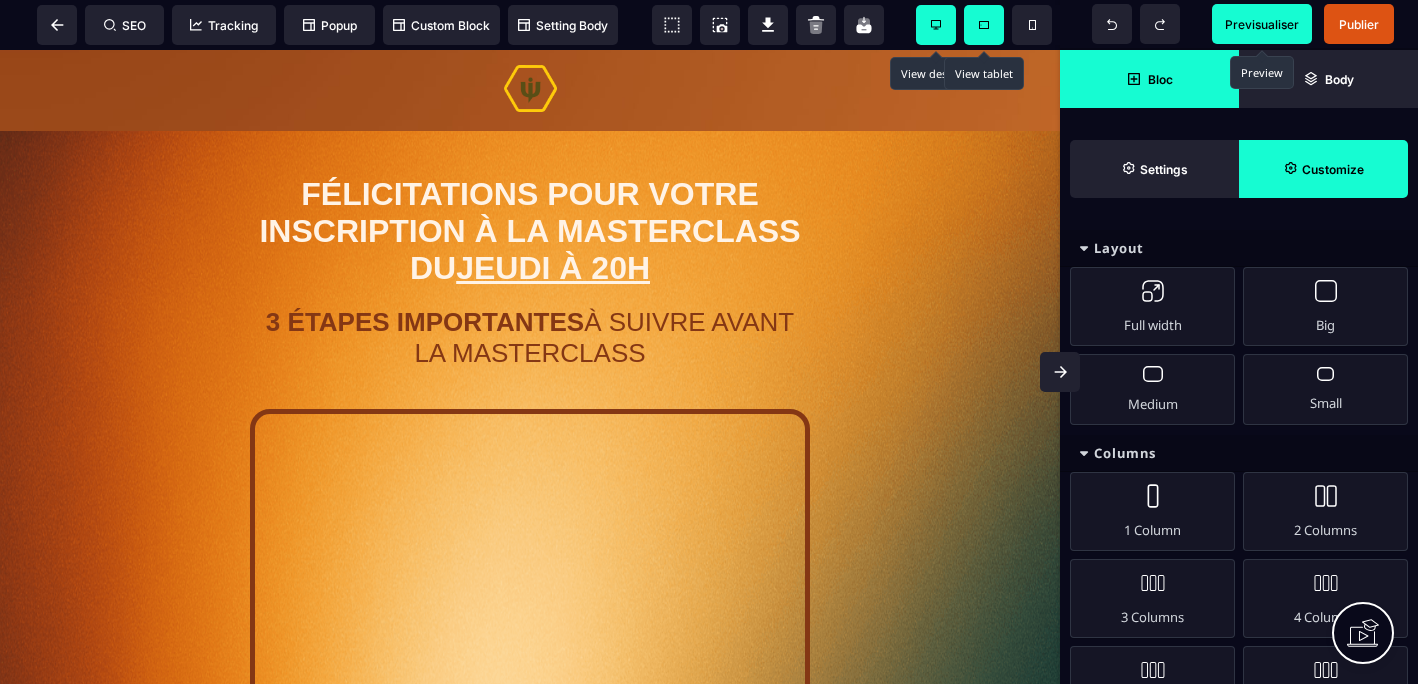 click on "Previsualiser" at bounding box center (1262, 24) 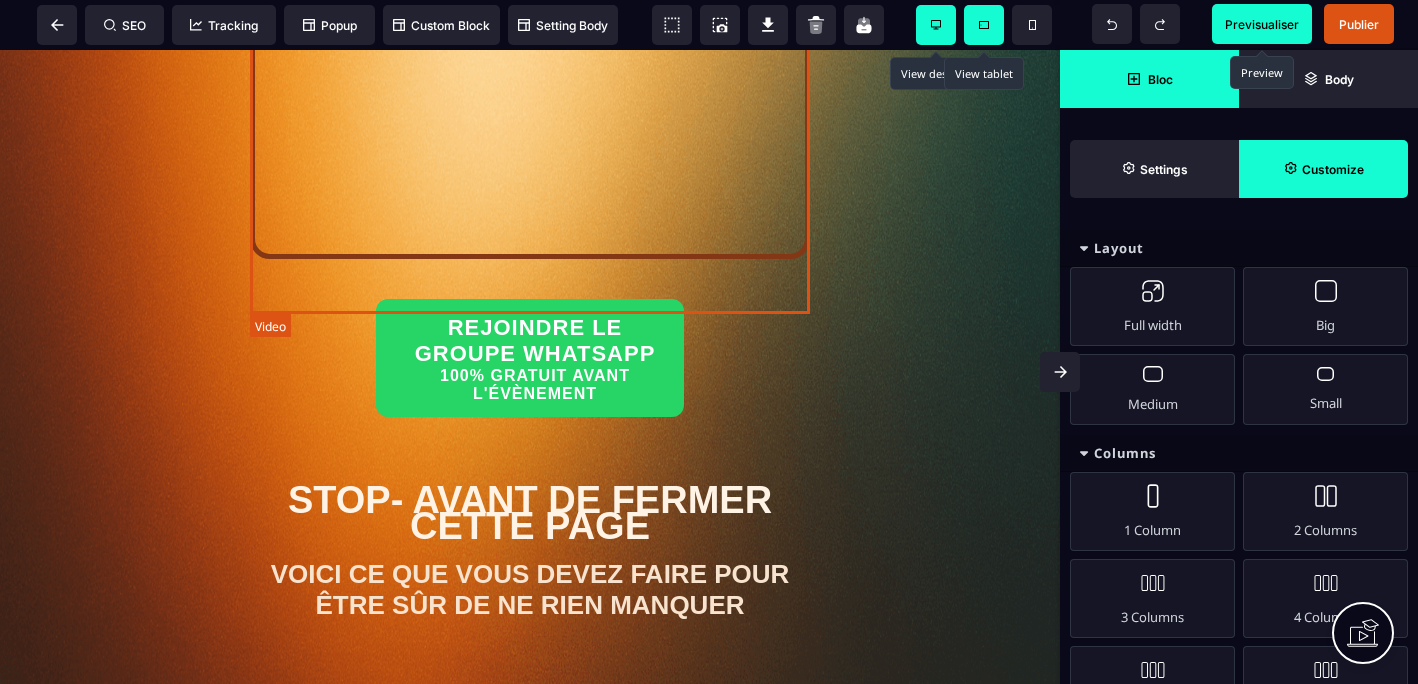 scroll, scrollTop: 742, scrollLeft: 0, axis: vertical 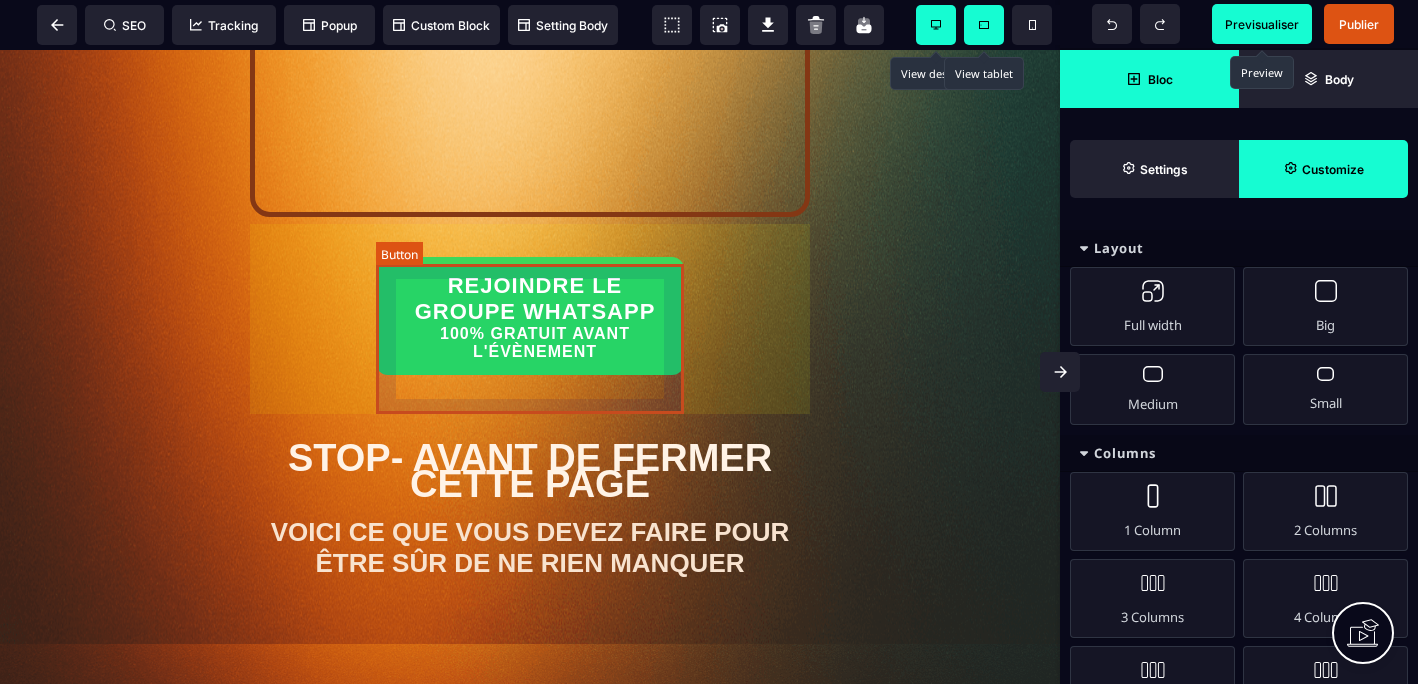 click on "REJOINDRE LE GROUPE WHATSAPP 100% GRATUIT AVANT L'ÉVÈNEMENT" at bounding box center [535, 318] 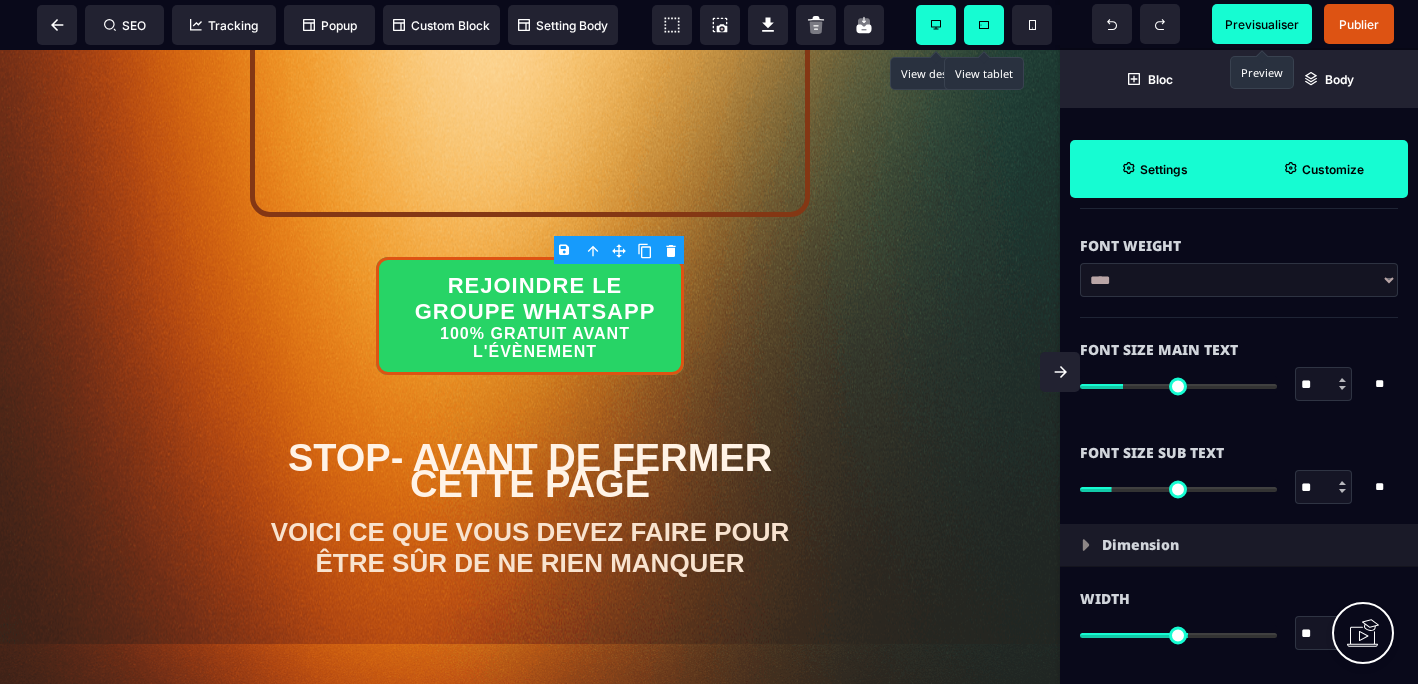 scroll, scrollTop: 1291, scrollLeft: 0, axis: vertical 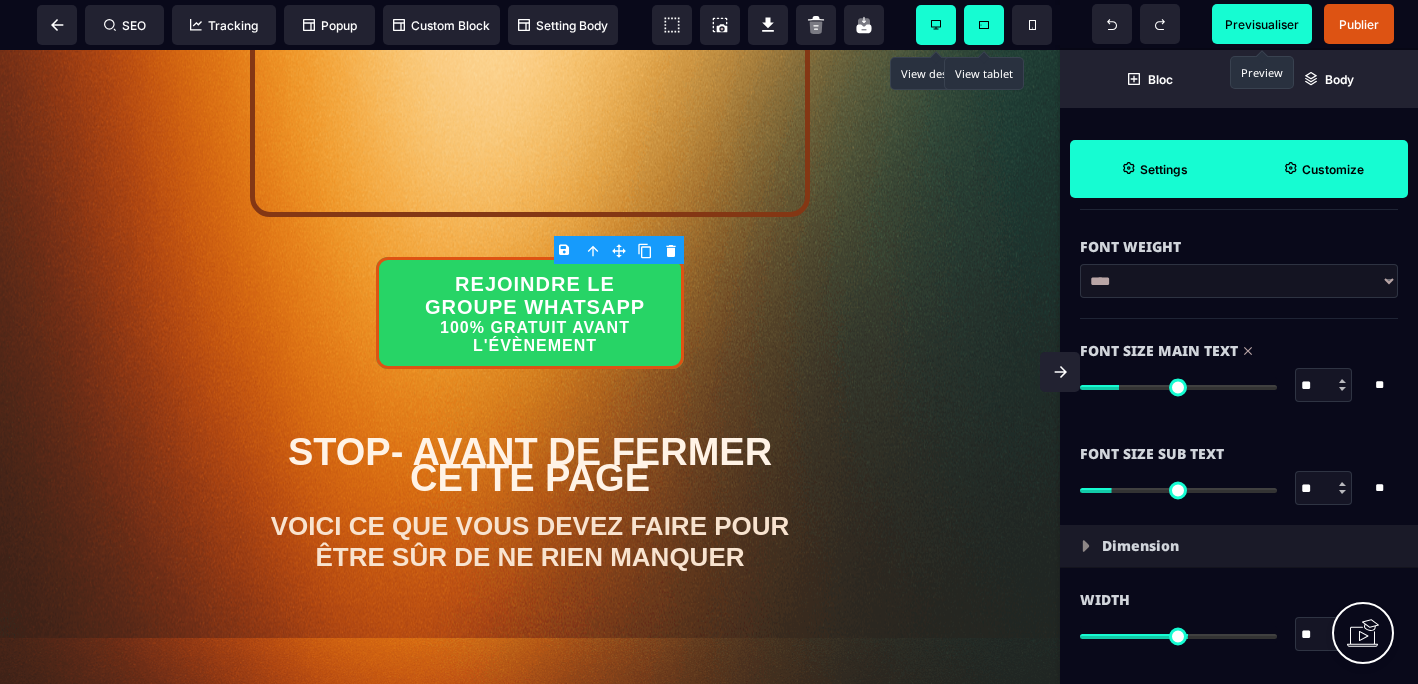 click at bounding box center (1178, 387) 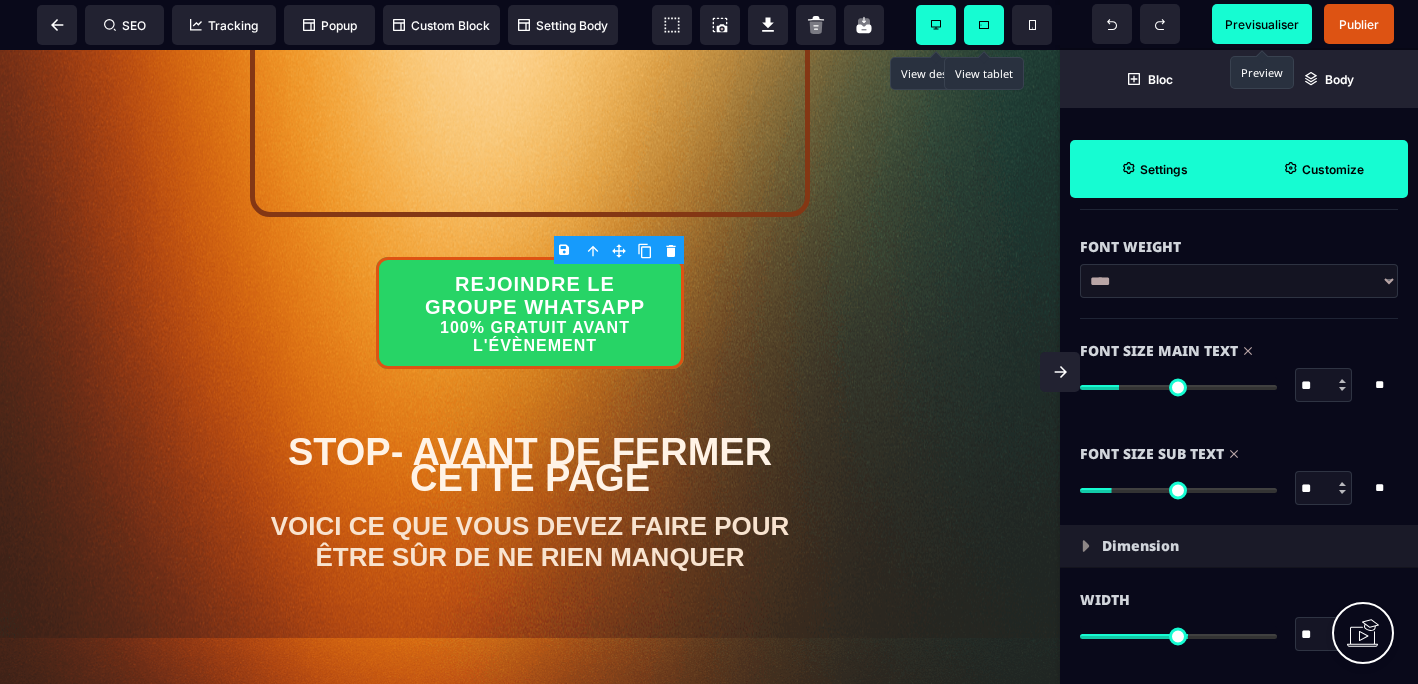 click at bounding box center [1178, 490] 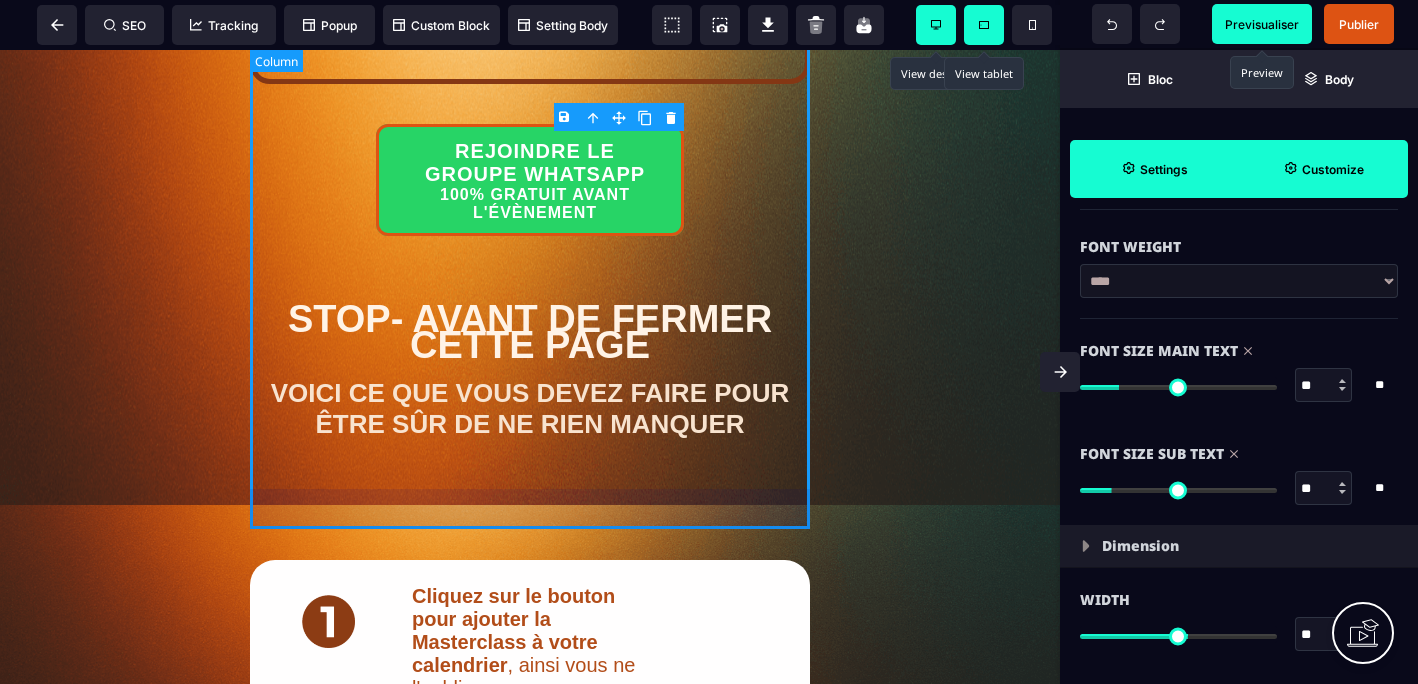 scroll, scrollTop: 880, scrollLeft: 0, axis: vertical 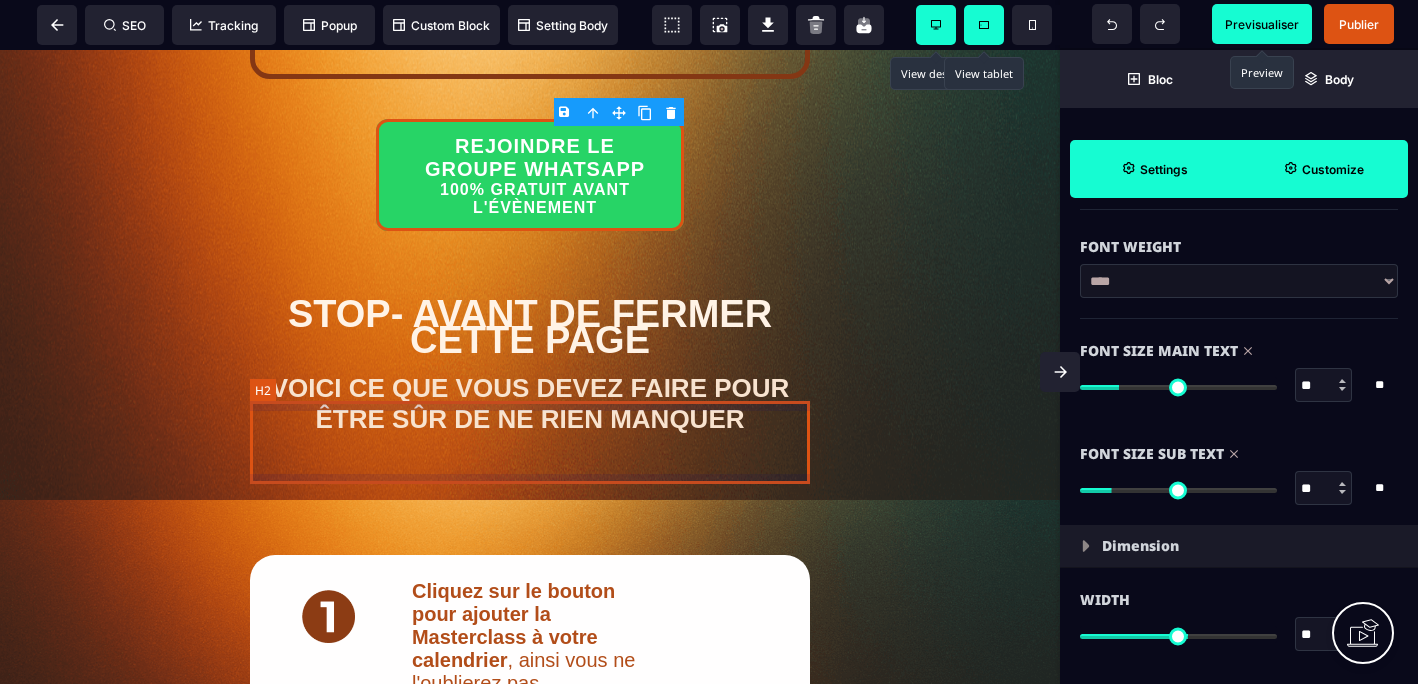click on "VOICI CE QUE VOUS DEVEZ FAIRE POUR ÊTRE SÛR DE NE RIEN MANQUER" at bounding box center [530, 404] 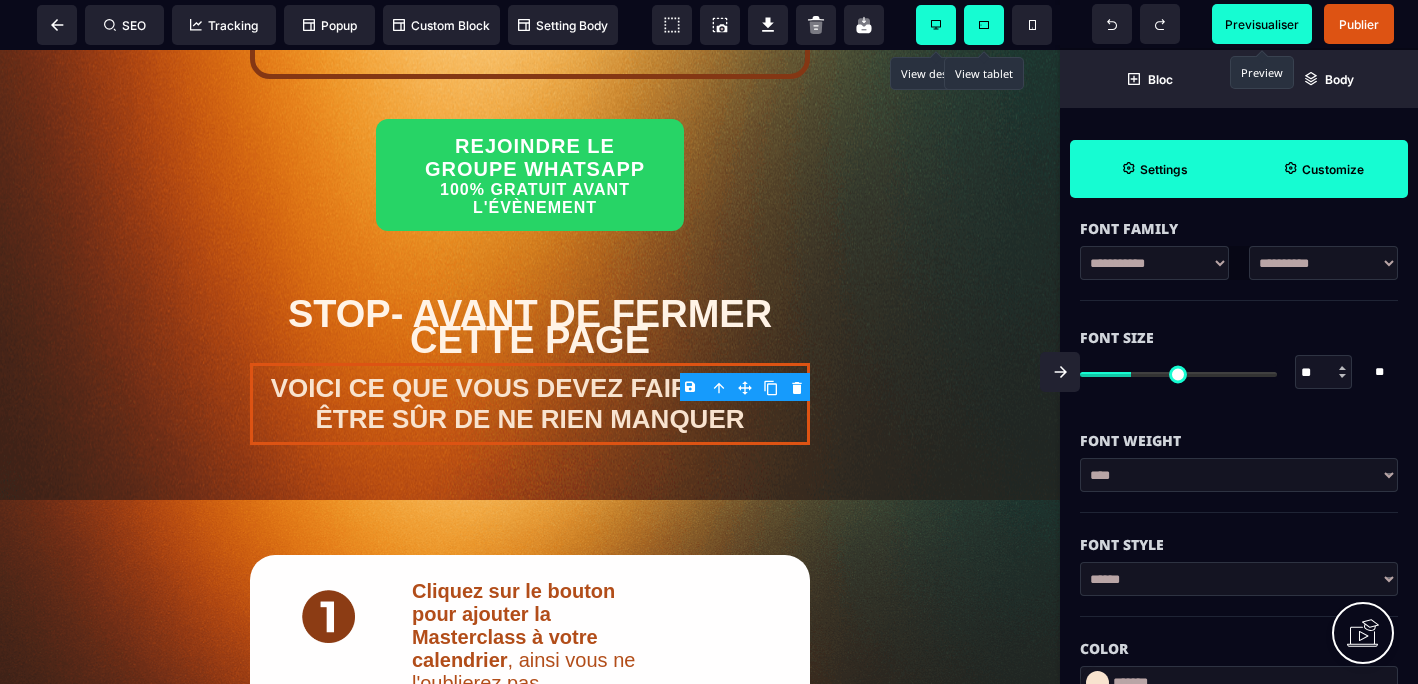 scroll, scrollTop: 212, scrollLeft: 0, axis: vertical 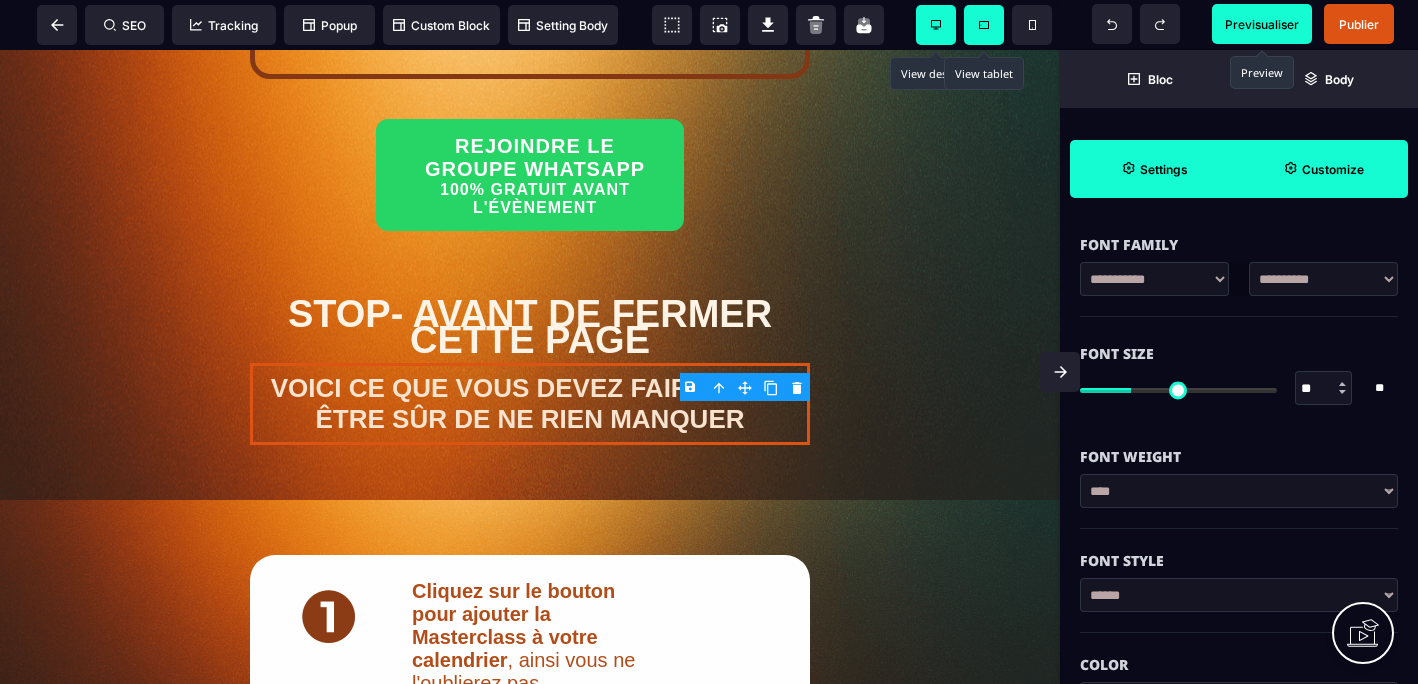 click at bounding box center [1342, 392] 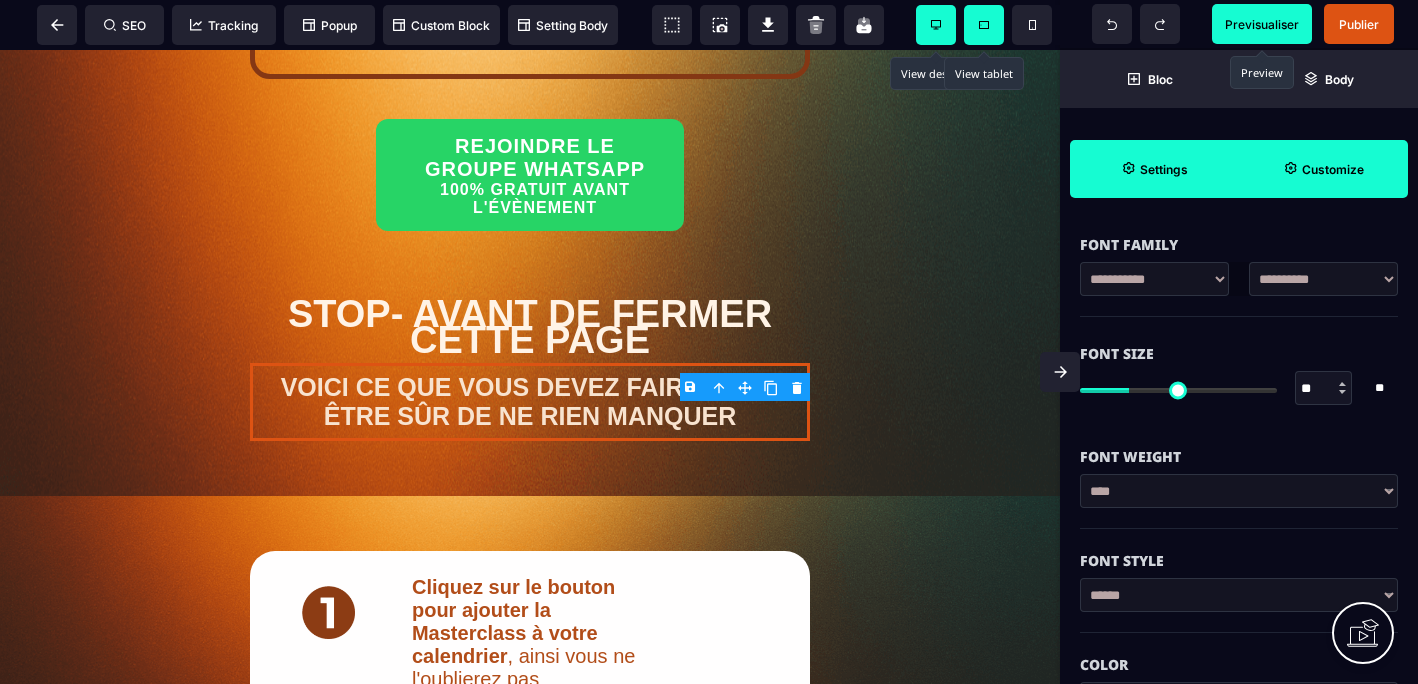 click at bounding box center [1342, 392] 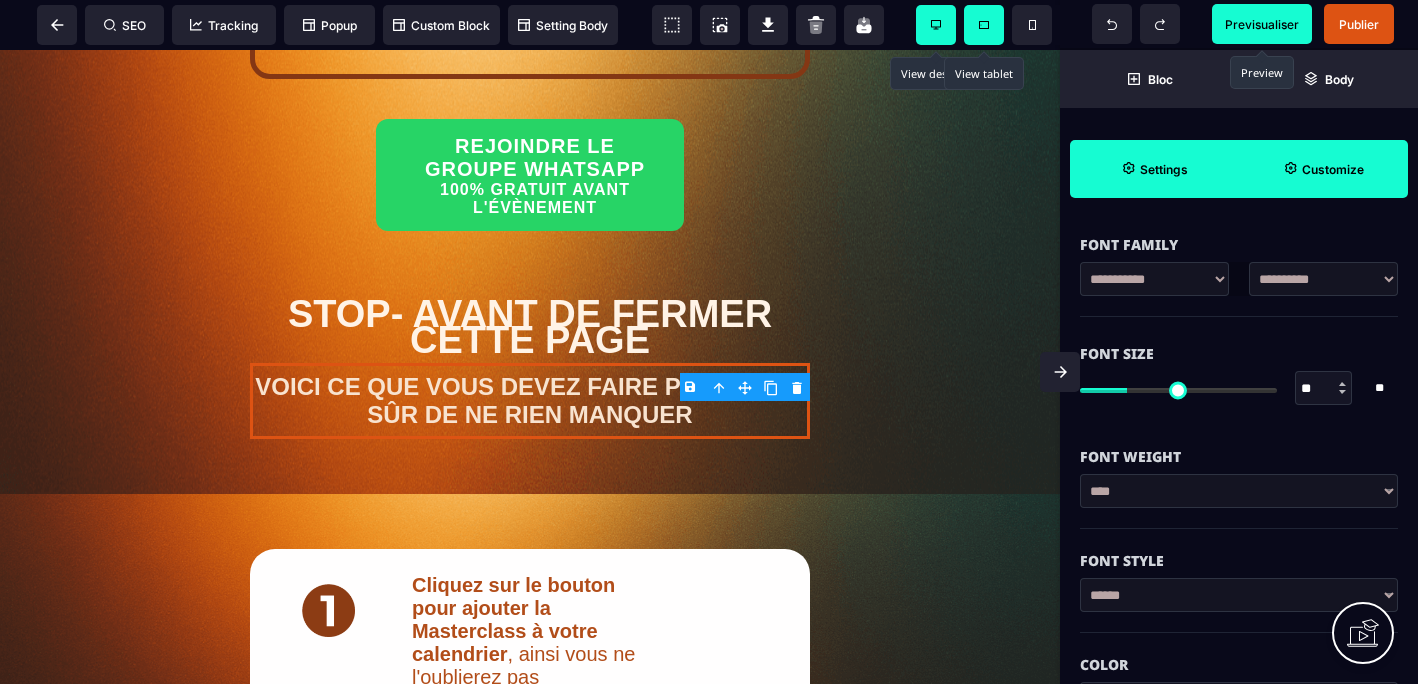 click at bounding box center (1342, 392) 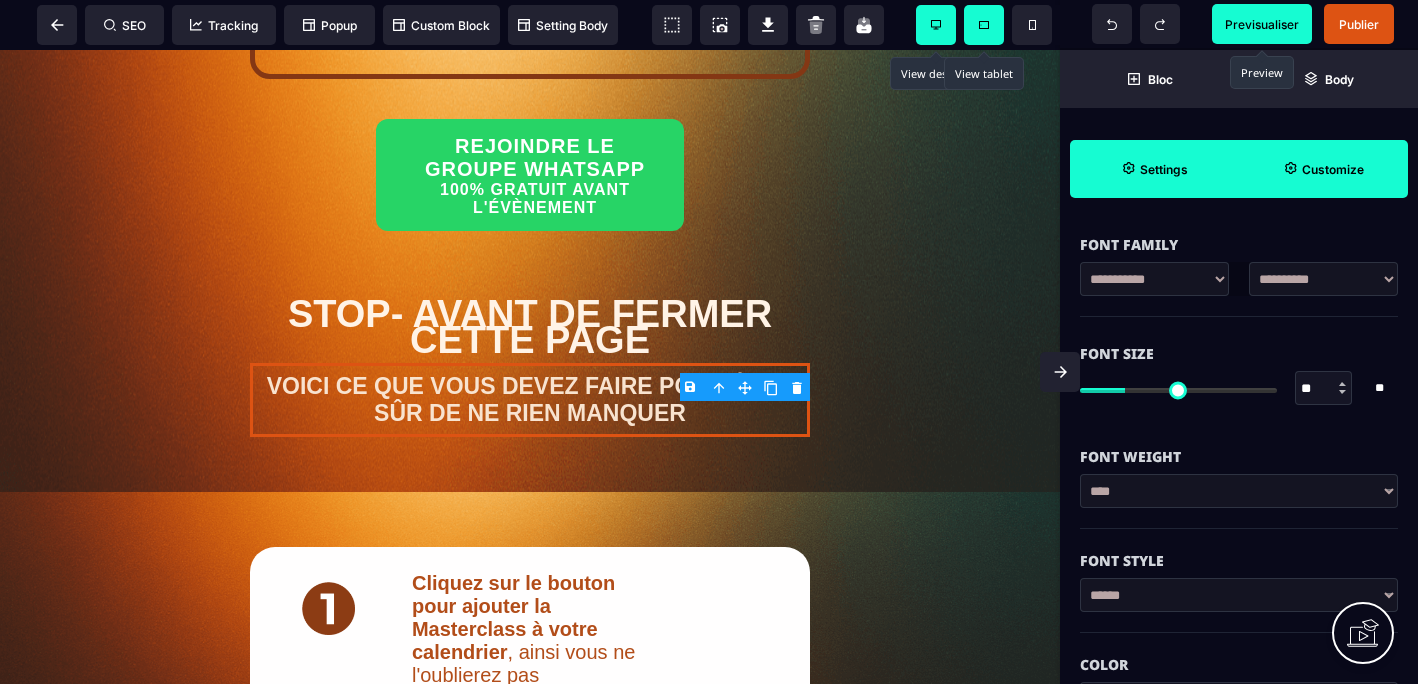 click on "Previsualiser" at bounding box center (1262, 24) 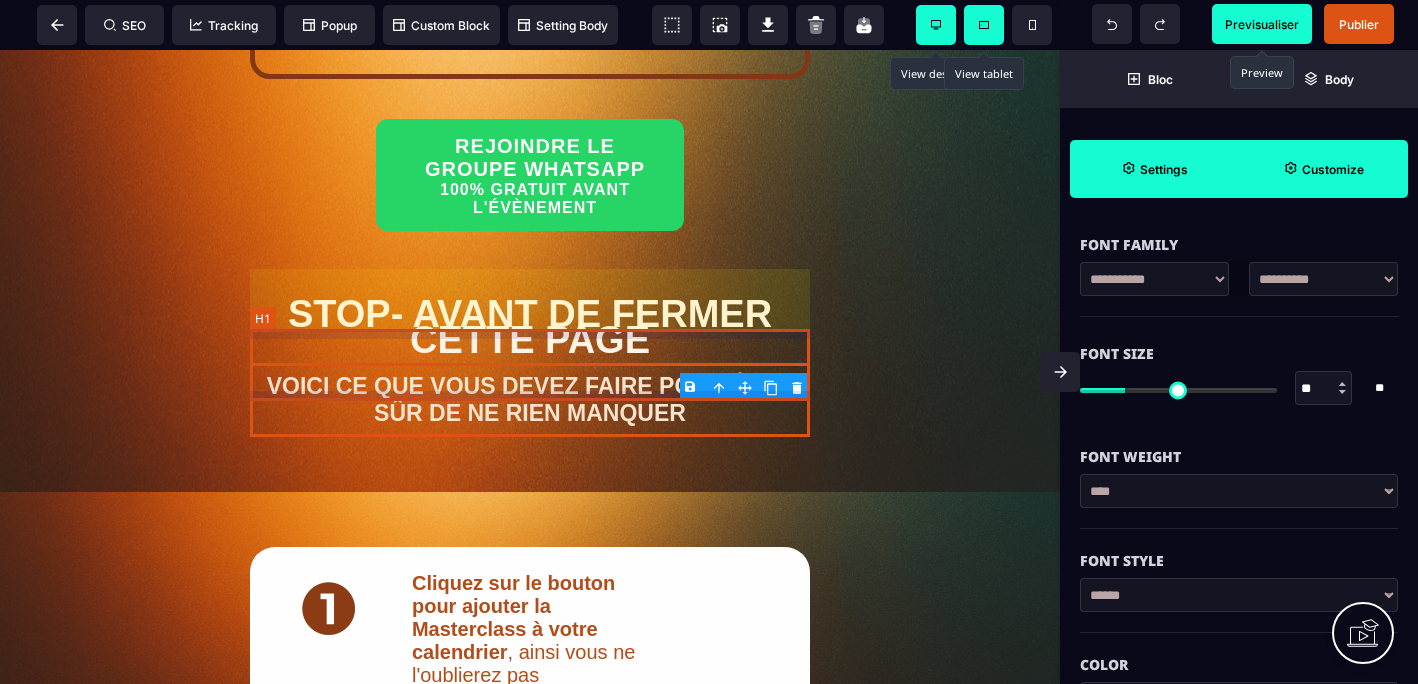 click on "STOP- AVANT DE FERMER CETTE PAGE" at bounding box center (530, 327) 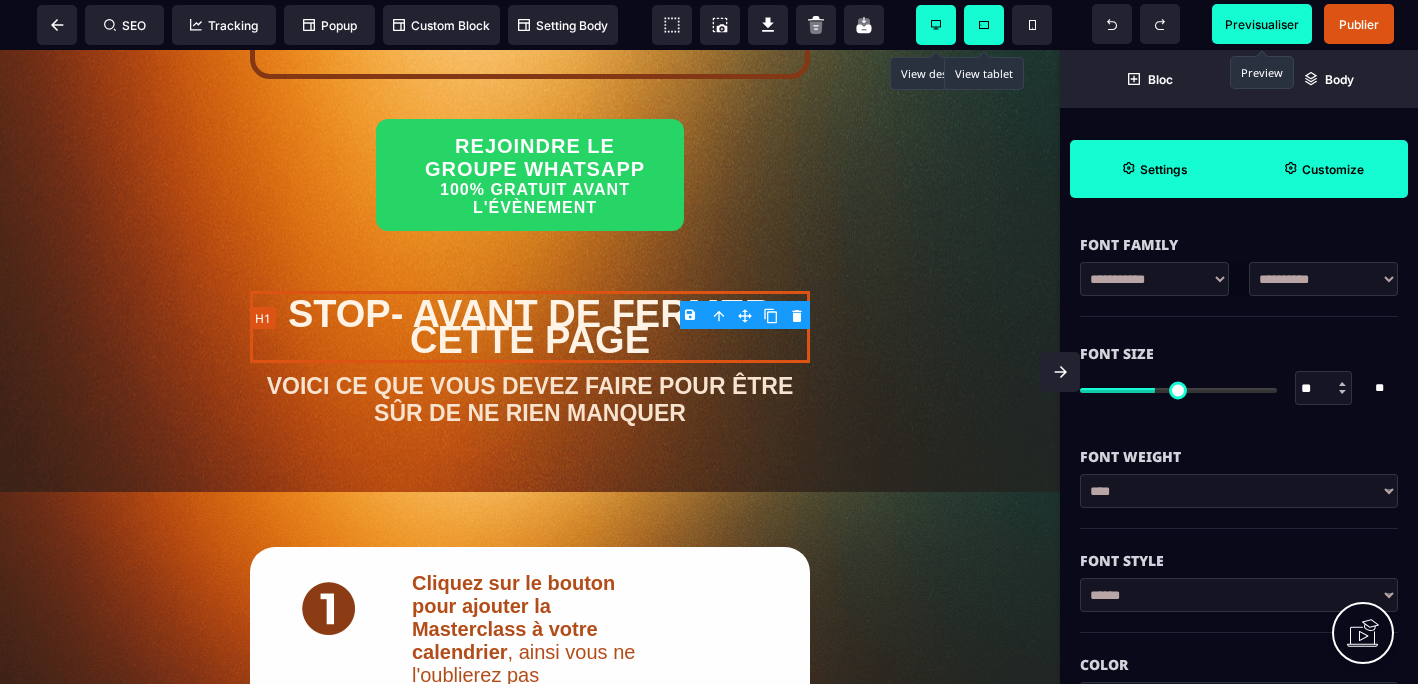 scroll, scrollTop: 0, scrollLeft: 0, axis: both 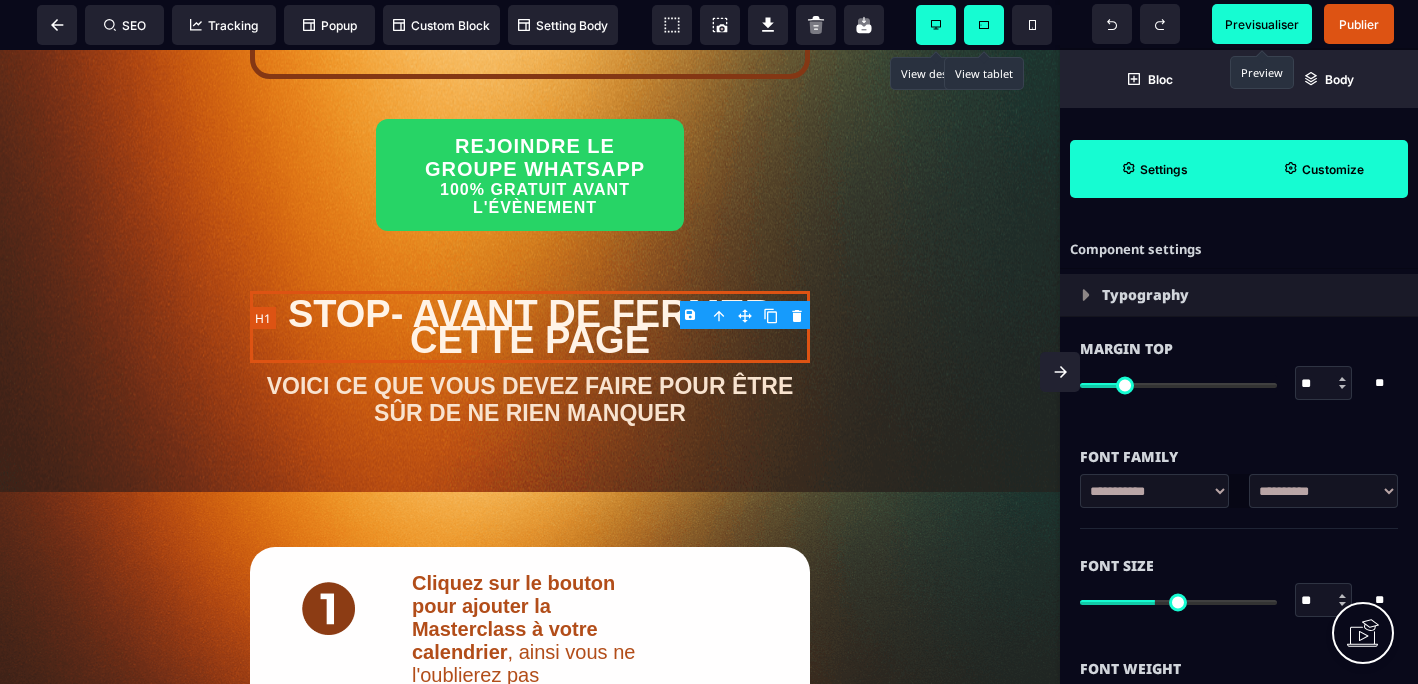 click on "STOP- AVANT DE FERMER CETTE PAGE" at bounding box center (530, 327) 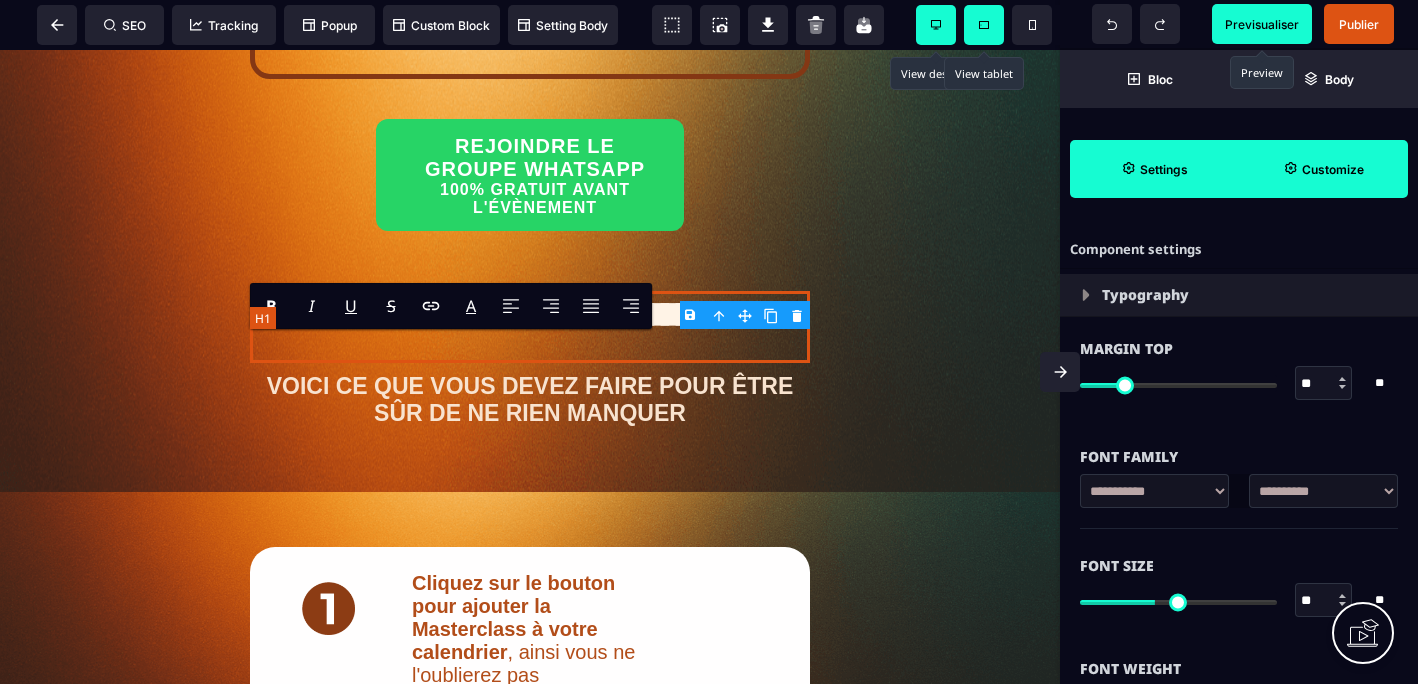 click on "**********" at bounding box center (530, 327) 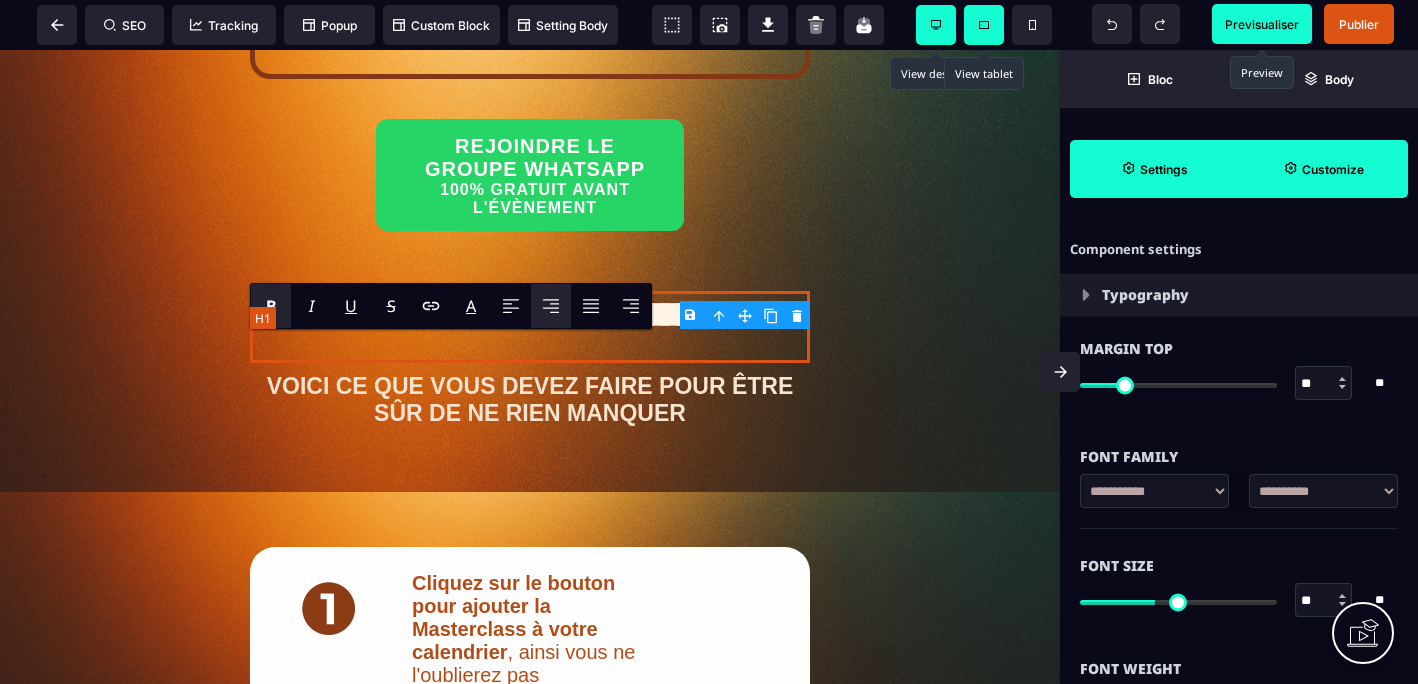 click on "**********" at bounding box center [530, 327] 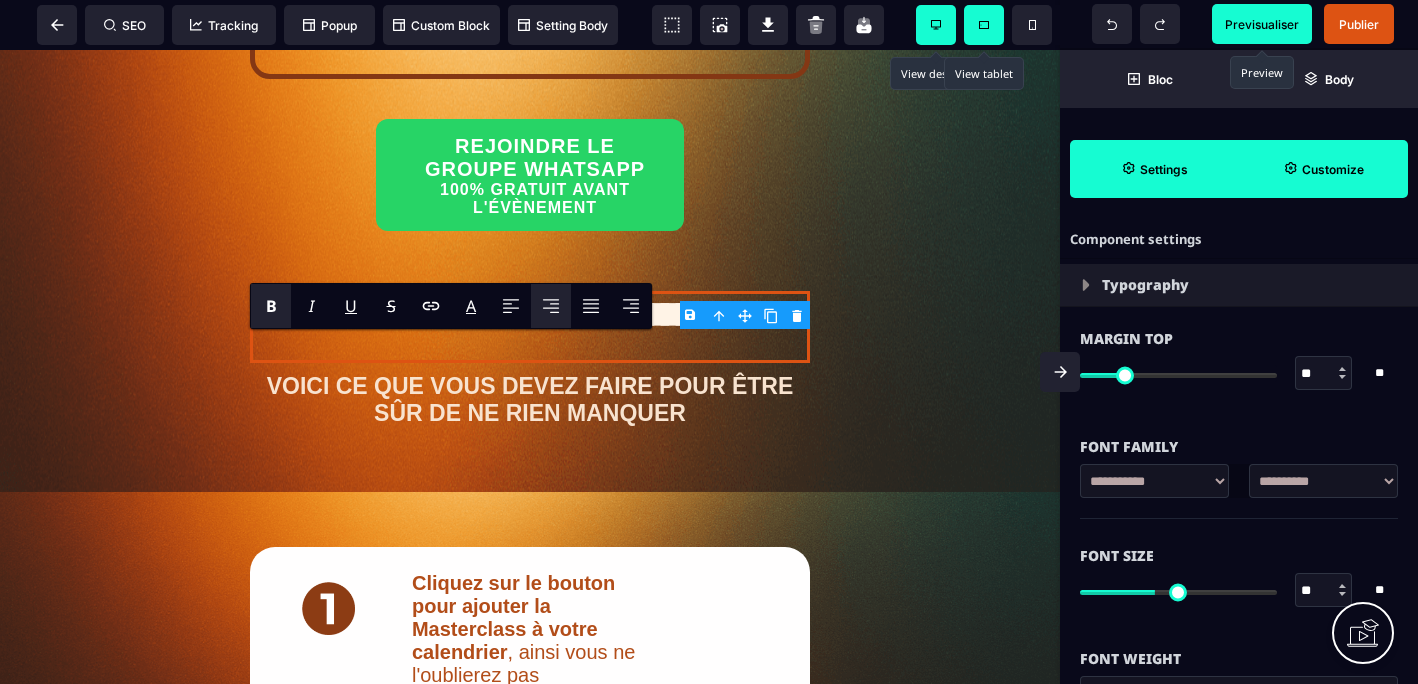 scroll, scrollTop: 0, scrollLeft: 0, axis: both 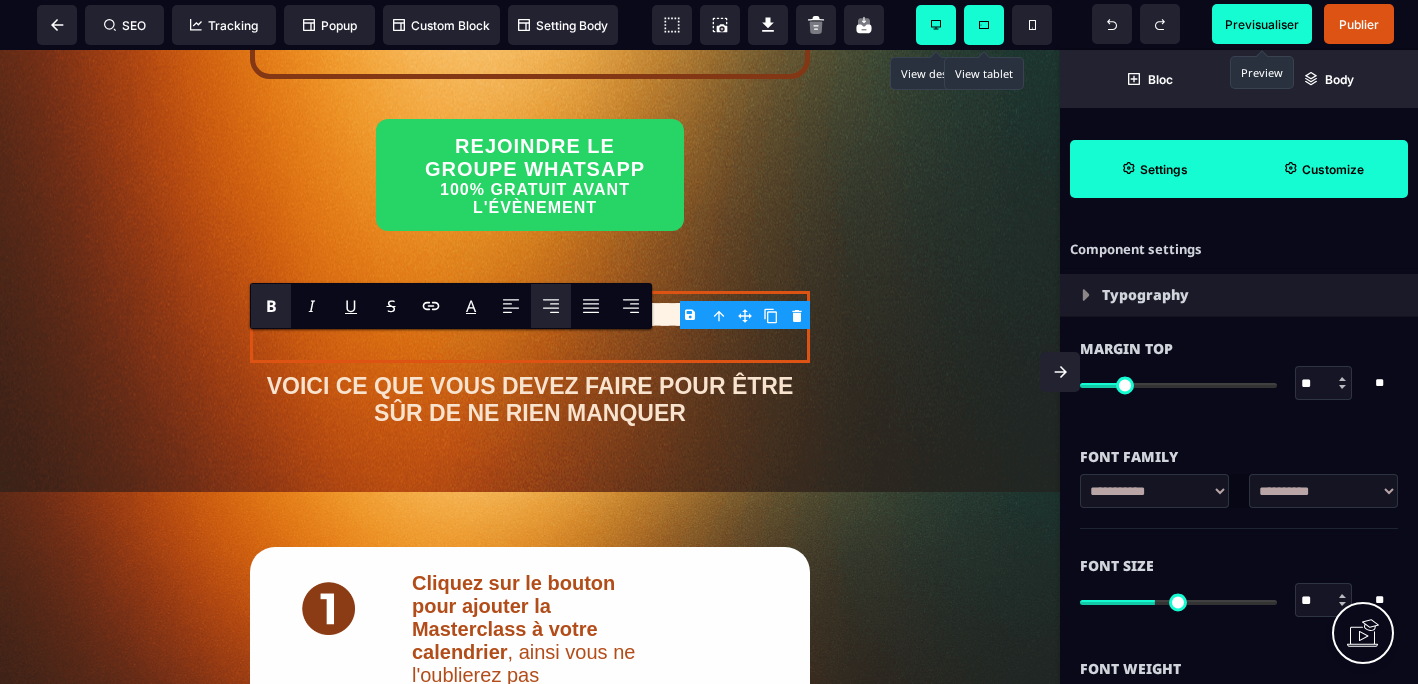 click on "Customize" at bounding box center (1323, 169) 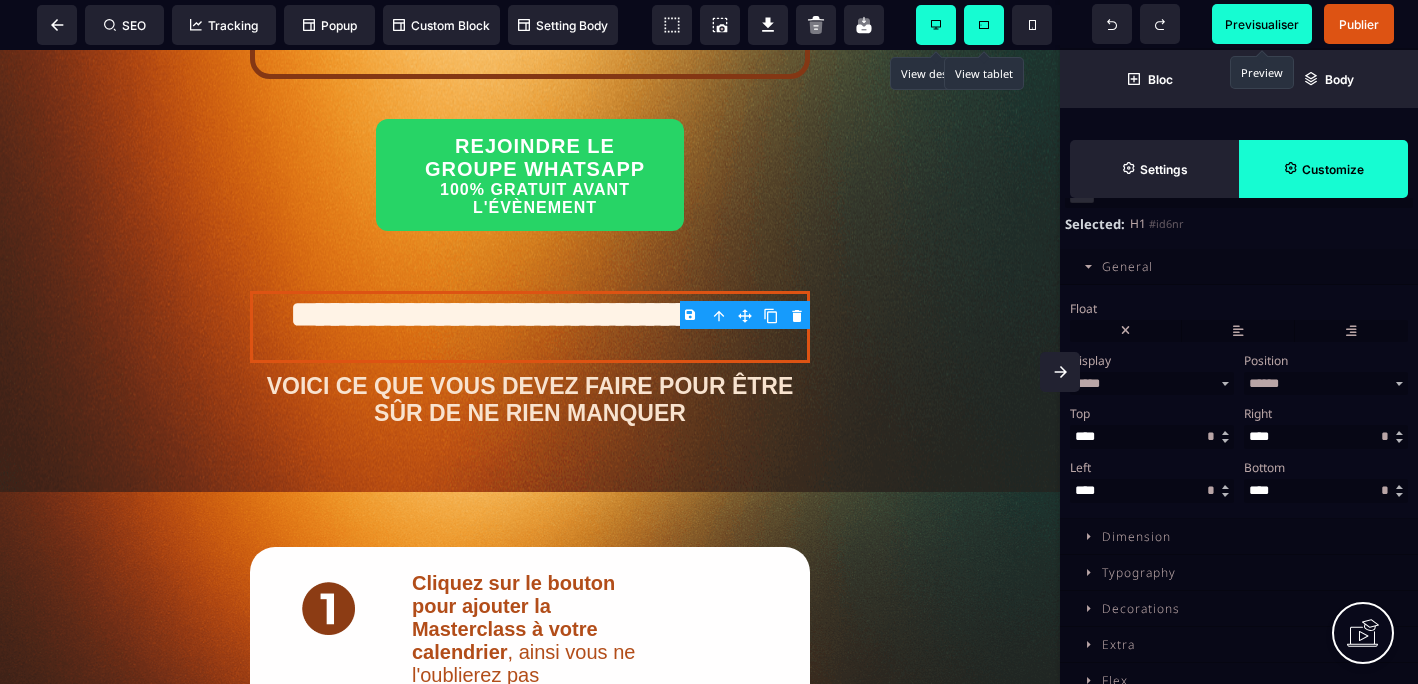 scroll, scrollTop: 189, scrollLeft: 0, axis: vertical 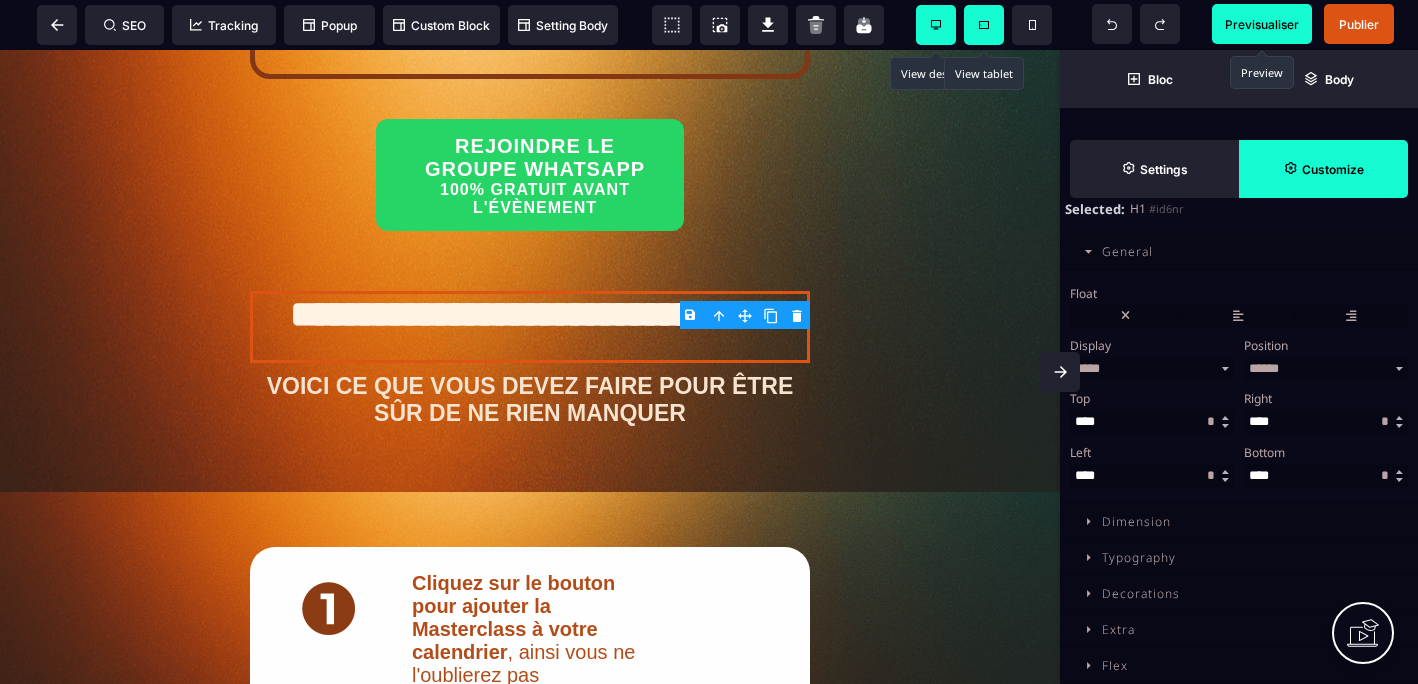 click on "Decorations" at bounding box center (1141, 593) 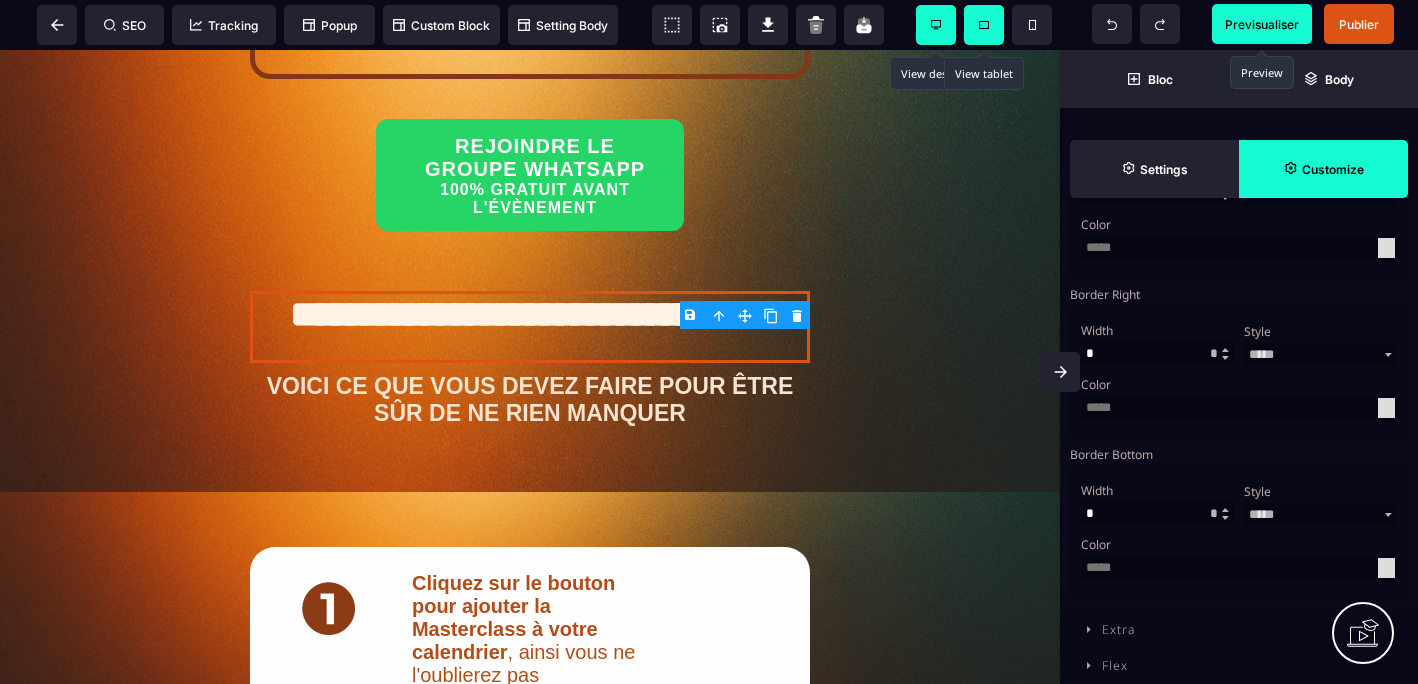 scroll, scrollTop: 1178, scrollLeft: 0, axis: vertical 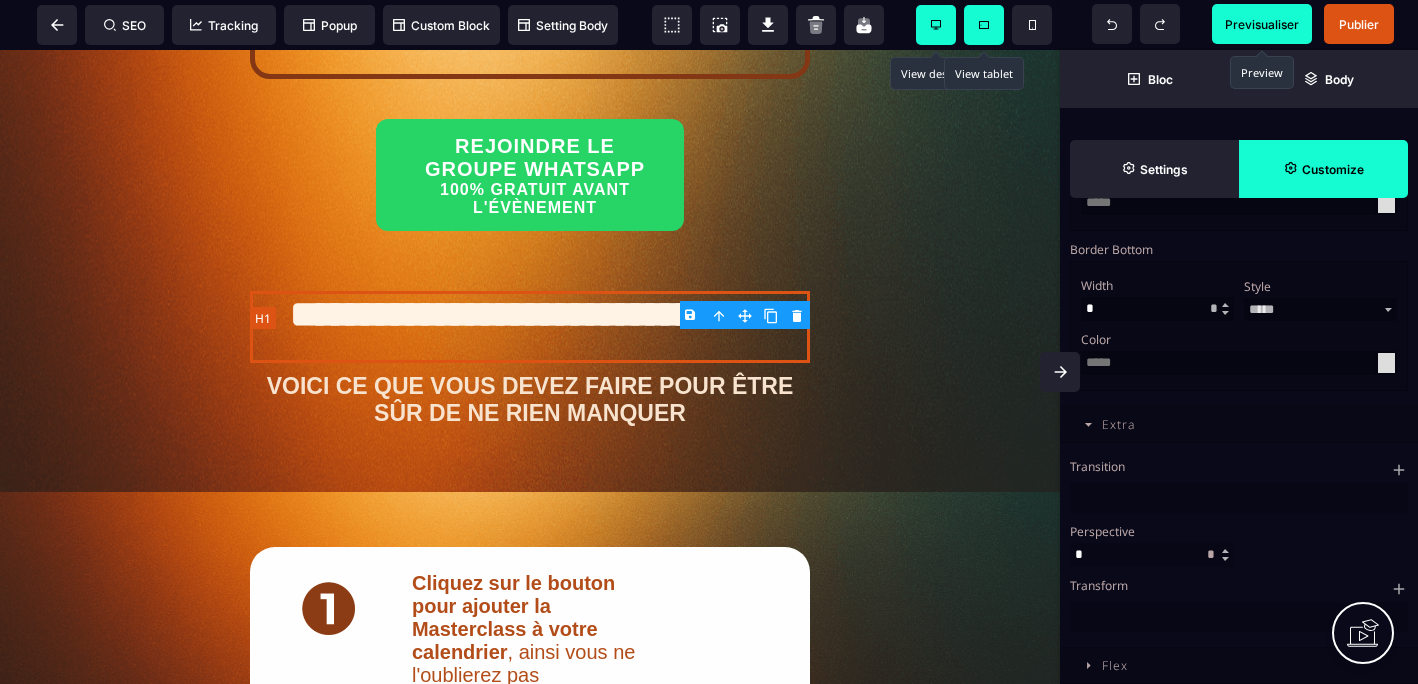 click on "**********" at bounding box center (530, 327) 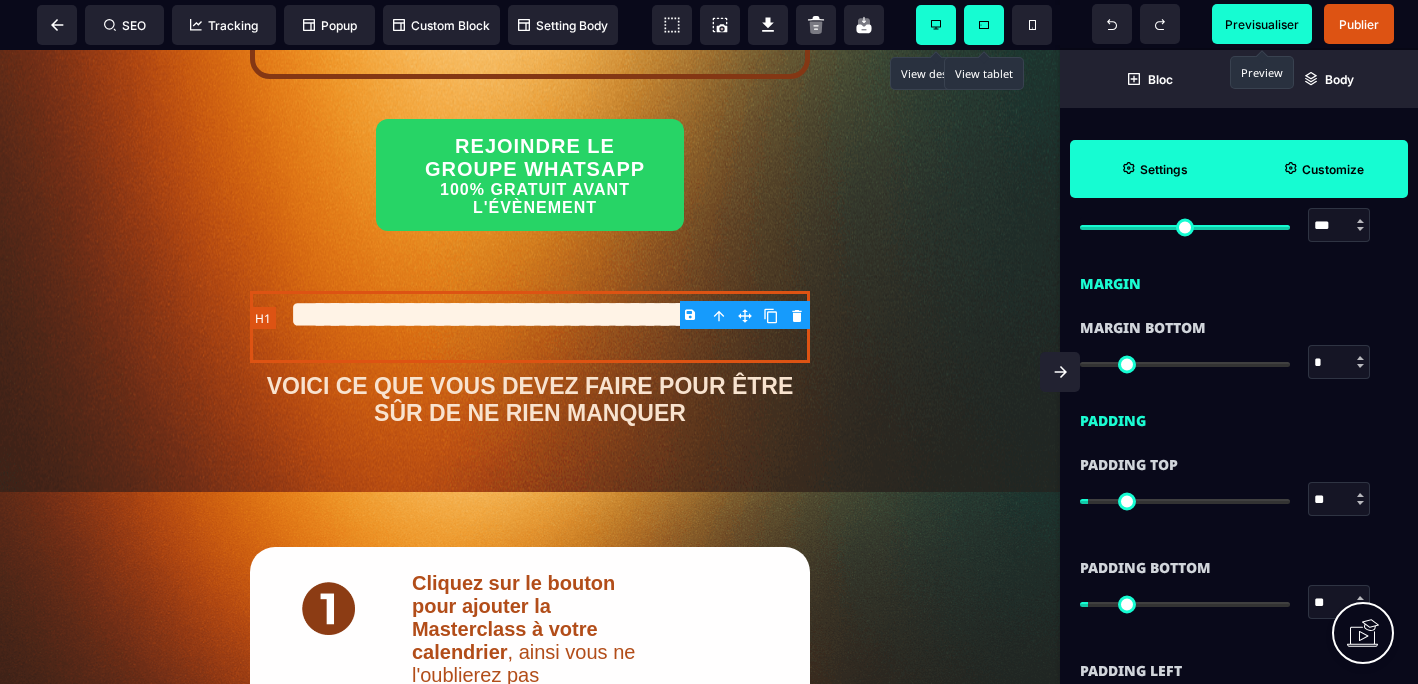 scroll, scrollTop: 1323, scrollLeft: 0, axis: vertical 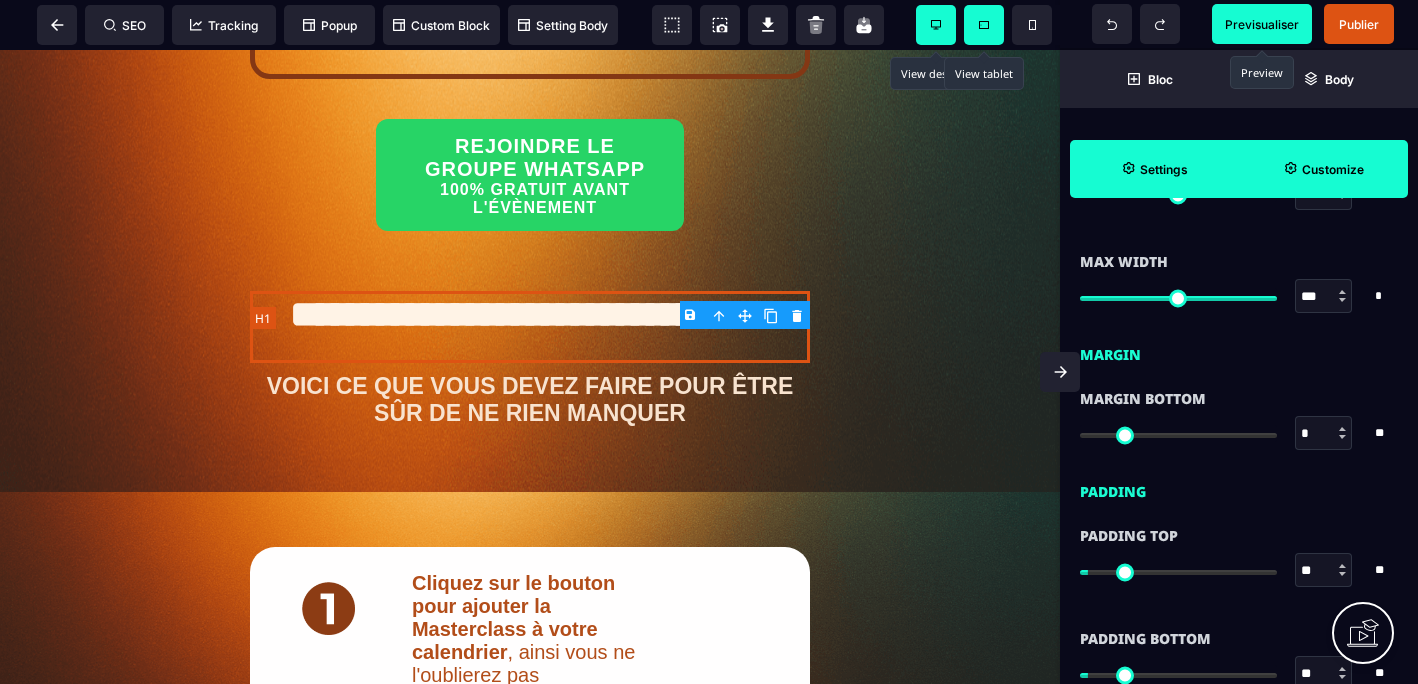 click on "**********" at bounding box center (530, 327) 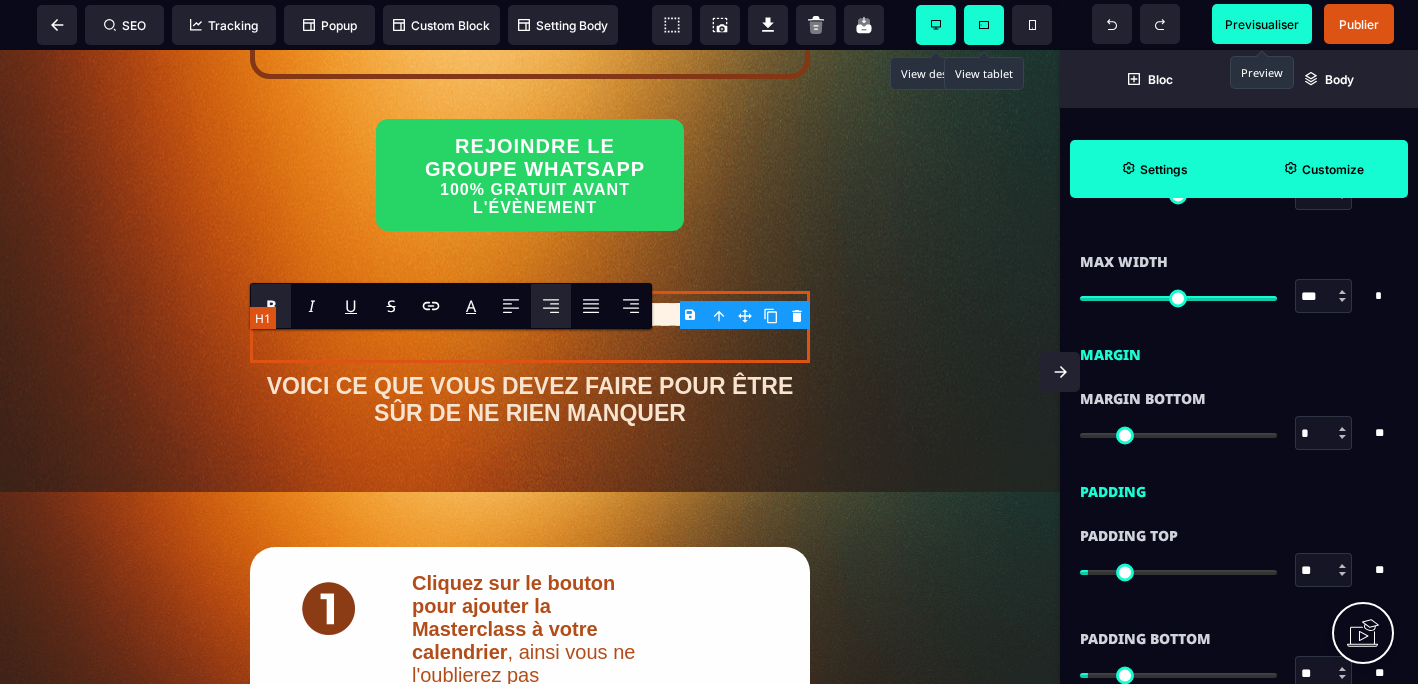 click on "**********" at bounding box center [530, 327] 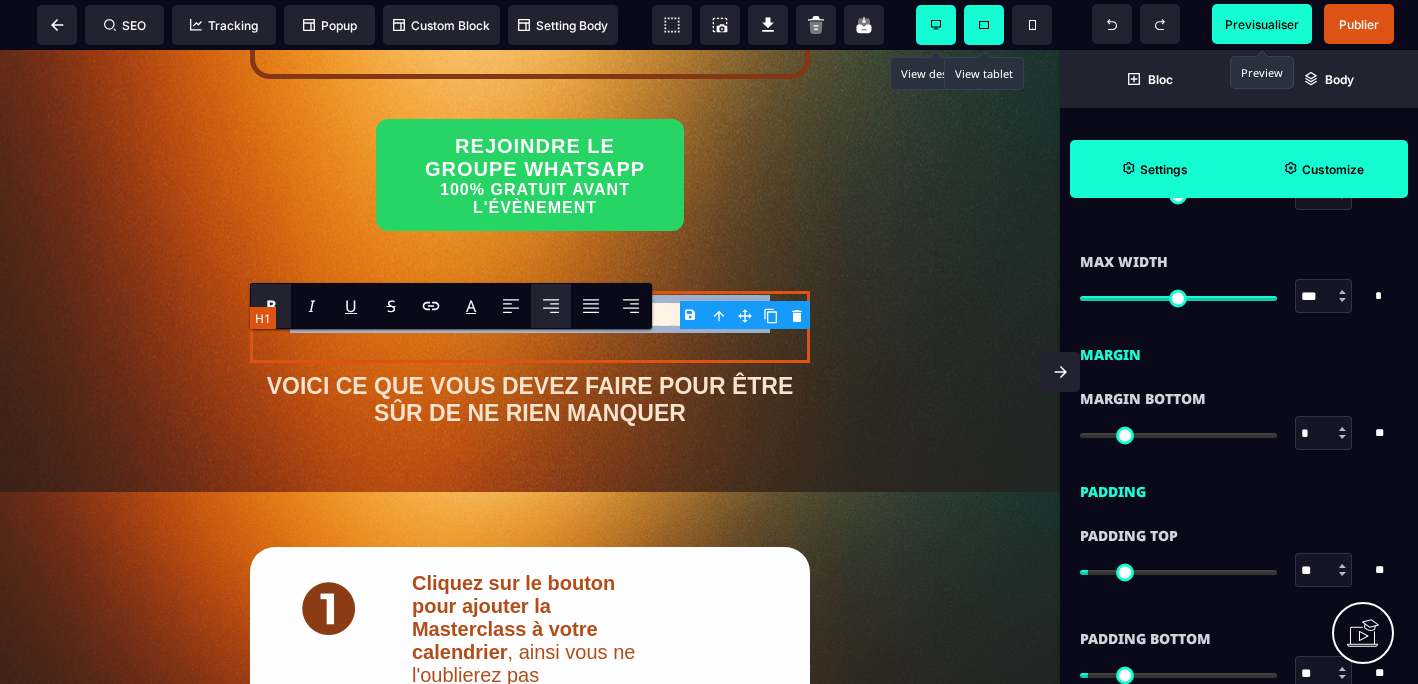 click on "**********" at bounding box center (530, 327) 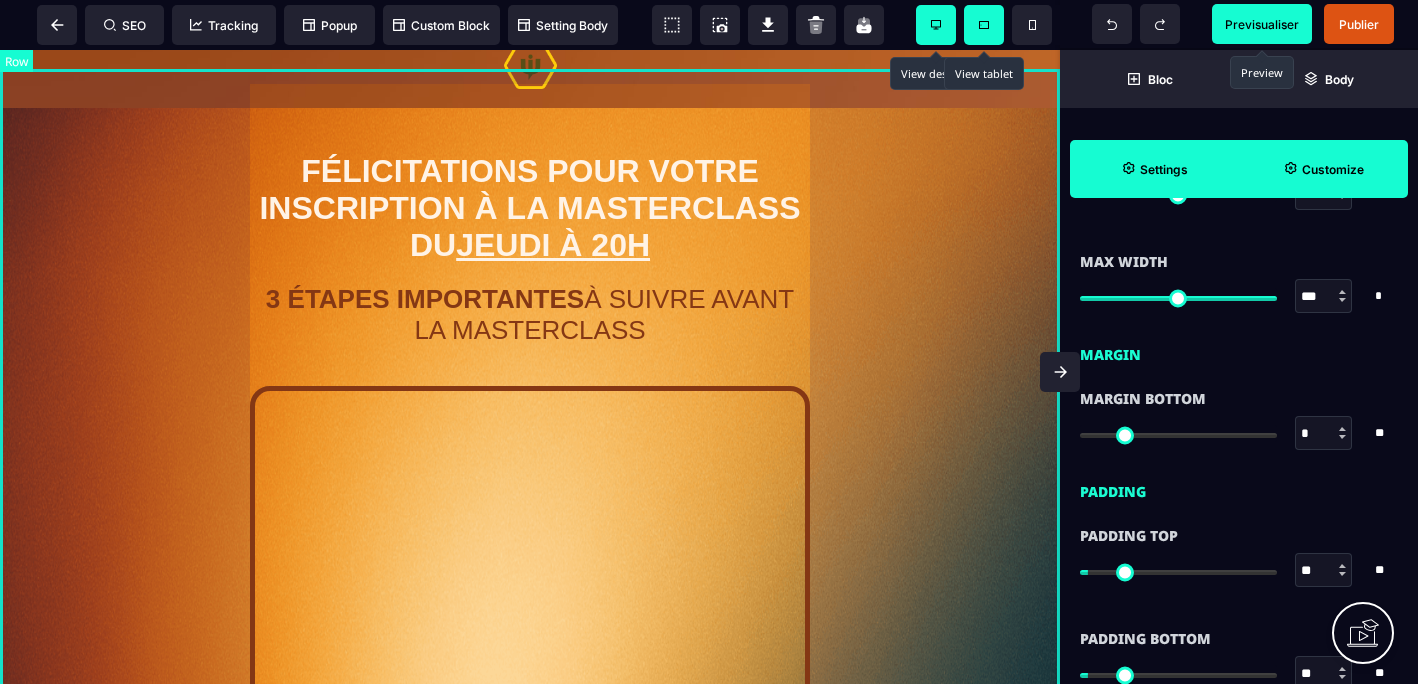 scroll, scrollTop: 0, scrollLeft: 0, axis: both 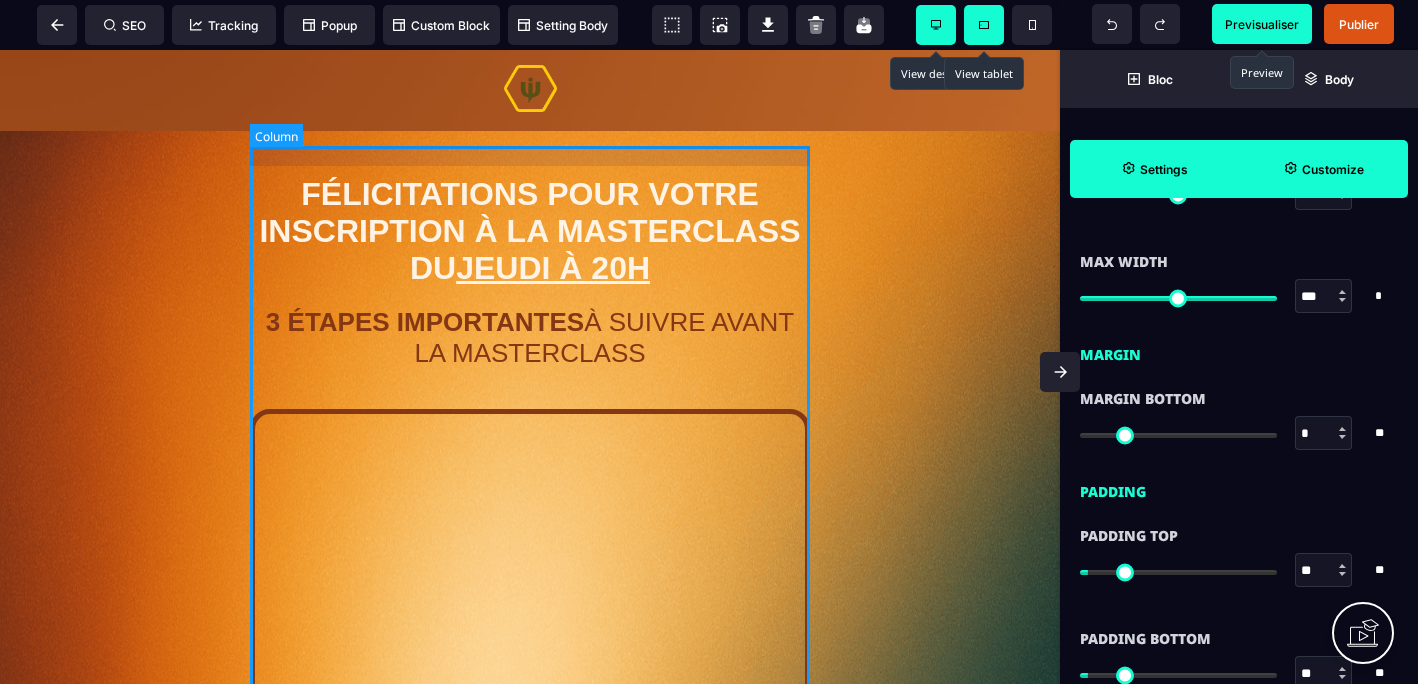 click on "**********" at bounding box center (530, 751) 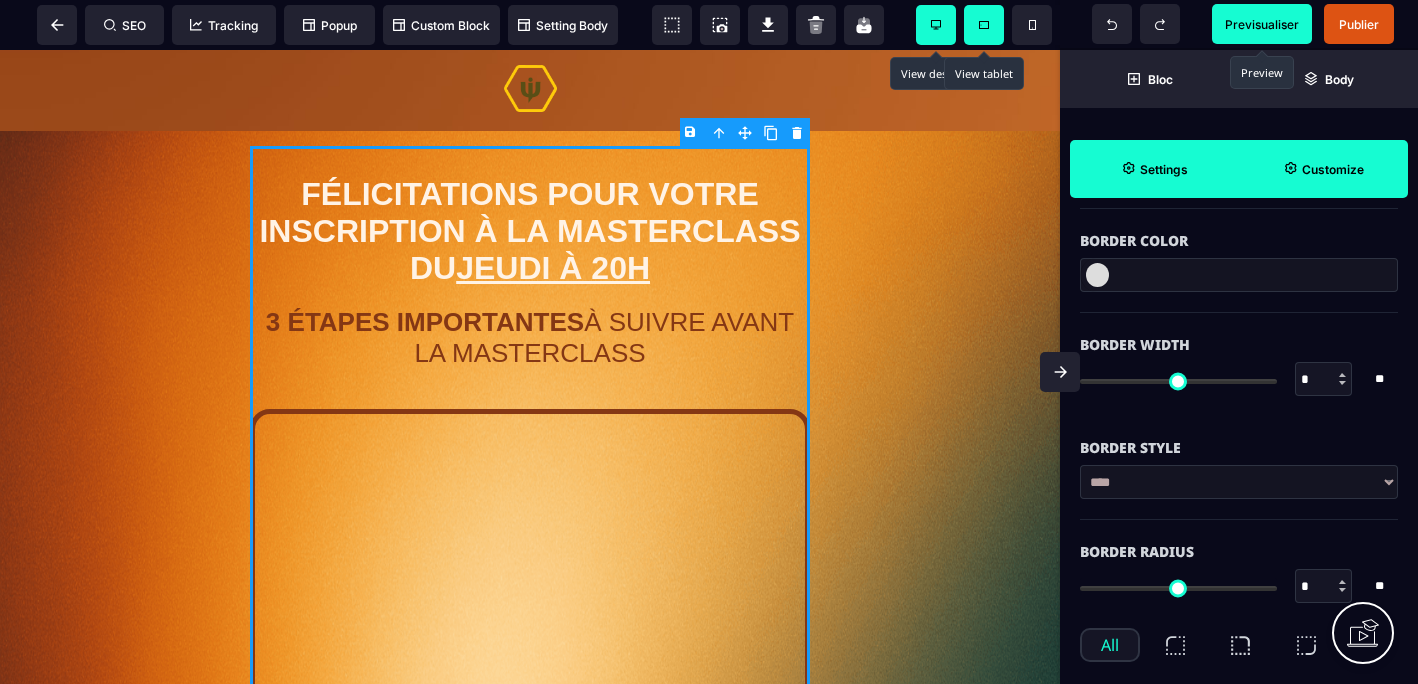 scroll, scrollTop: 382, scrollLeft: 0, axis: vertical 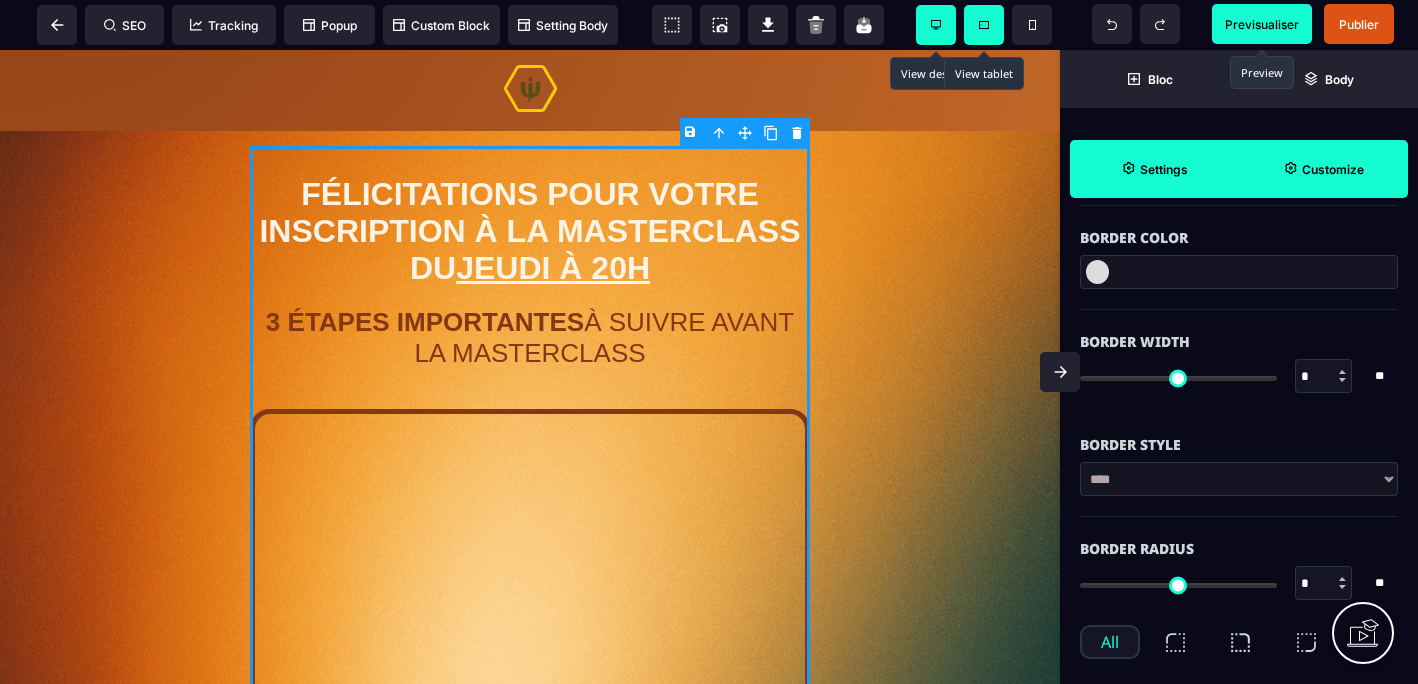 click on "**** ****** ****** ****** ***** ****** ****** ***** ***** ****** ******* *******" at bounding box center [1239, 479] 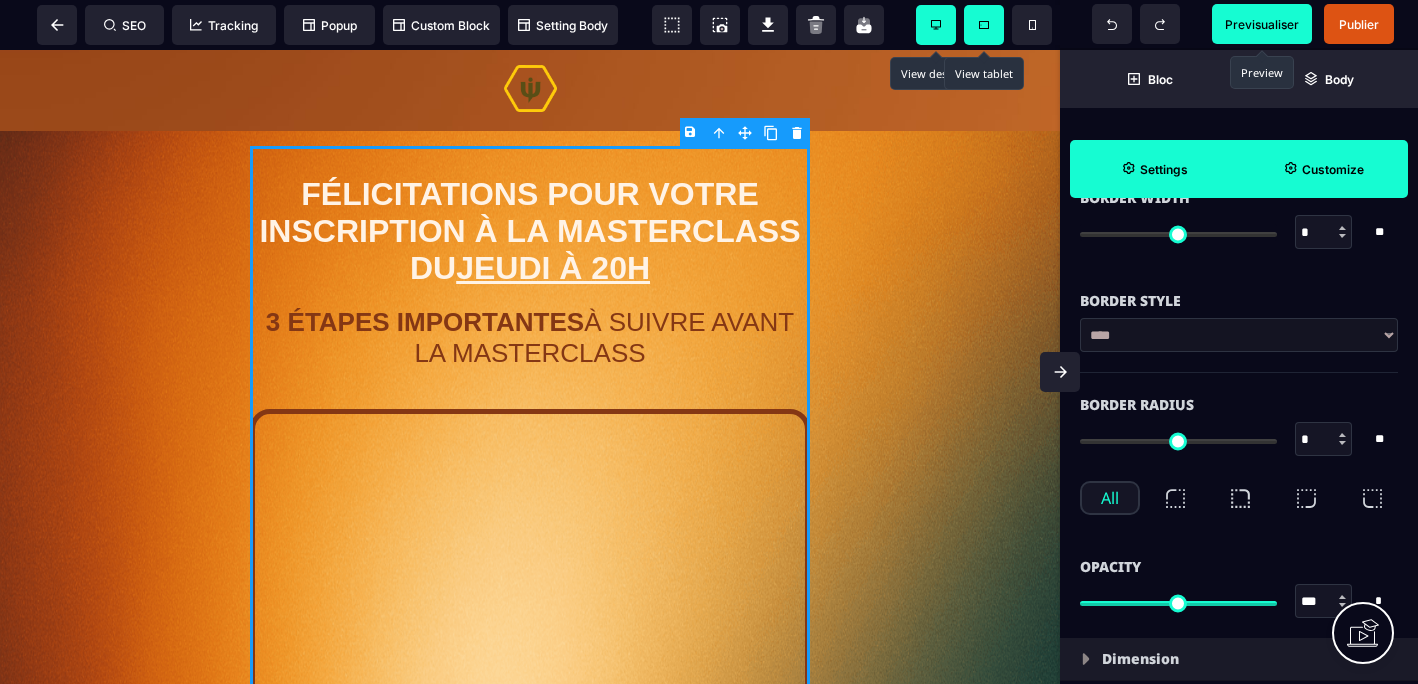 scroll, scrollTop: 530, scrollLeft: 0, axis: vertical 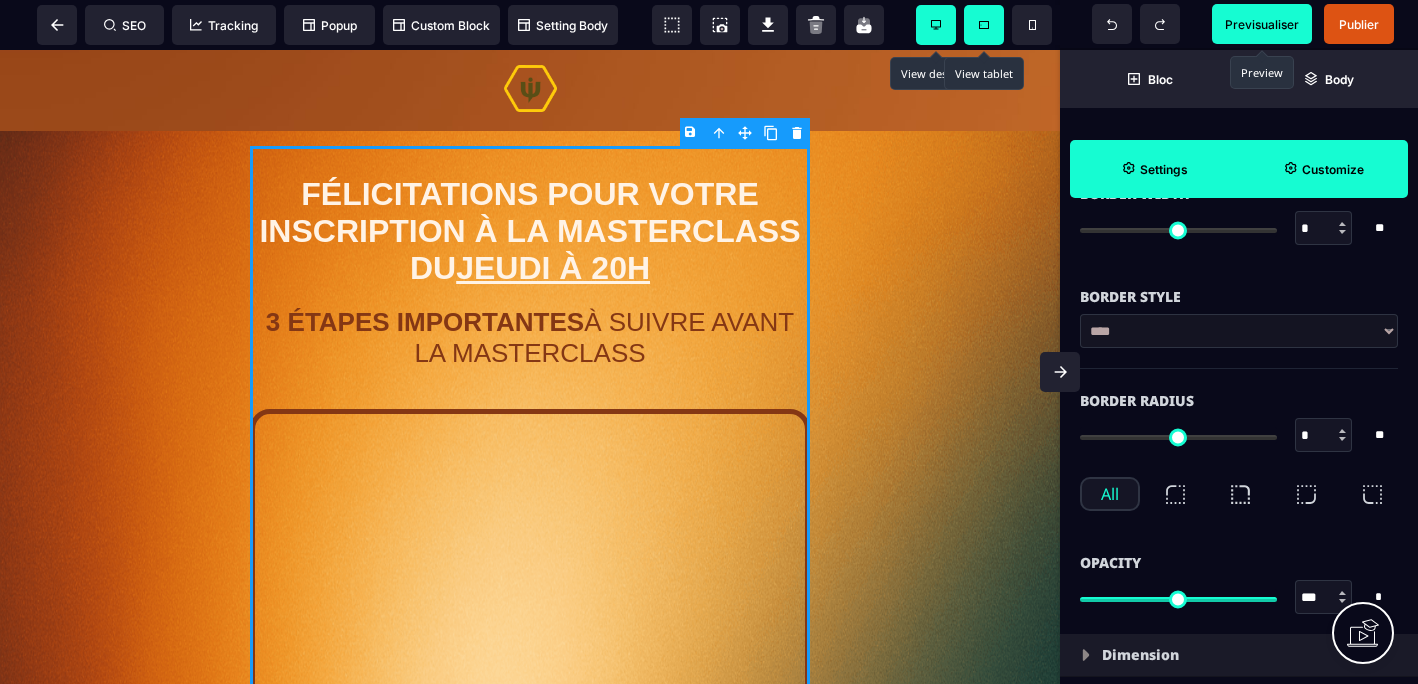 click on "Previsualiser" at bounding box center (1262, 24) 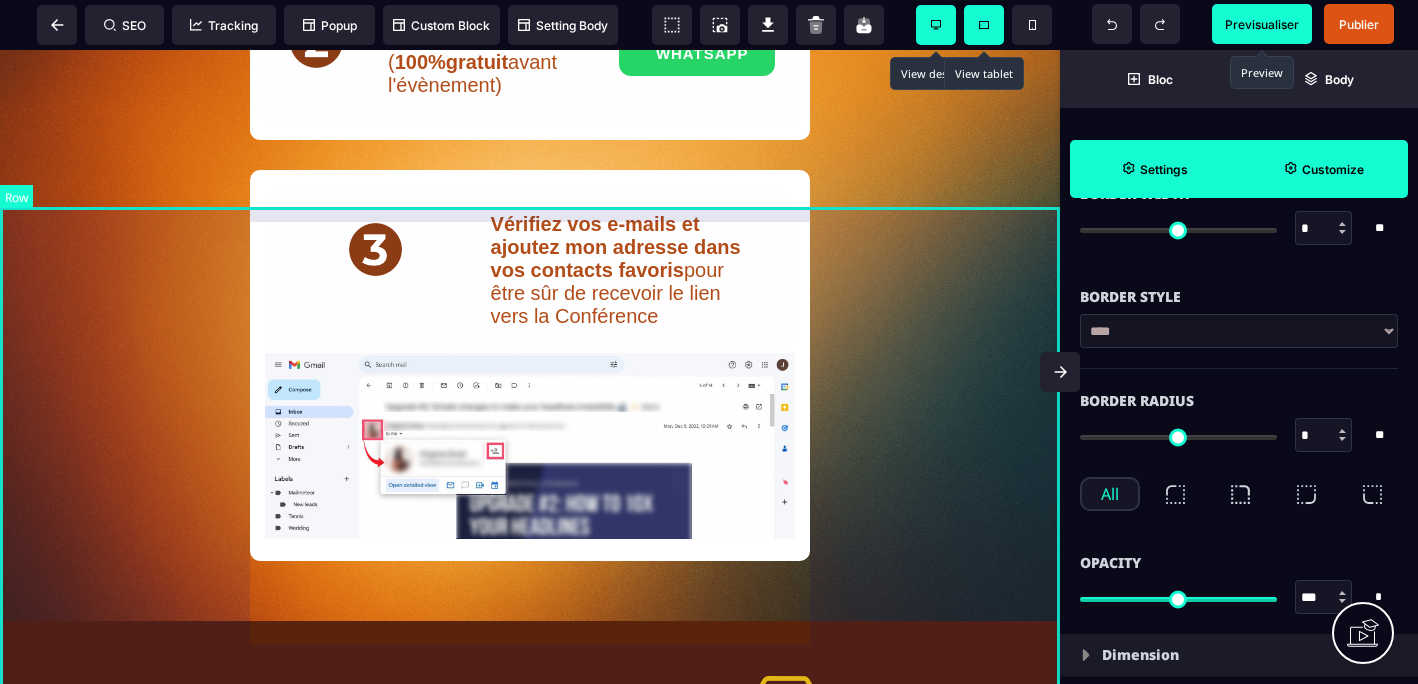 scroll, scrollTop: 1704, scrollLeft: 0, axis: vertical 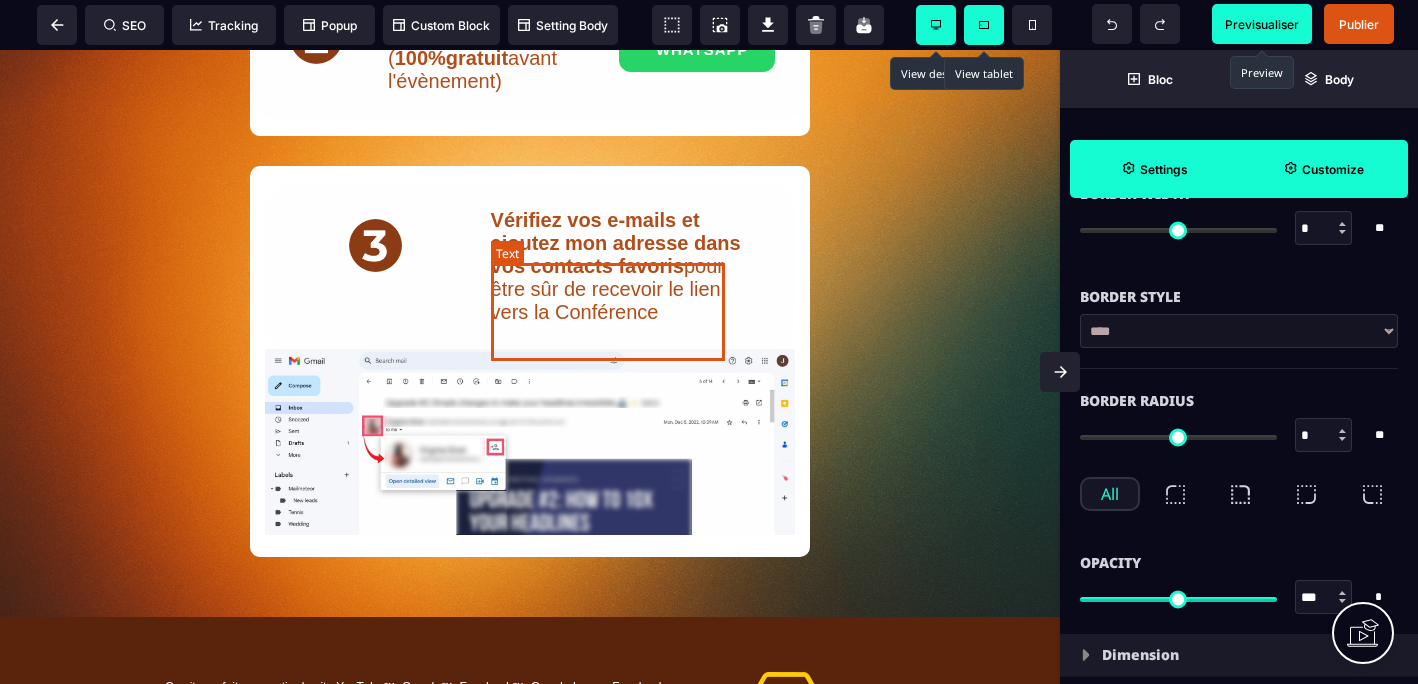 click on "Vérifiez vos e-mails et ajoutez mon adresse dans vos contacts favoris" at bounding box center (619, 243) 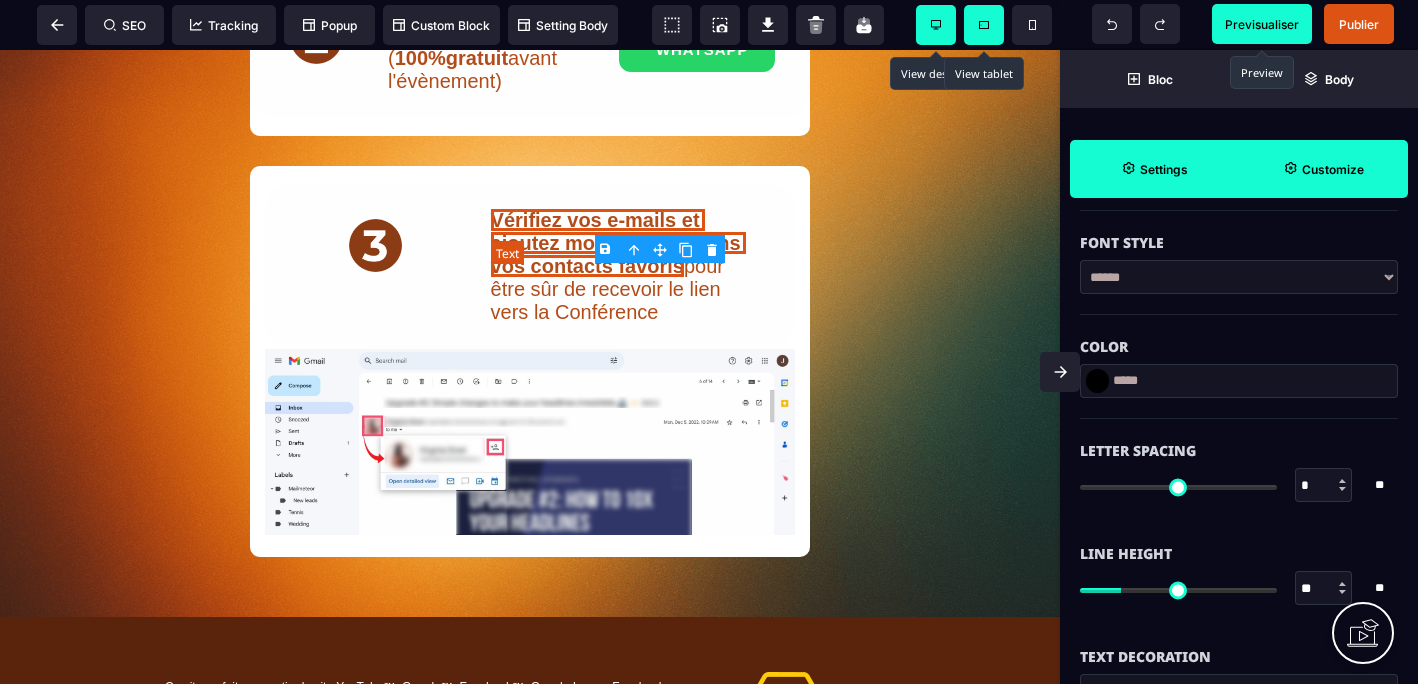 scroll, scrollTop: 0, scrollLeft: 0, axis: both 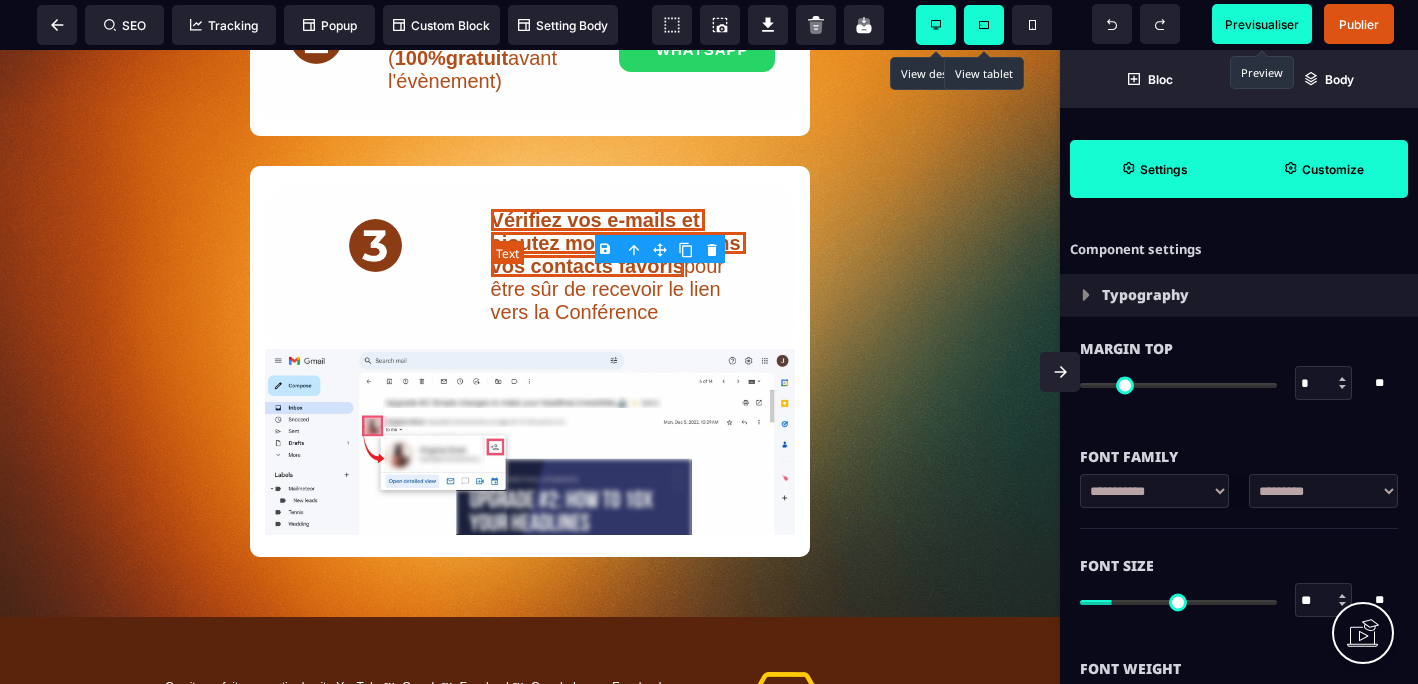 click on "Vérifiez vos e-mails et ajoutez mon adresse dans vos contacts favoris" at bounding box center [619, 243] 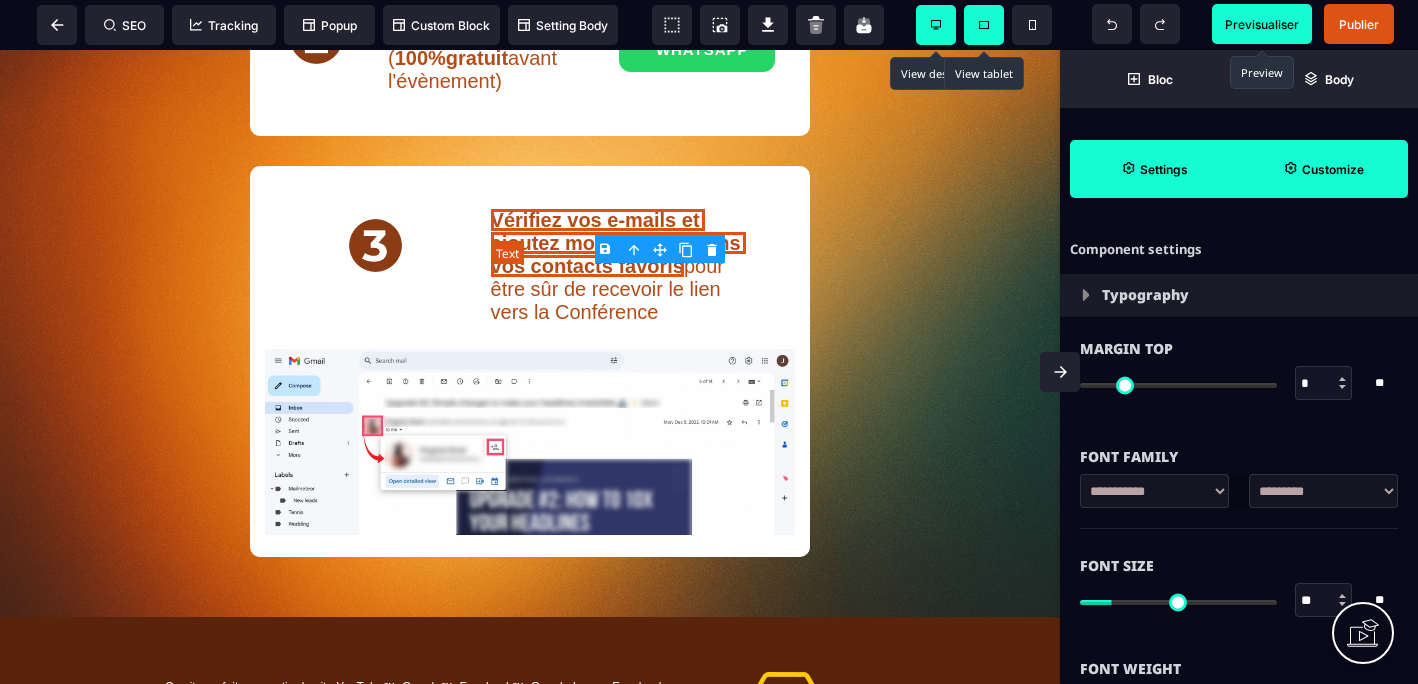 click on "Vérifiez vos e-mails et ajoutez mon adresse dans vos contacts favoris" at bounding box center (619, 243) 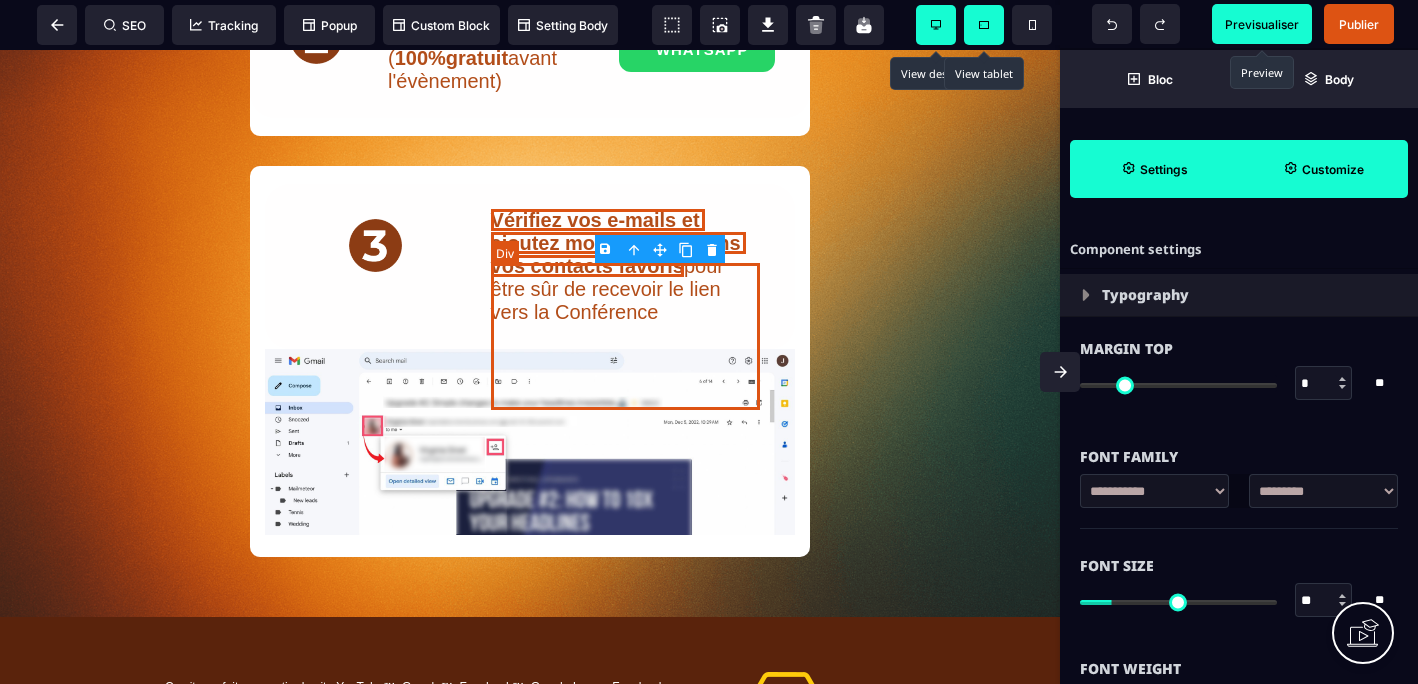 click on "Vérifiez vos e-mails et ajoutez mon adresse dans vos contacts favoris  pour être sûr de recevoir le lien vers la Conférence" at bounding box center (625, 266) 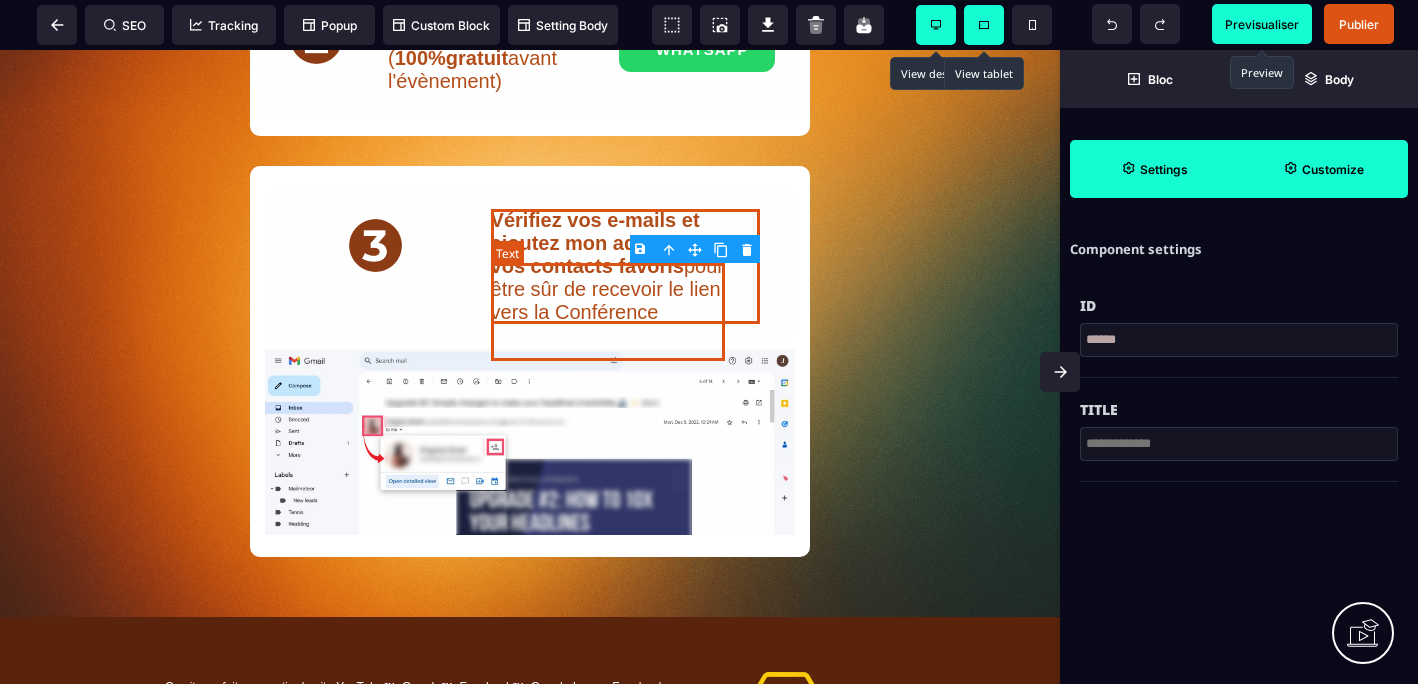 click on "Vérifiez vos e-mails et ajoutez mon adresse dans vos contacts favoris" at bounding box center [619, 243] 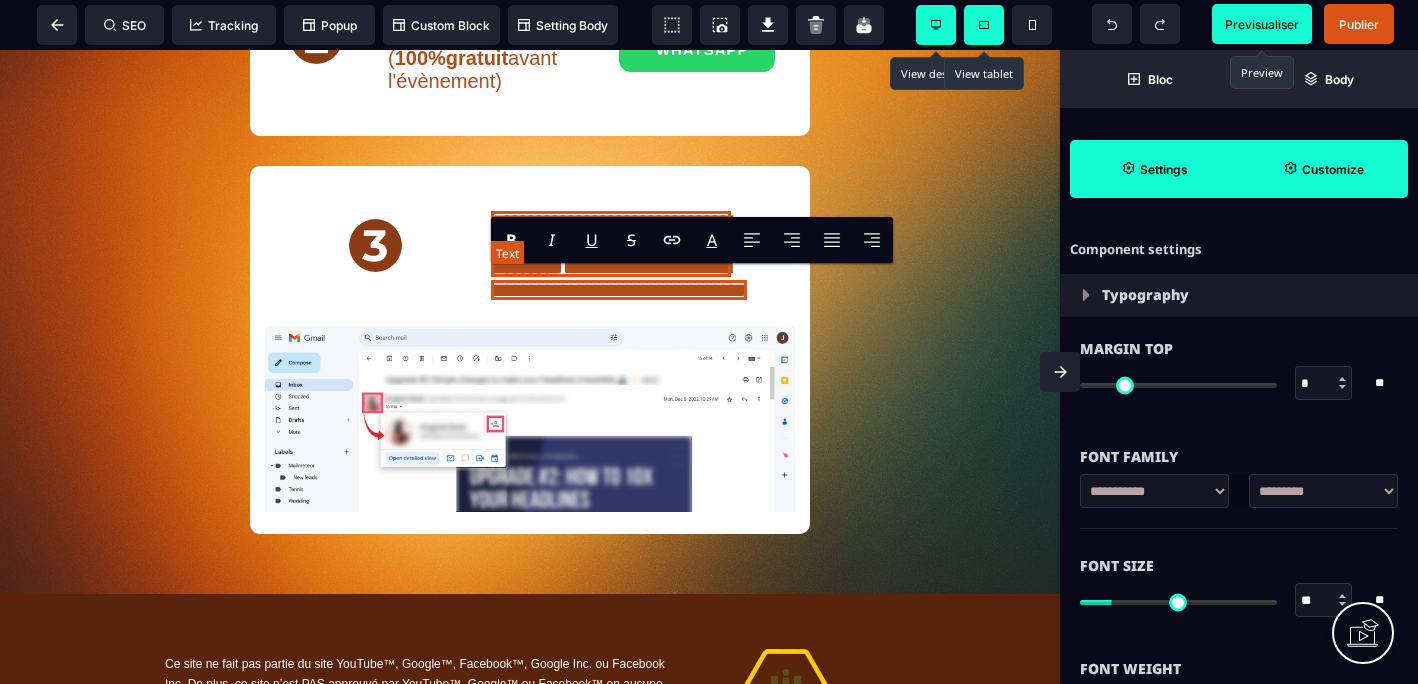 click on "**********" at bounding box center [611, 244] 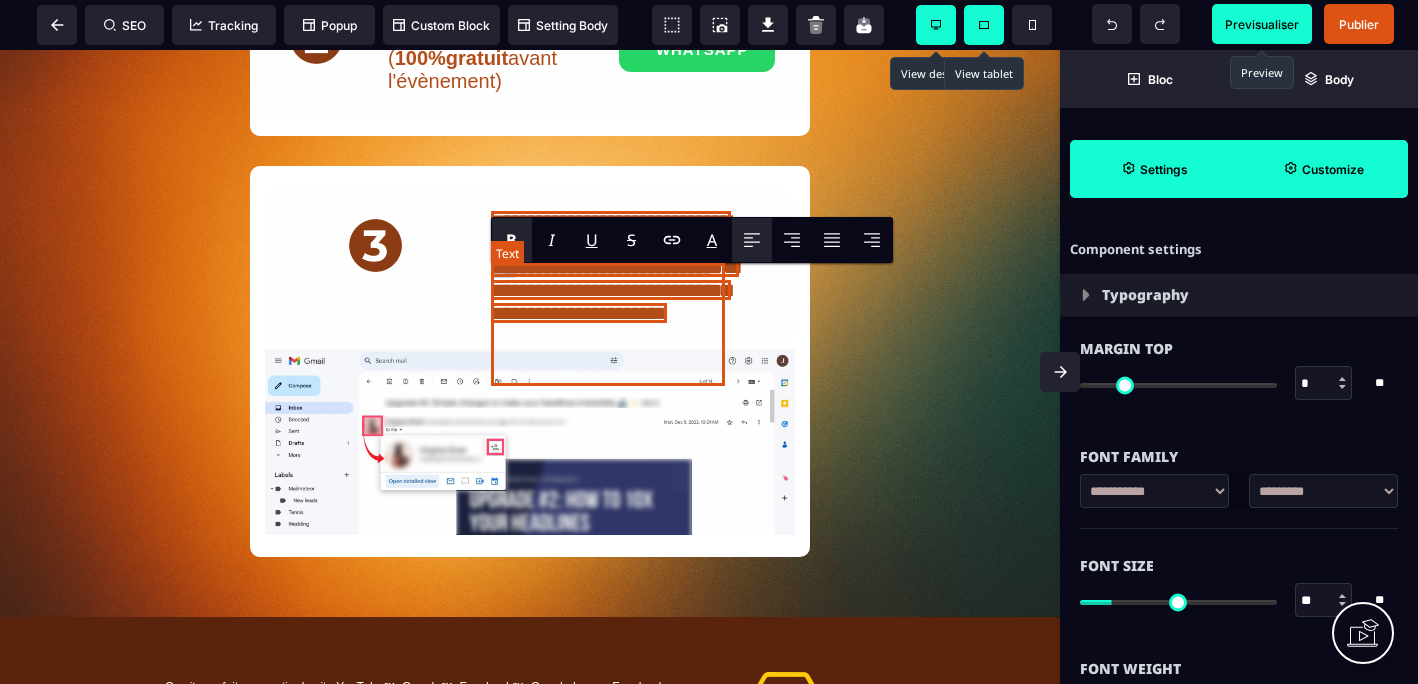 drag, startPoint x: 716, startPoint y: 326, endPoint x: 493, endPoint y: 327, distance: 223.00224 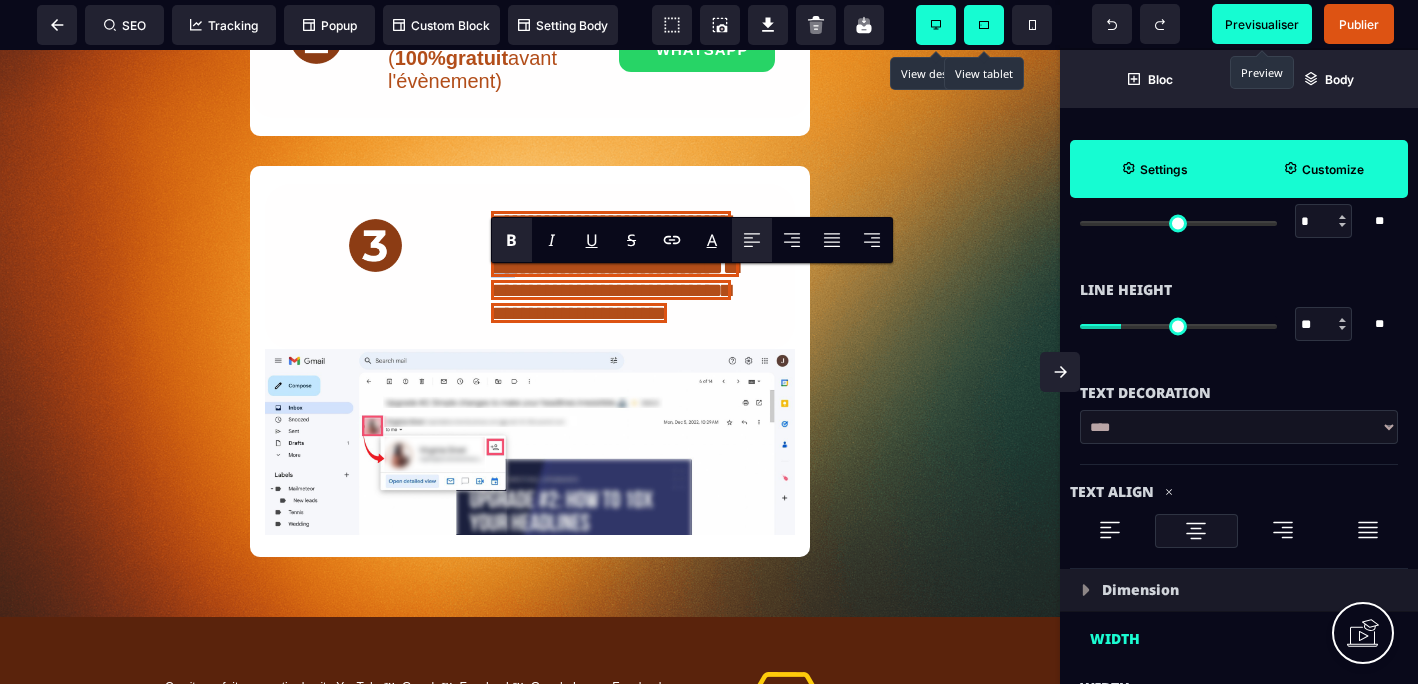 scroll, scrollTop: 802, scrollLeft: 0, axis: vertical 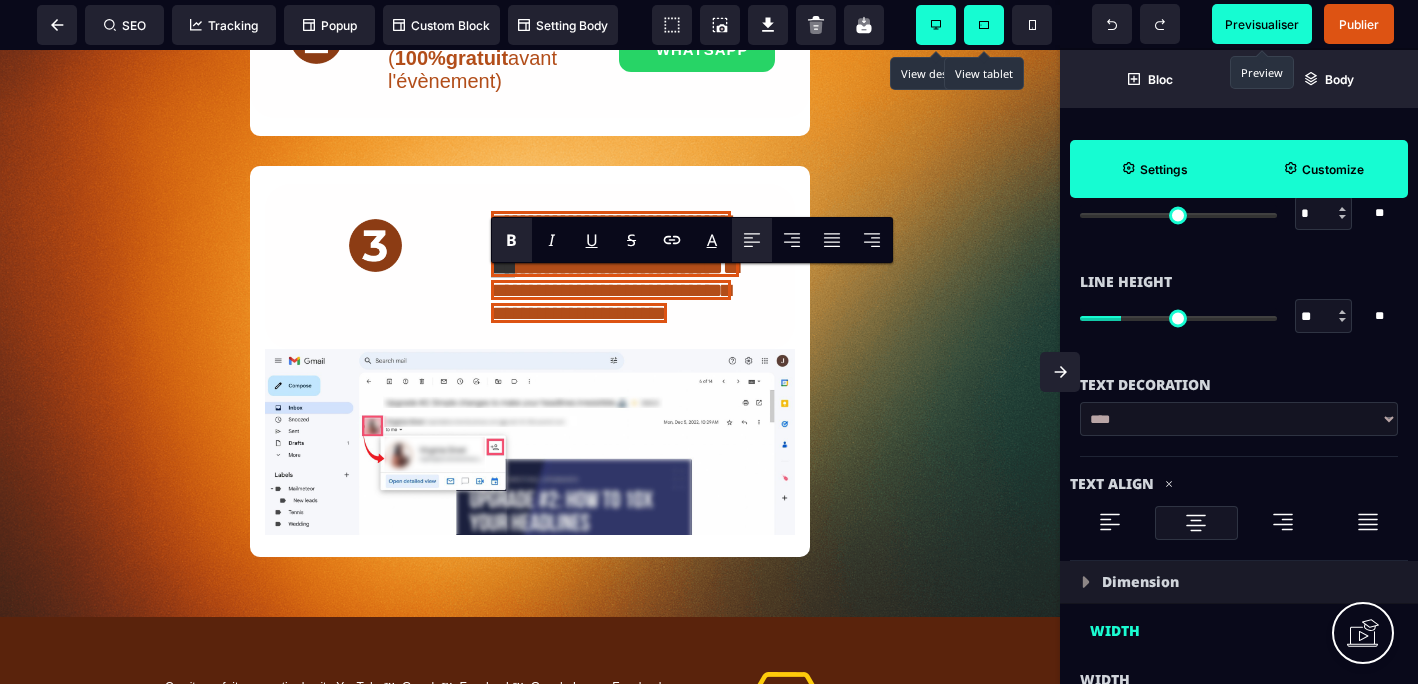 click on "**********" at bounding box center (1239, 419) 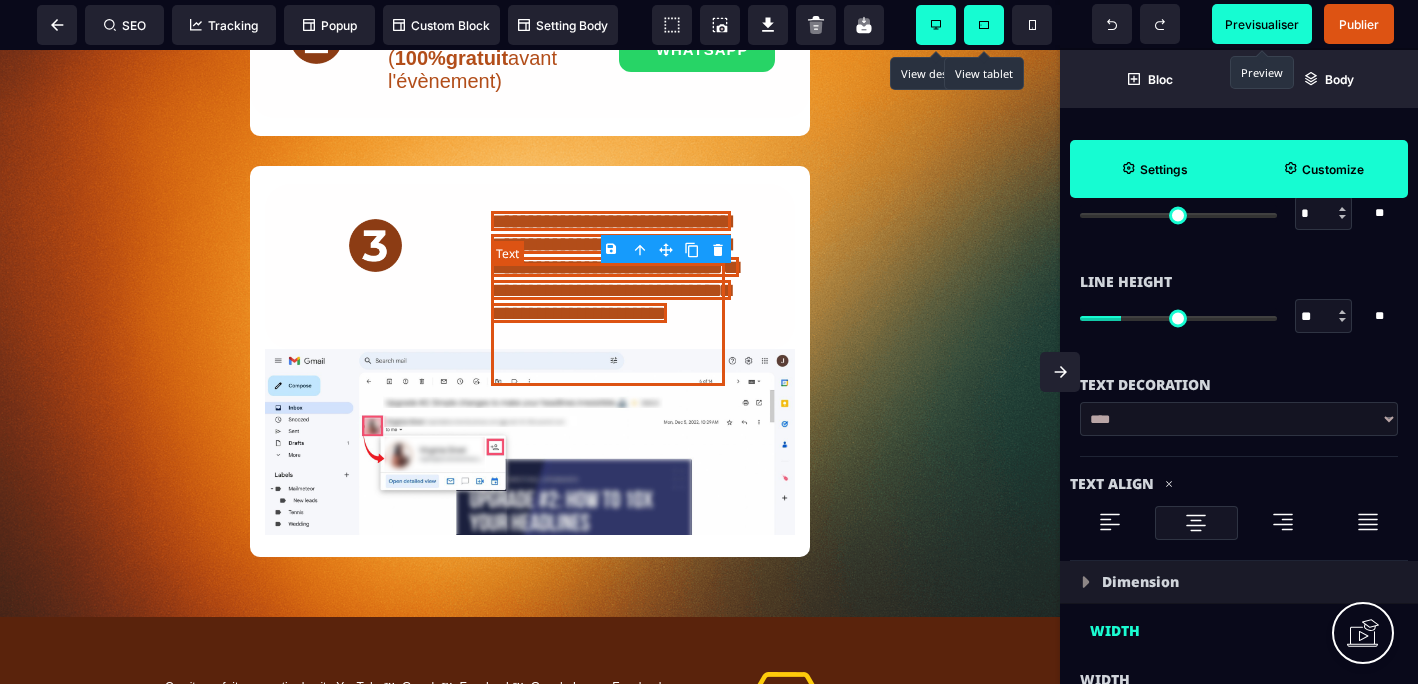 click on "**********" at bounding box center (611, 244) 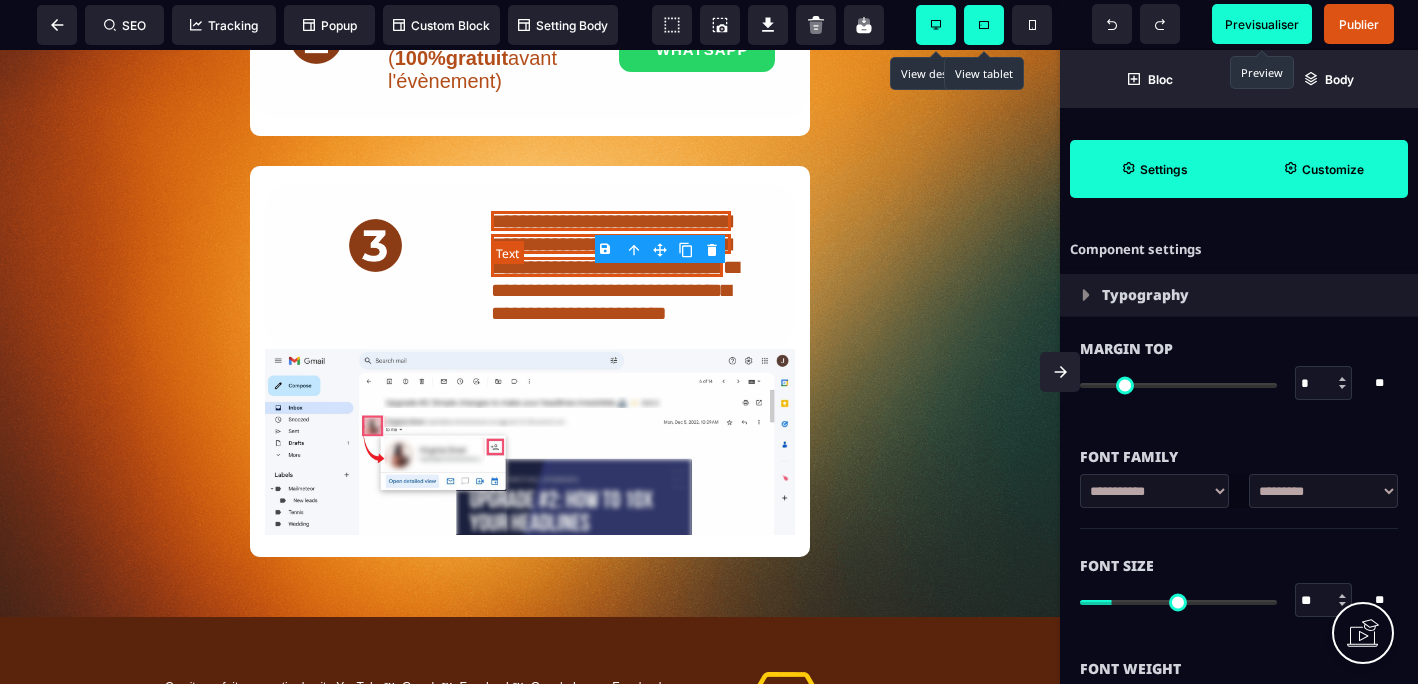click on "**********" at bounding box center (611, 244) 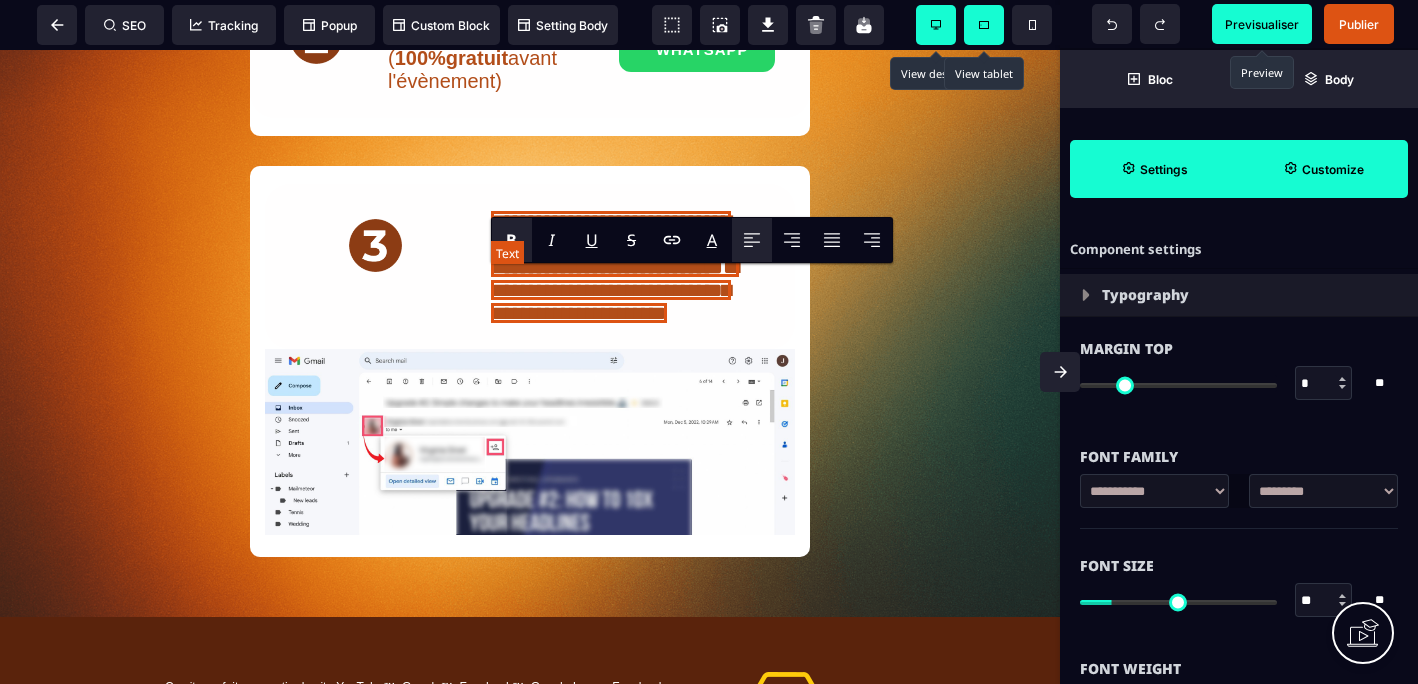 click on "**********" at bounding box center [611, 244] 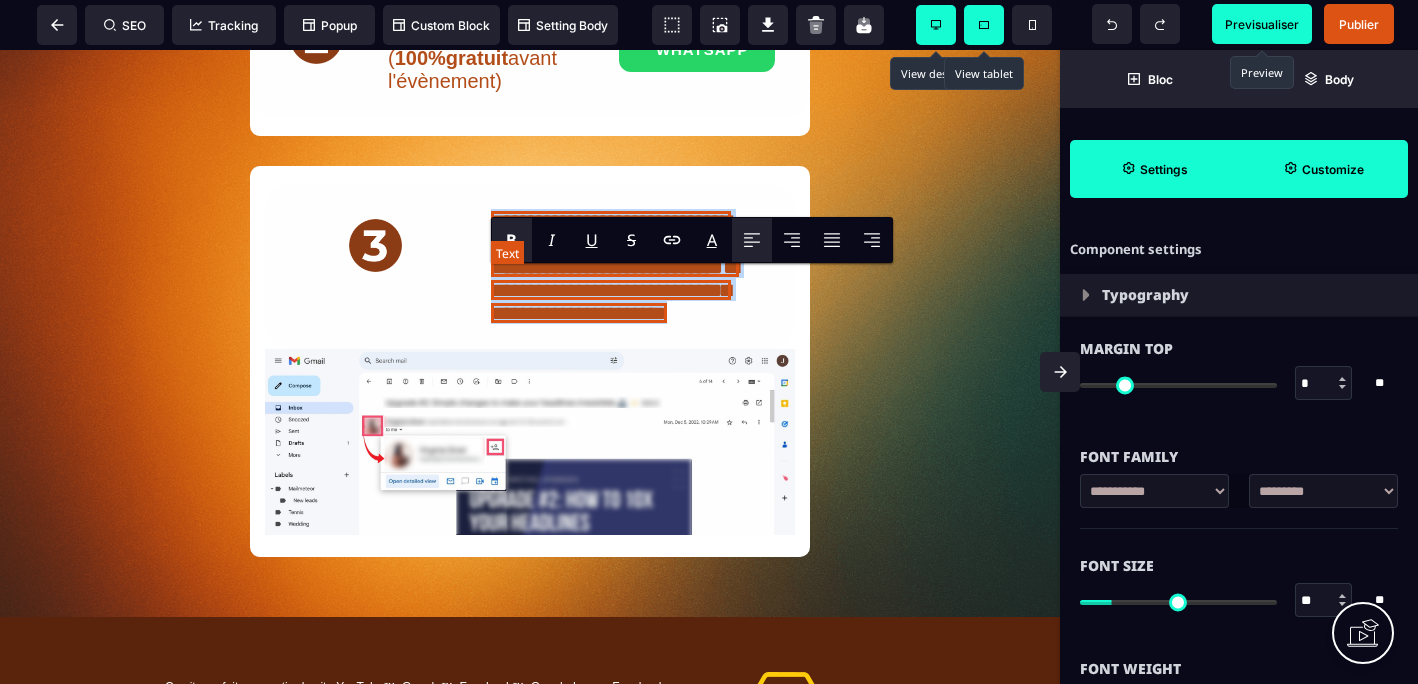 click on "**********" at bounding box center (611, 244) 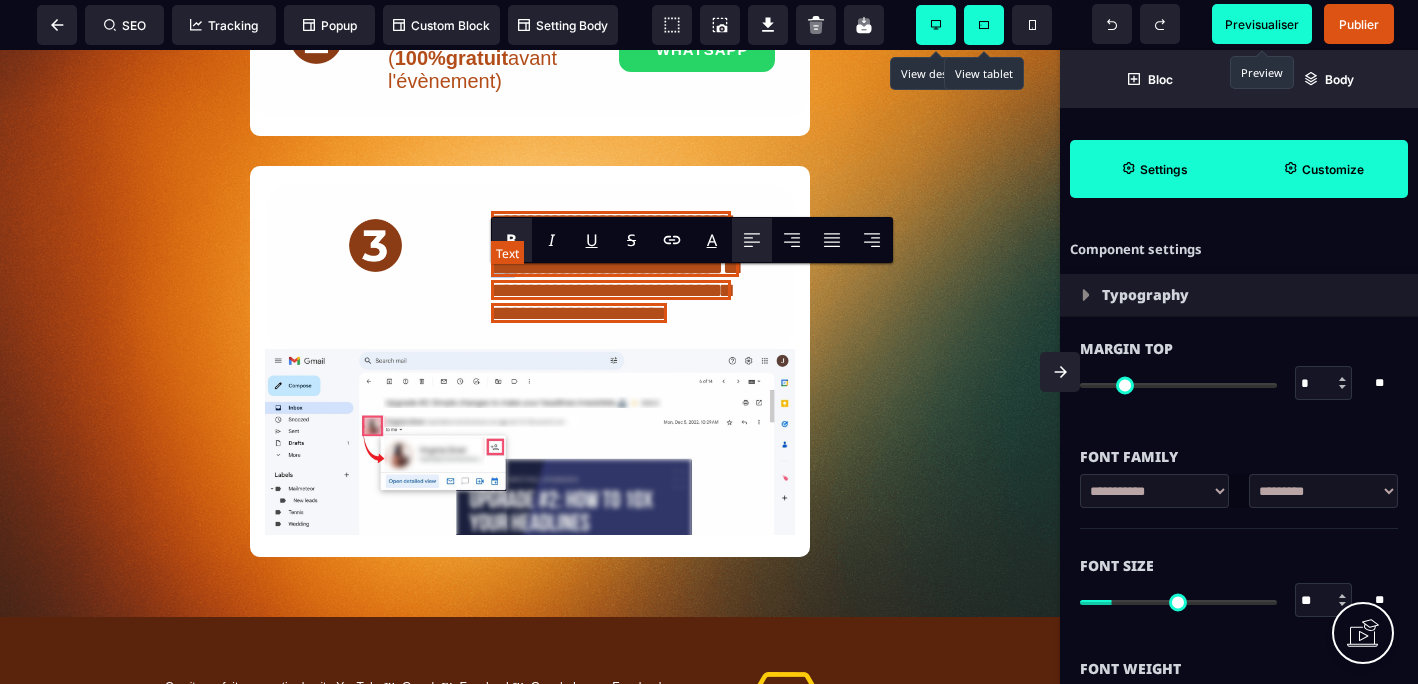 drag, startPoint x: 718, startPoint y: 326, endPoint x: 493, endPoint y: 327, distance: 225.00223 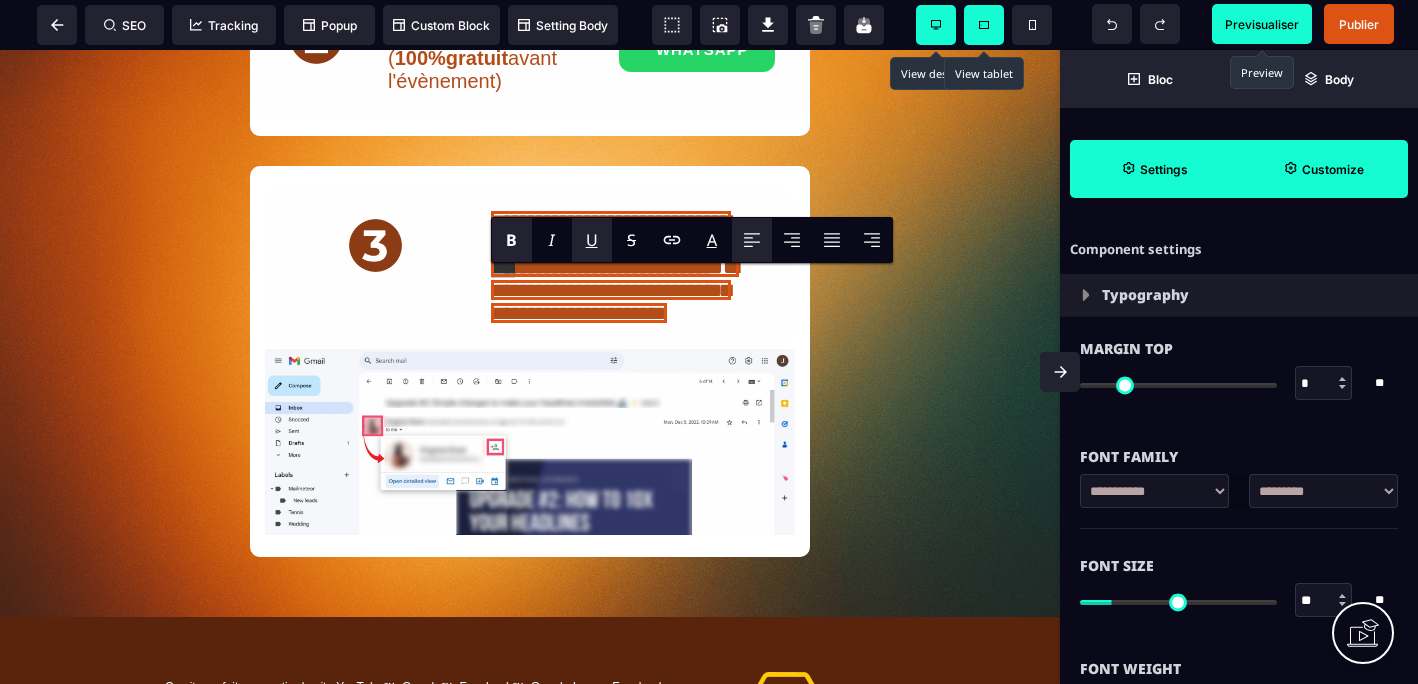 click on "U" at bounding box center (592, 240) 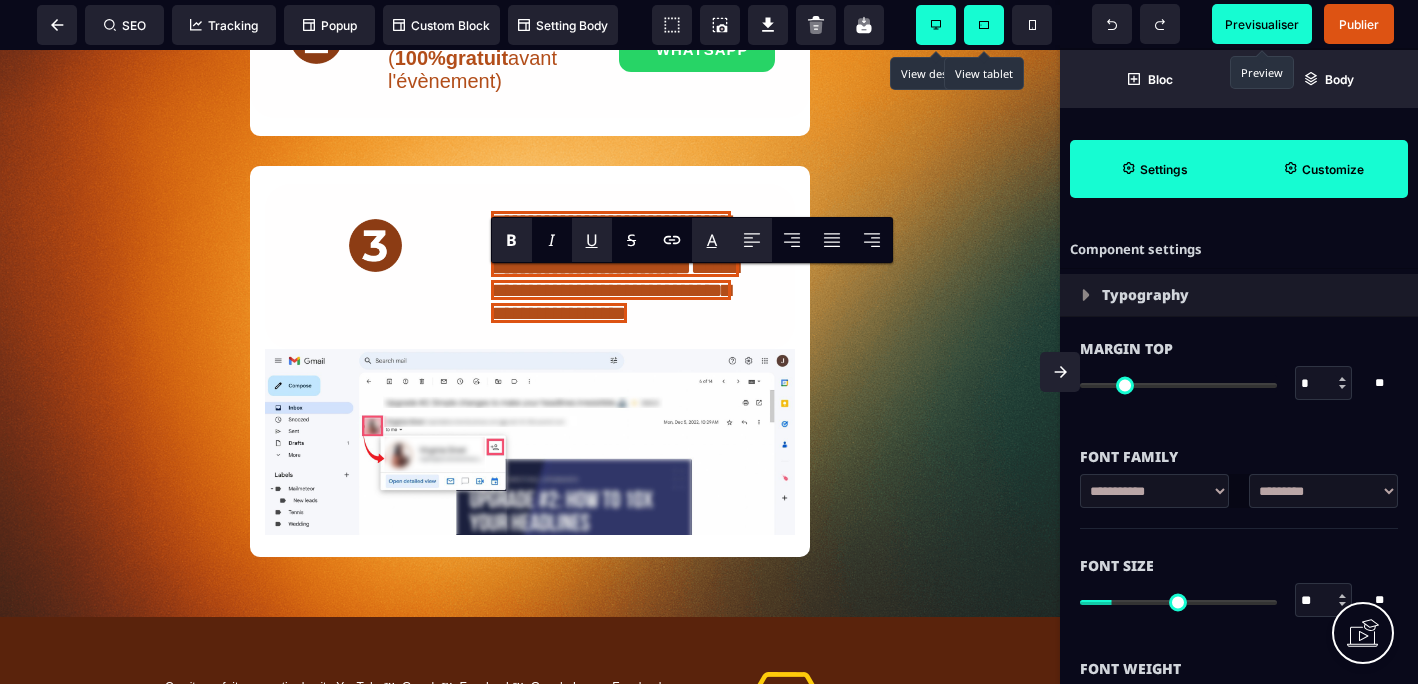 click on "A *******" at bounding box center [712, 240] 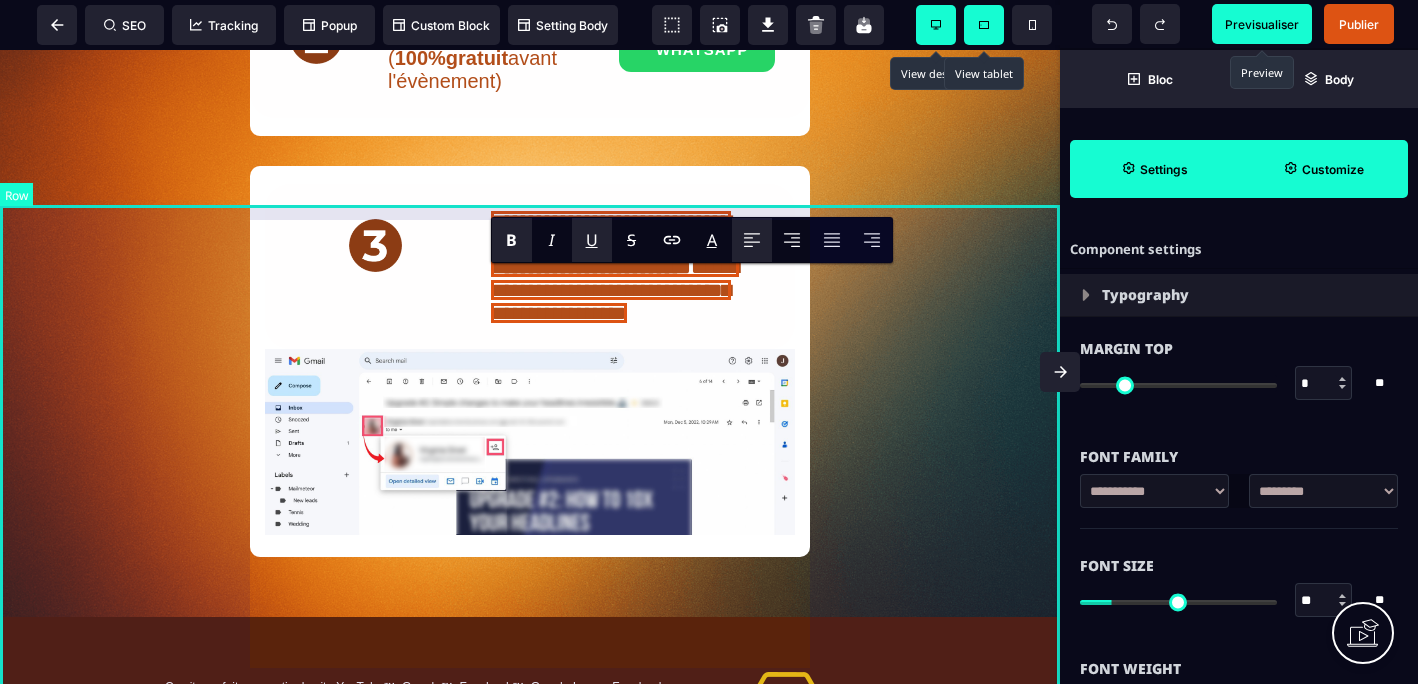 click on "**********" at bounding box center (530, 384) 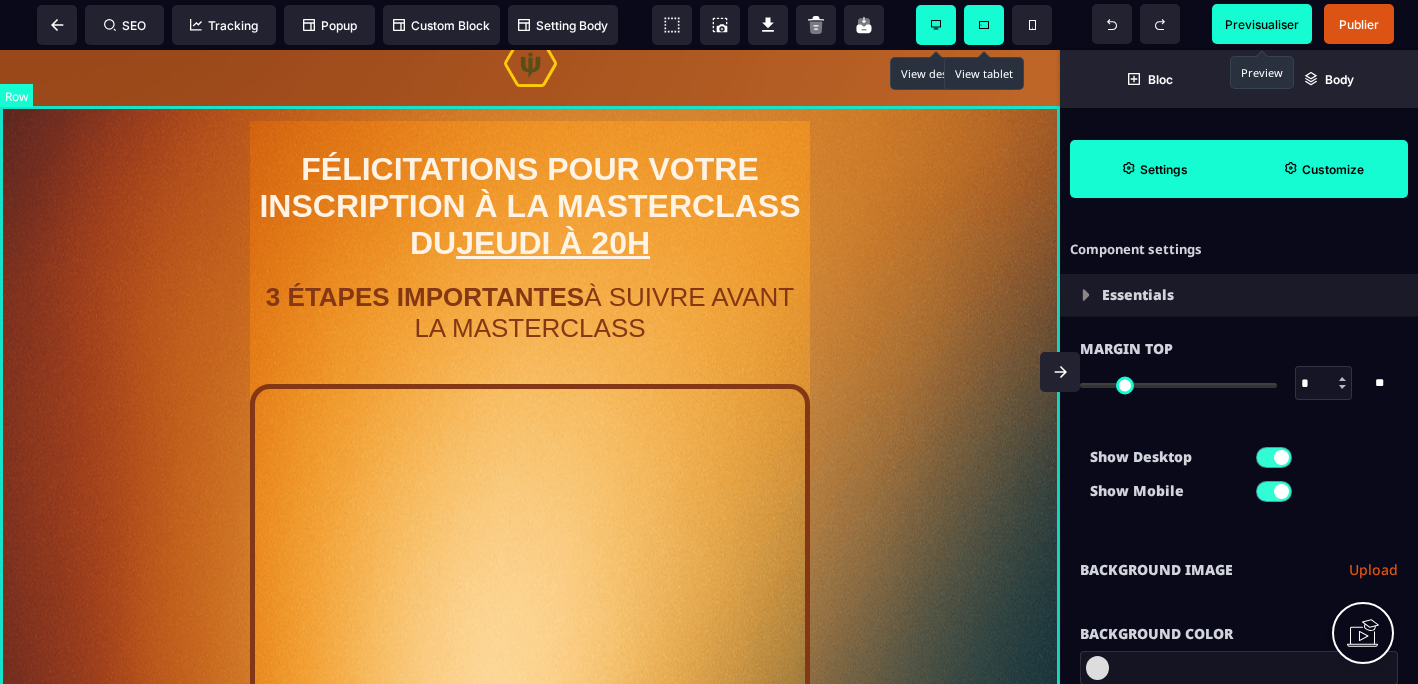 scroll, scrollTop: 0, scrollLeft: 0, axis: both 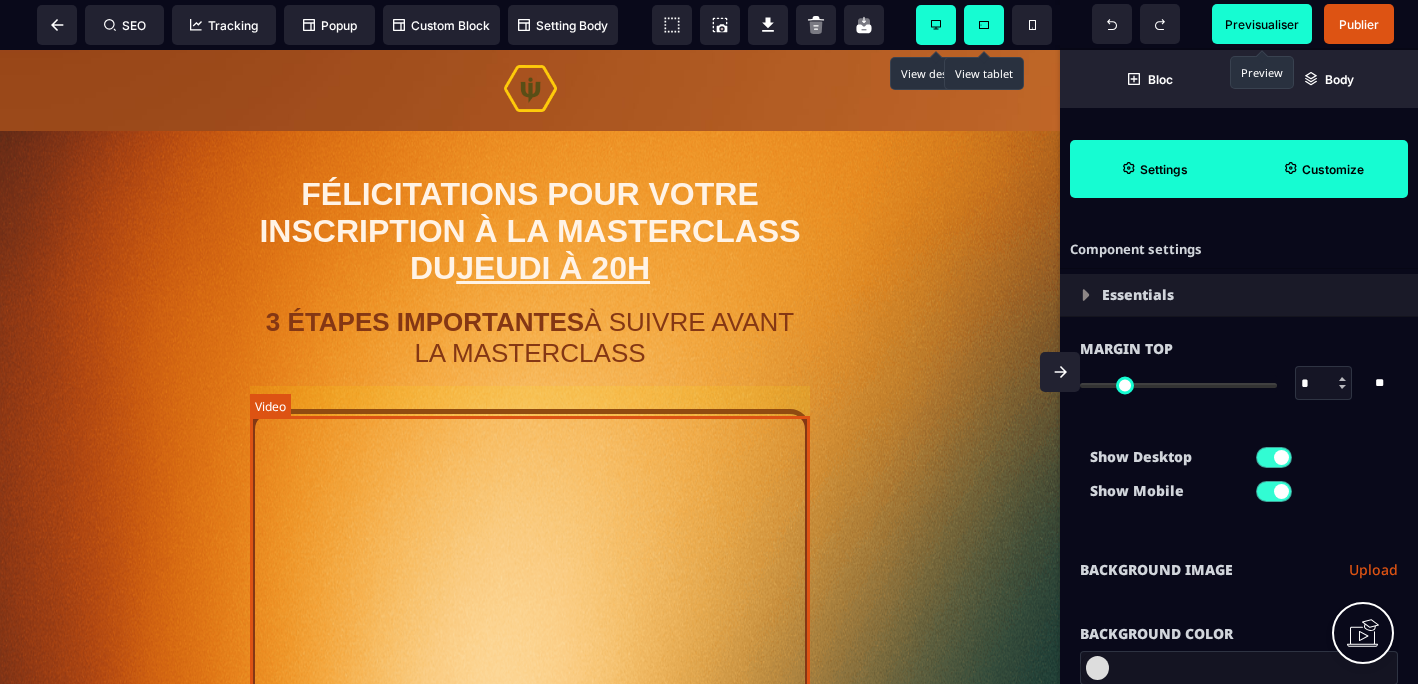 click at bounding box center [530, 684] 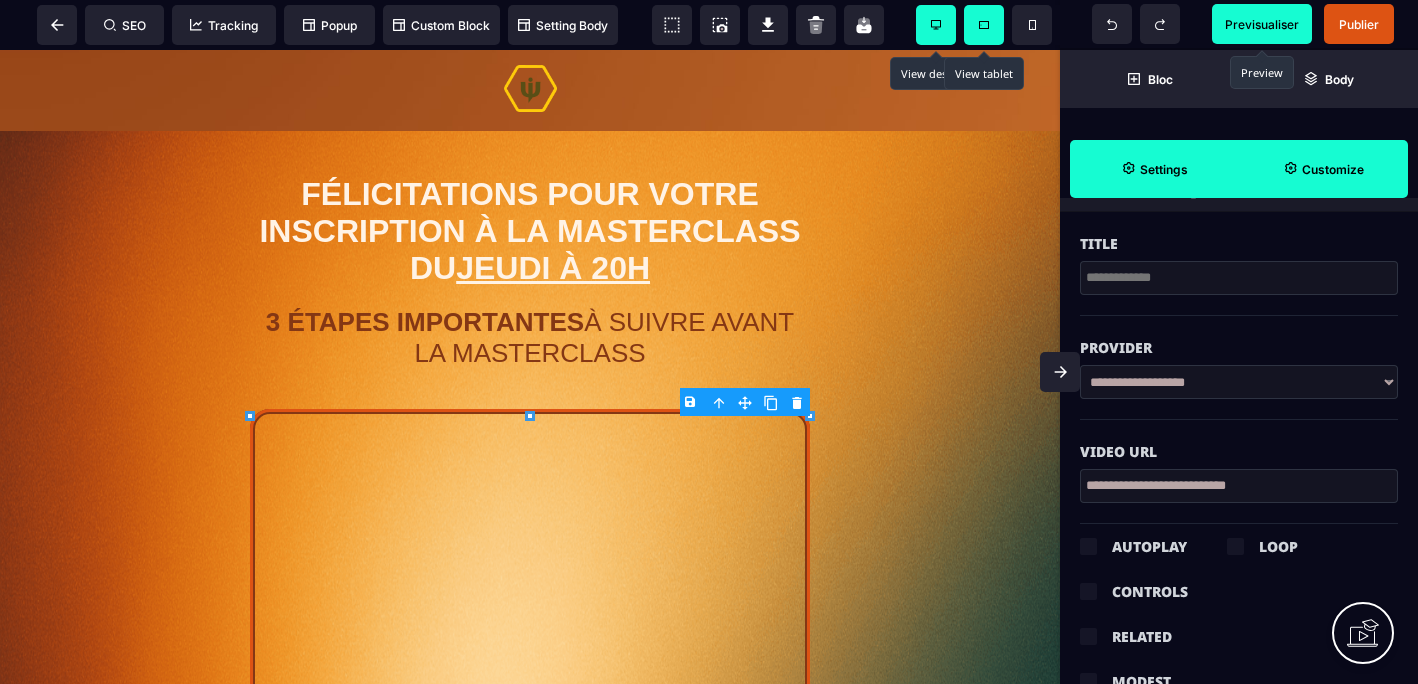 scroll, scrollTop: 693, scrollLeft: 0, axis: vertical 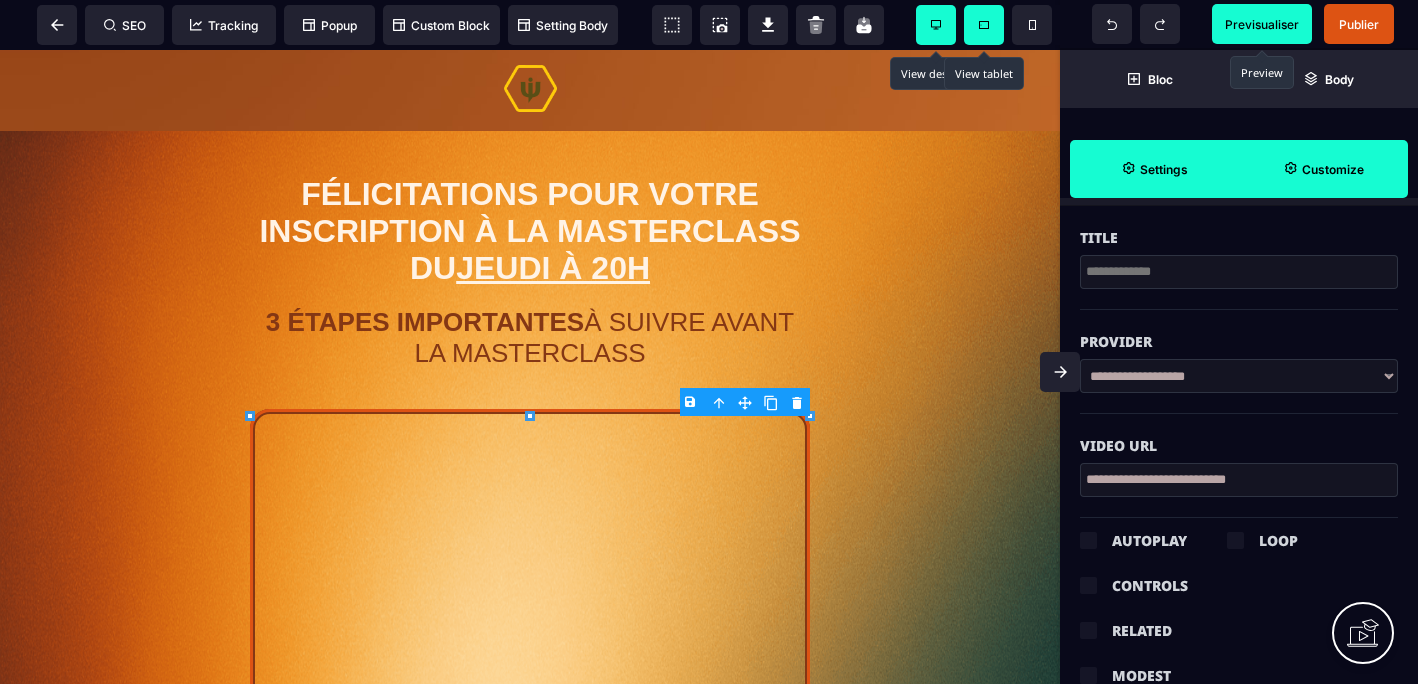 click on "**********" at bounding box center [1239, 376] 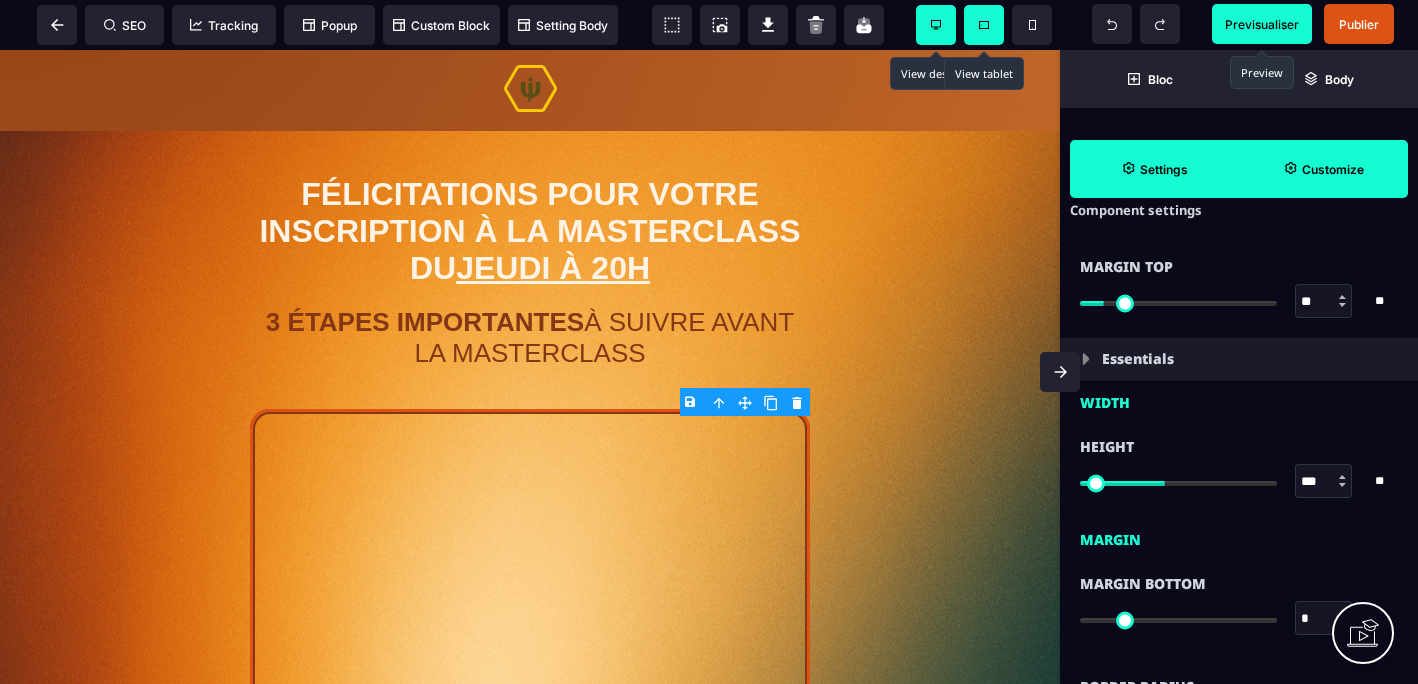 scroll, scrollTop: 0, scrollLeft: 0, axis: both 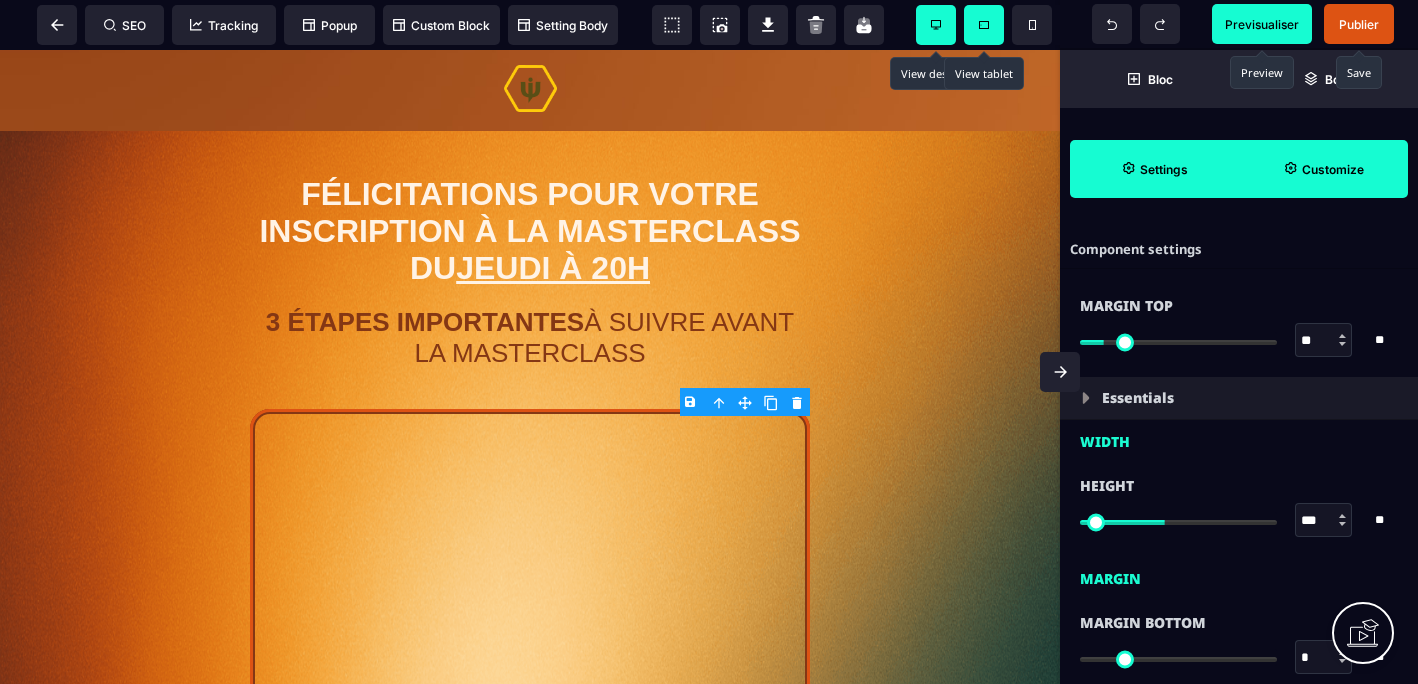 click on "Publier" at bounding box center (1359, 24) 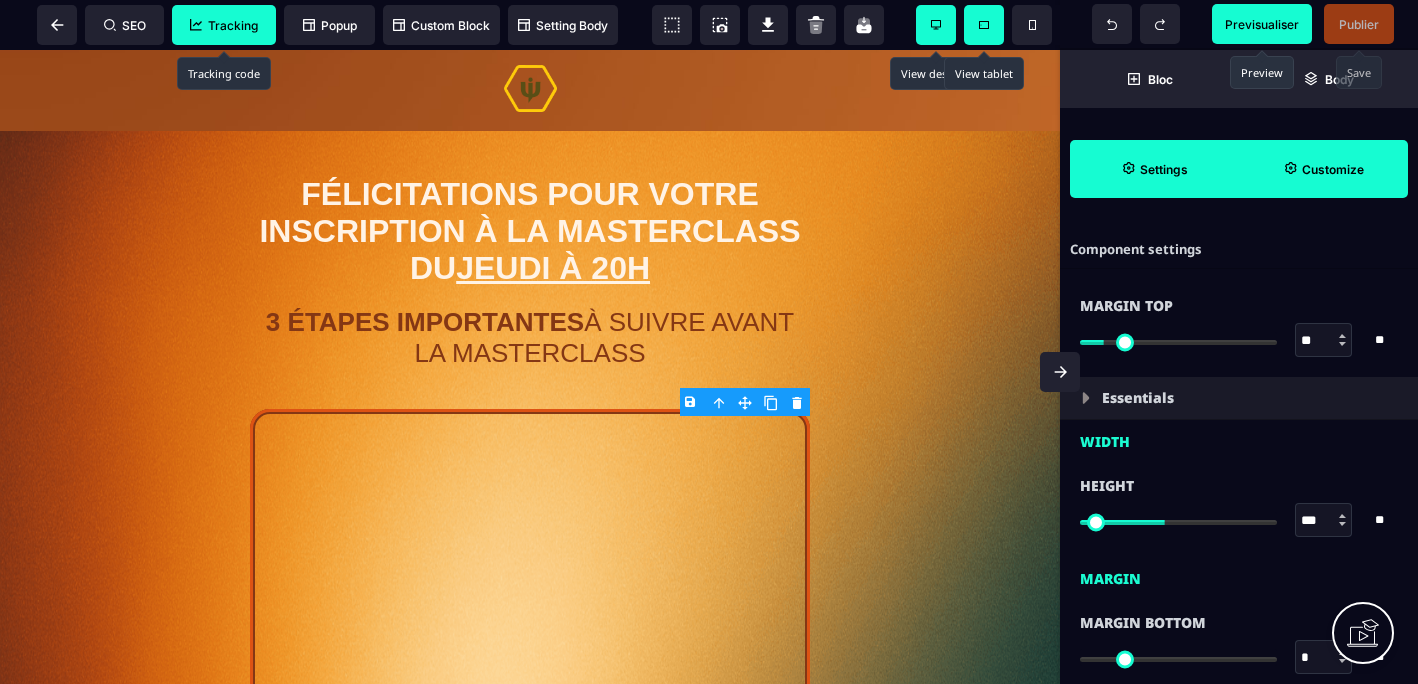 click on "Tracking" at bounding box center [224, 25] 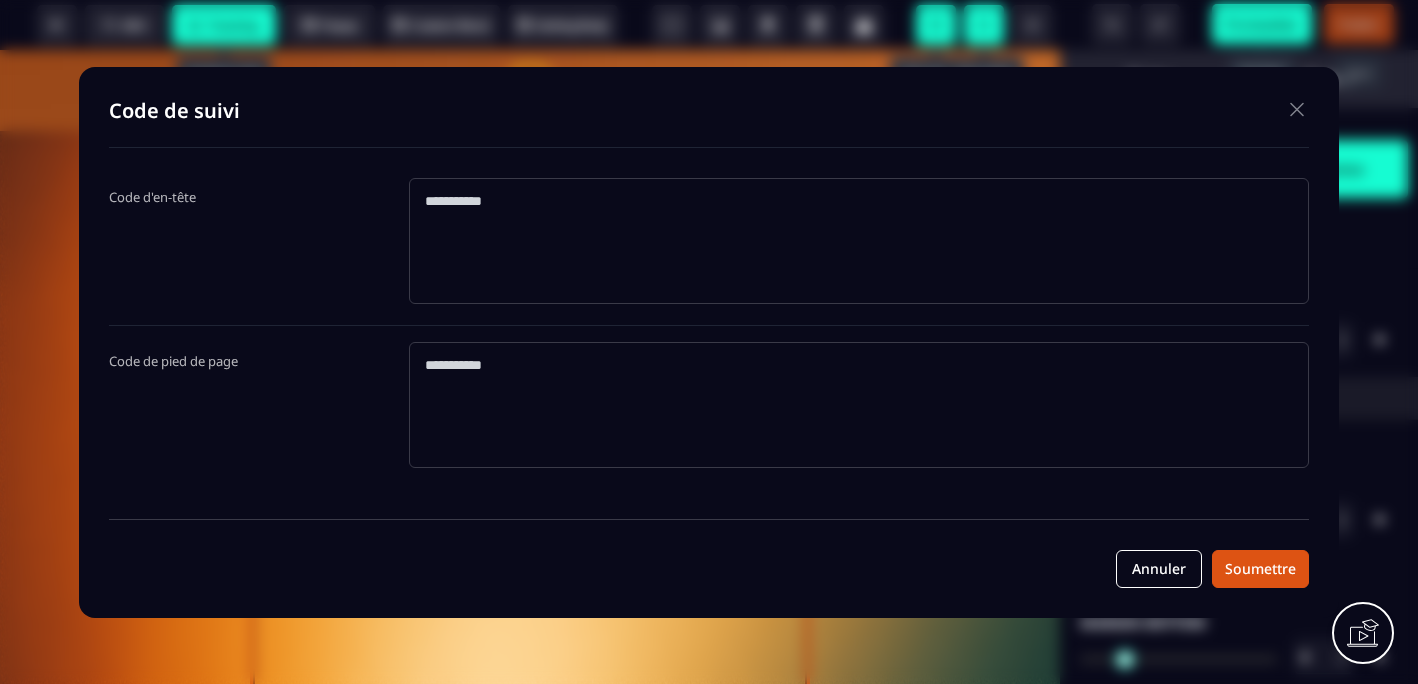 click at bounding box center (1297, 109) 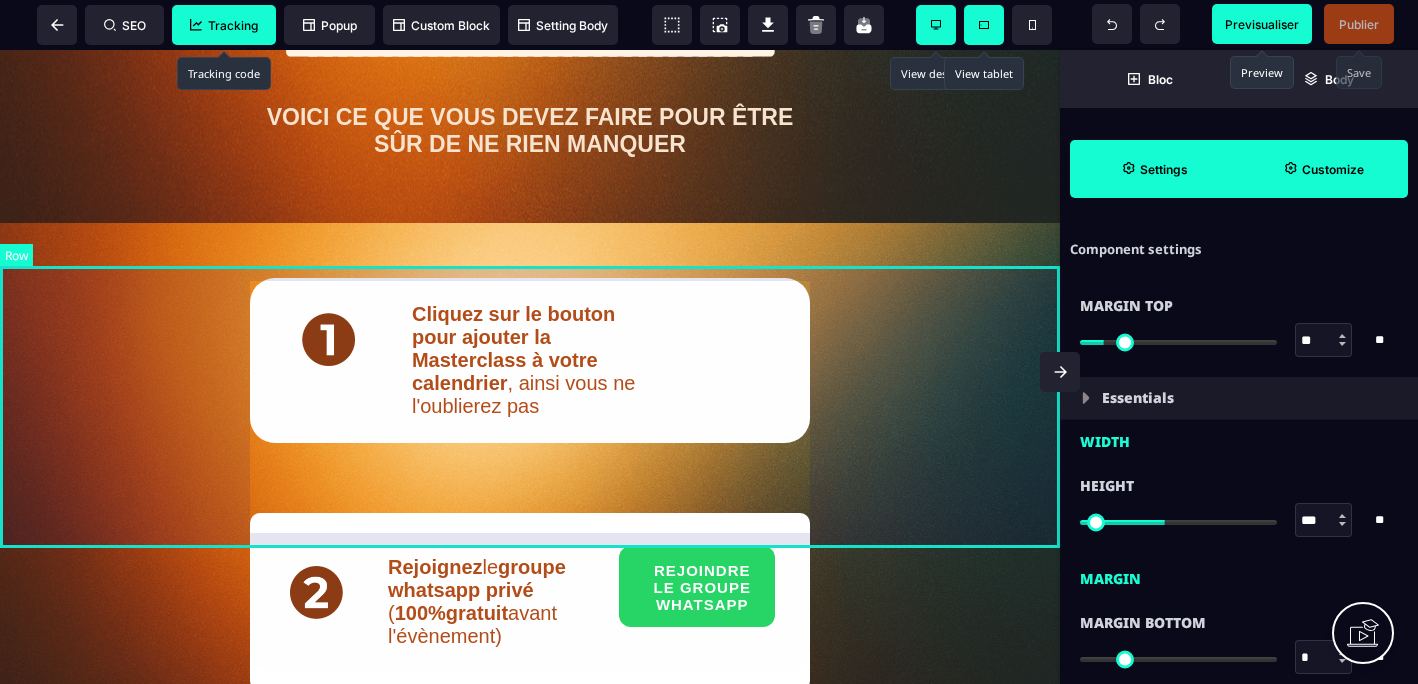 scroll, scrollTop: 1153, scrollLeft: 0, axis: vertical 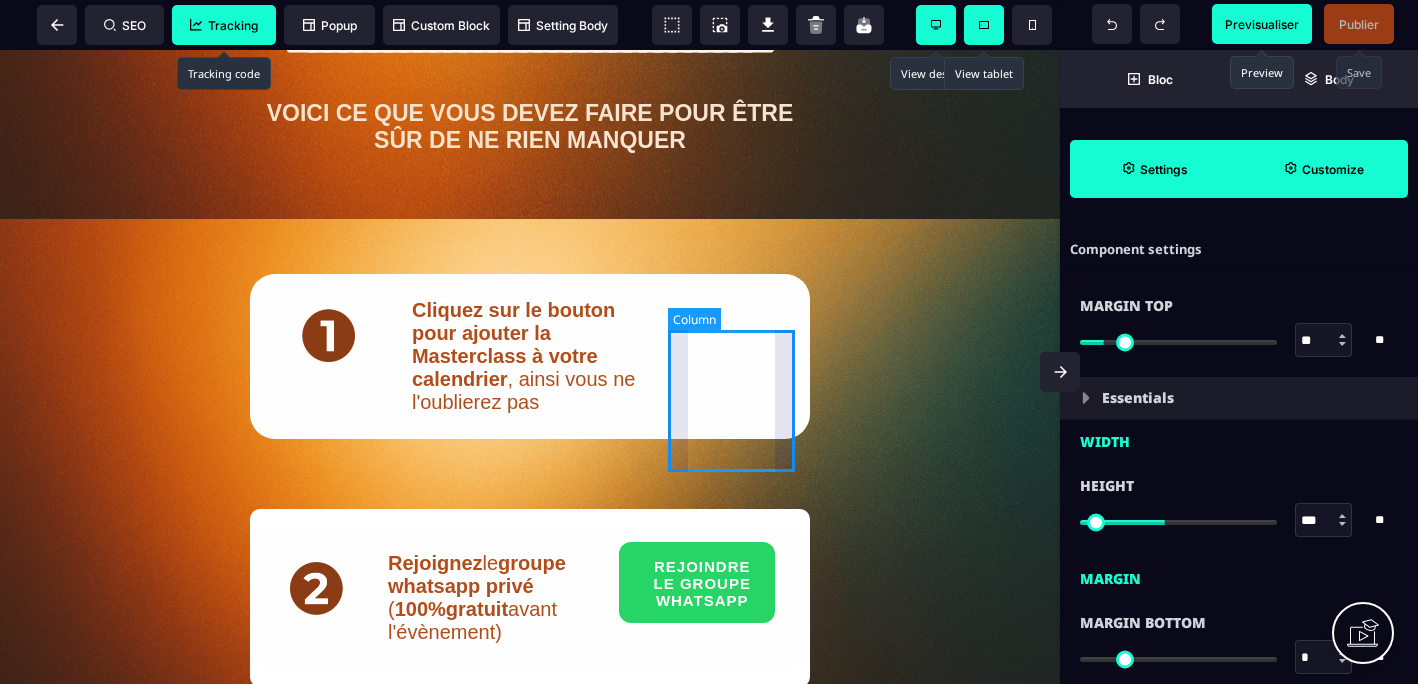 click at bounding box center [731, 356] 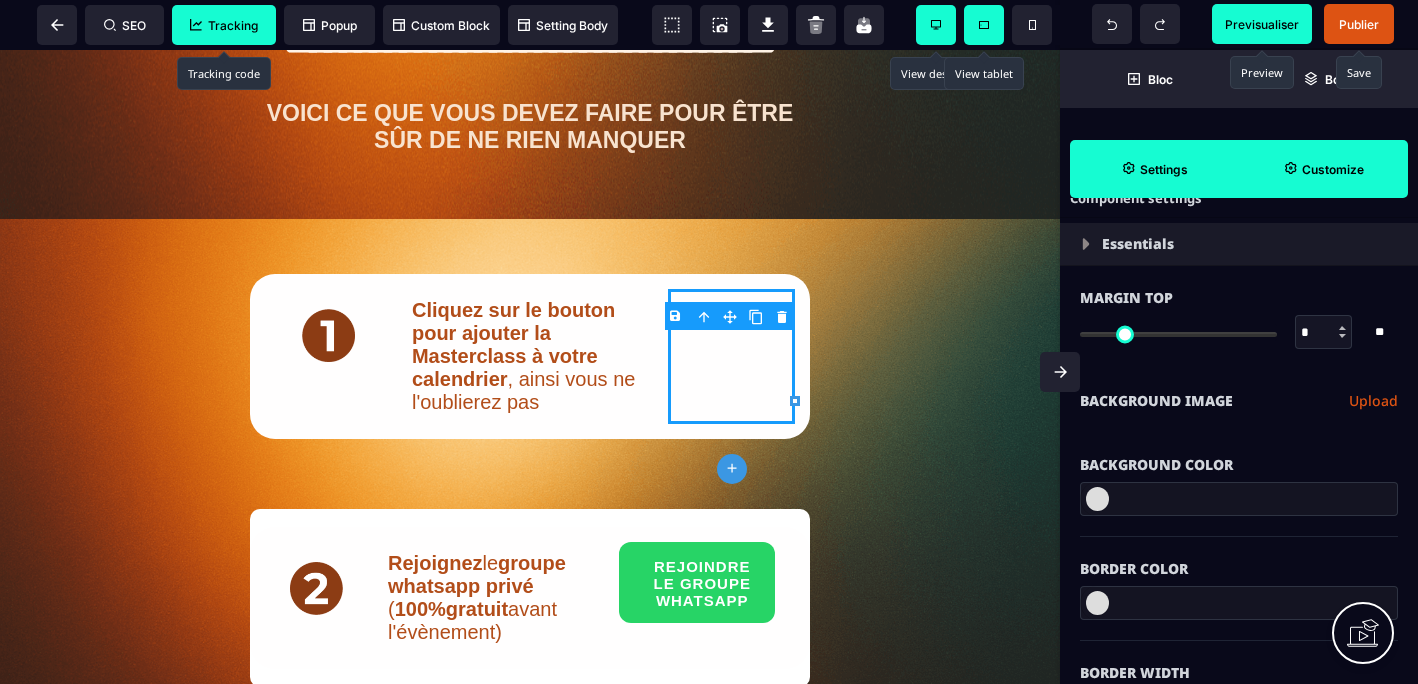scroll, scrollTop: 58, scrollLeft: 0, axis: vertical 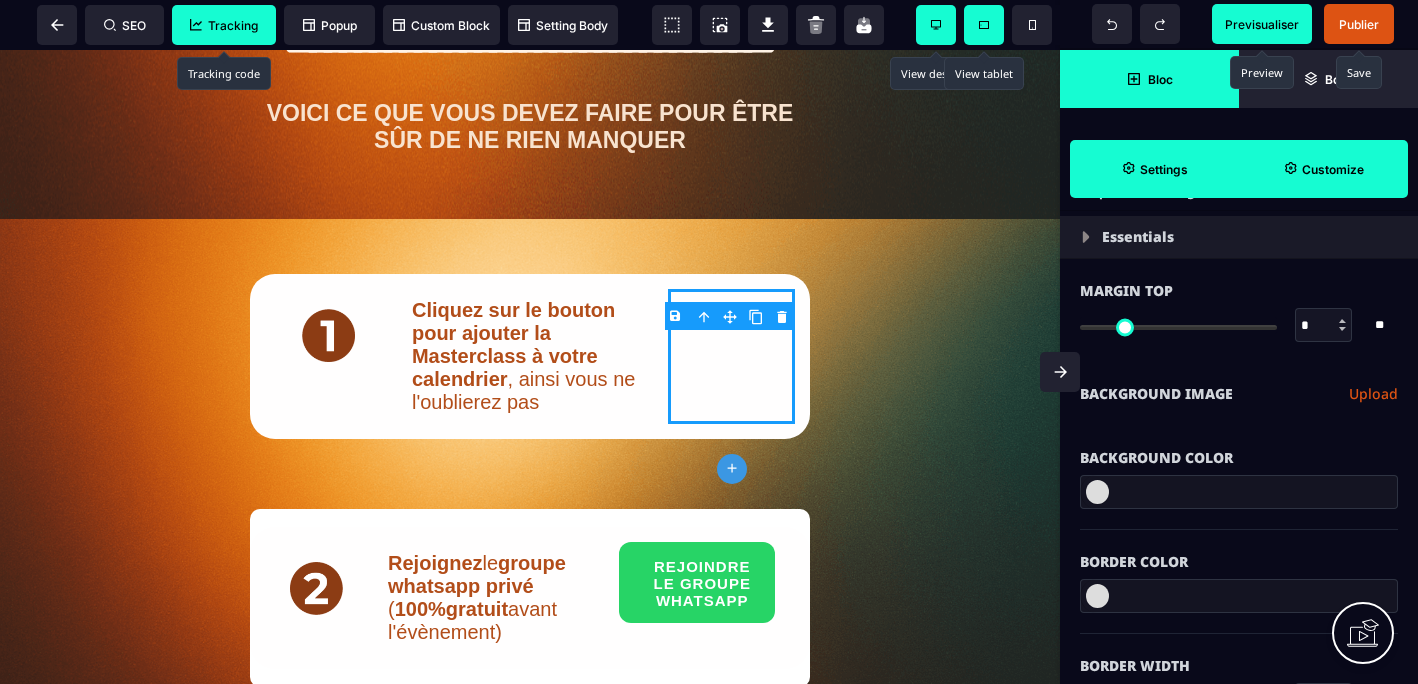 click on "Bloc" at bounding box center [1160, 79] 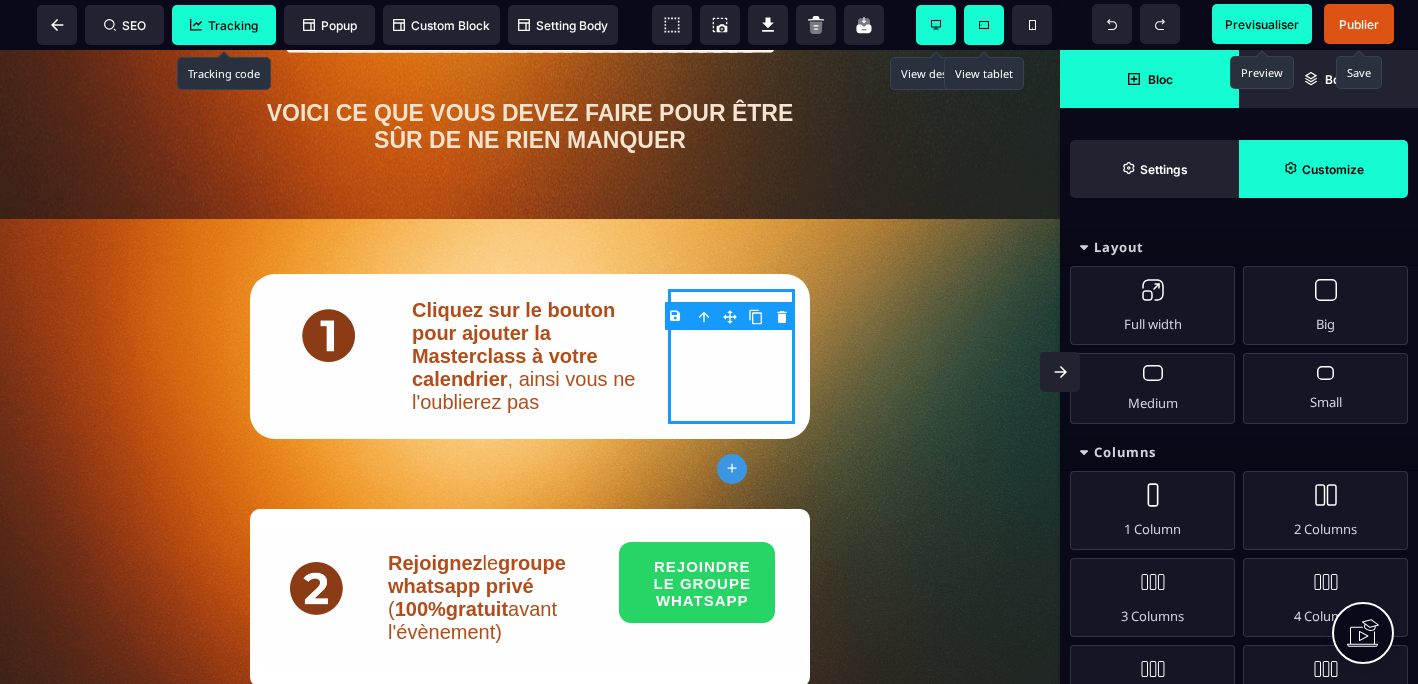 scroll, scrollTop: 0, scrollLeft: 0, axis: both 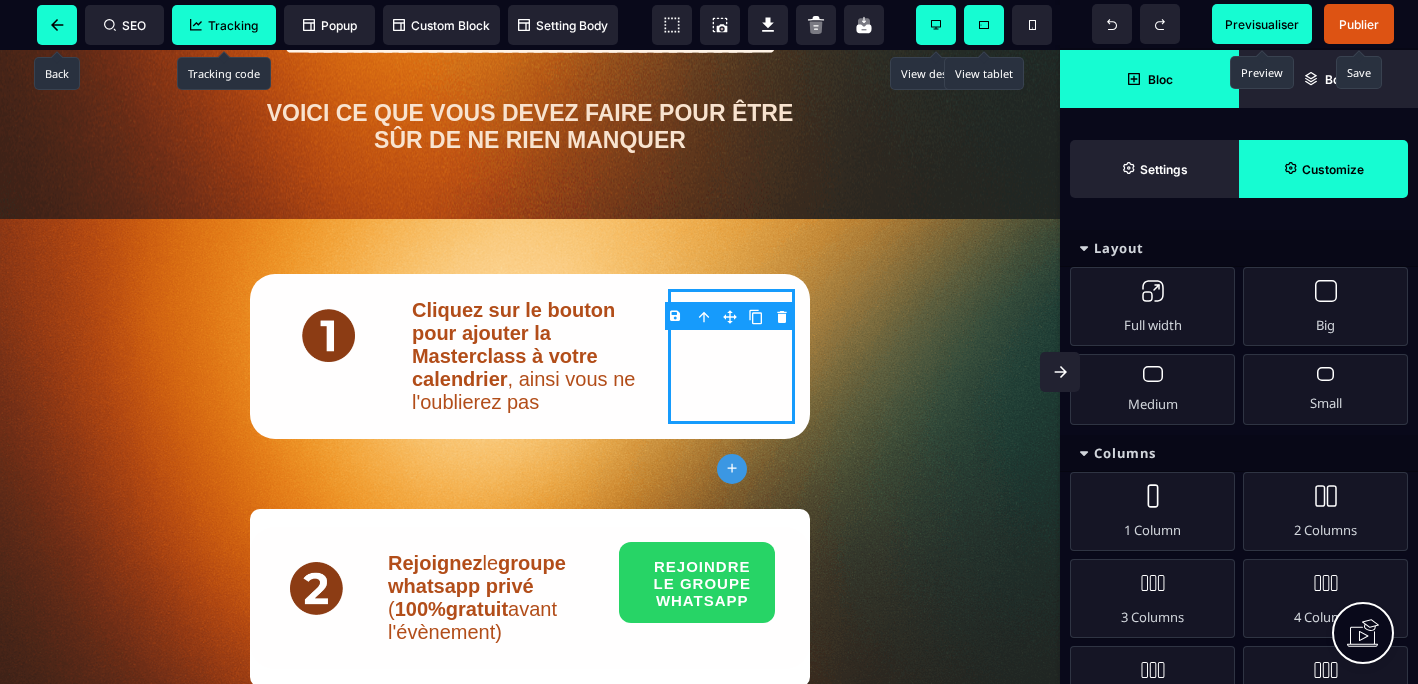click 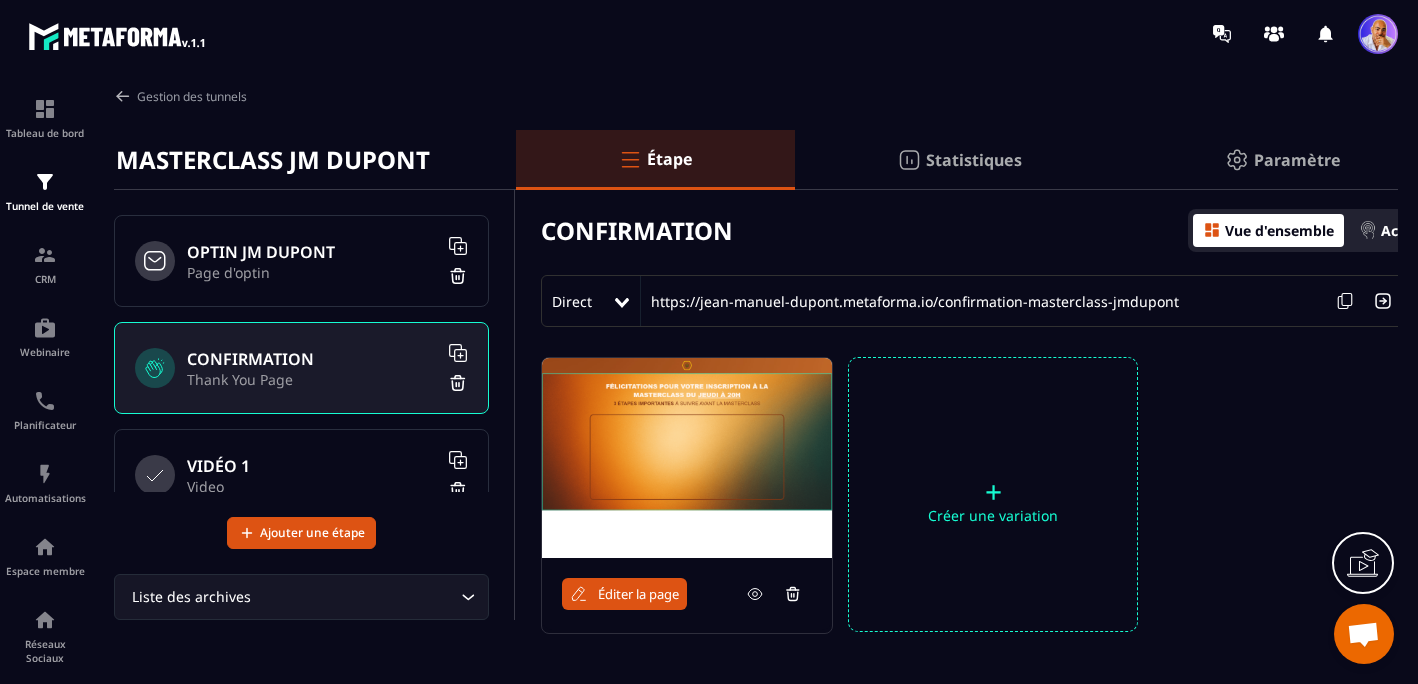 click on "OPTIN JM DUPONT" at bounding box center (312, 252) 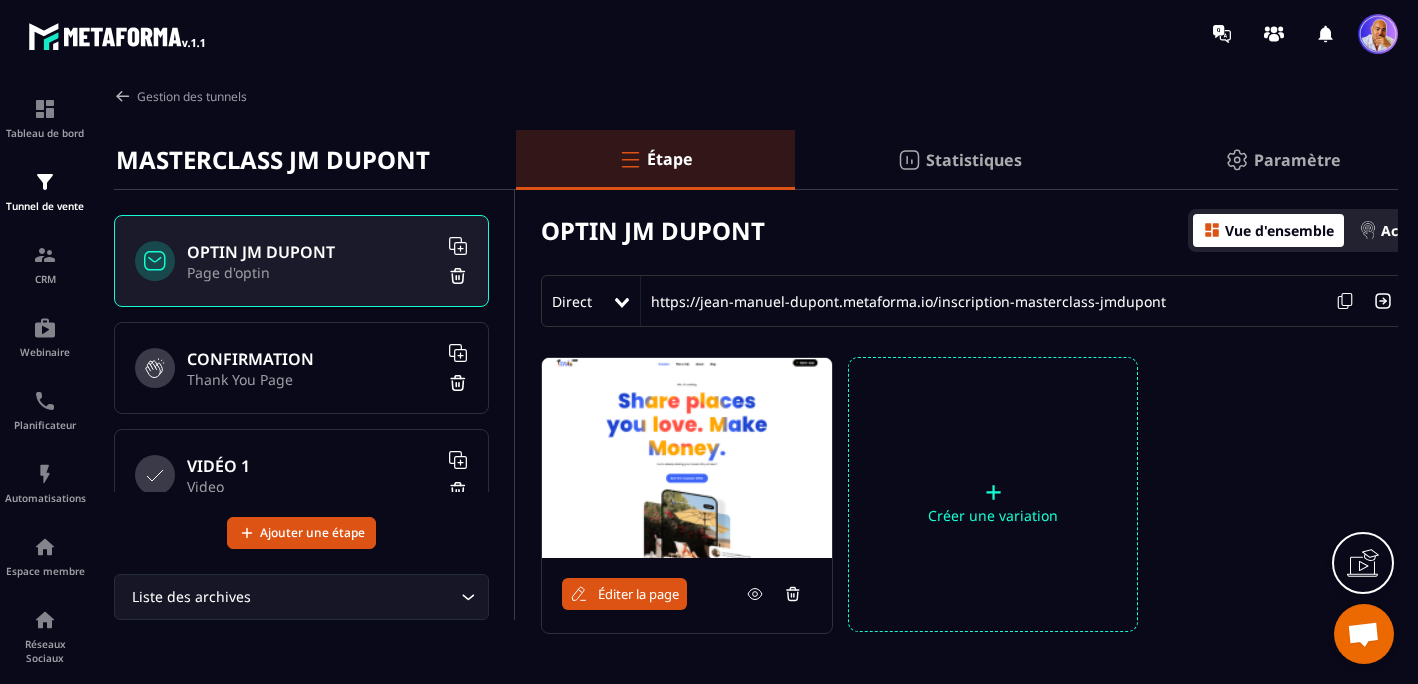 click at bounding box center (687, 458) 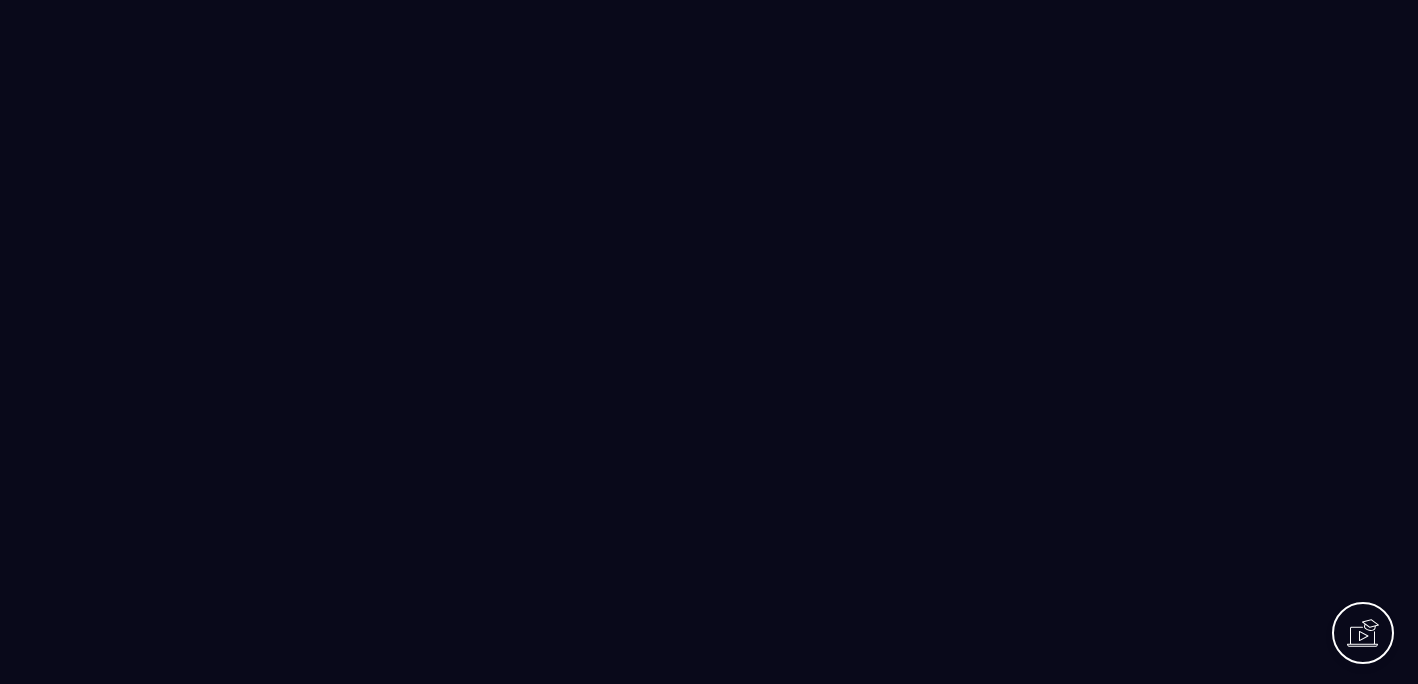 scroll, scrollTop: 0, scrollLeft: 0, axis: both 